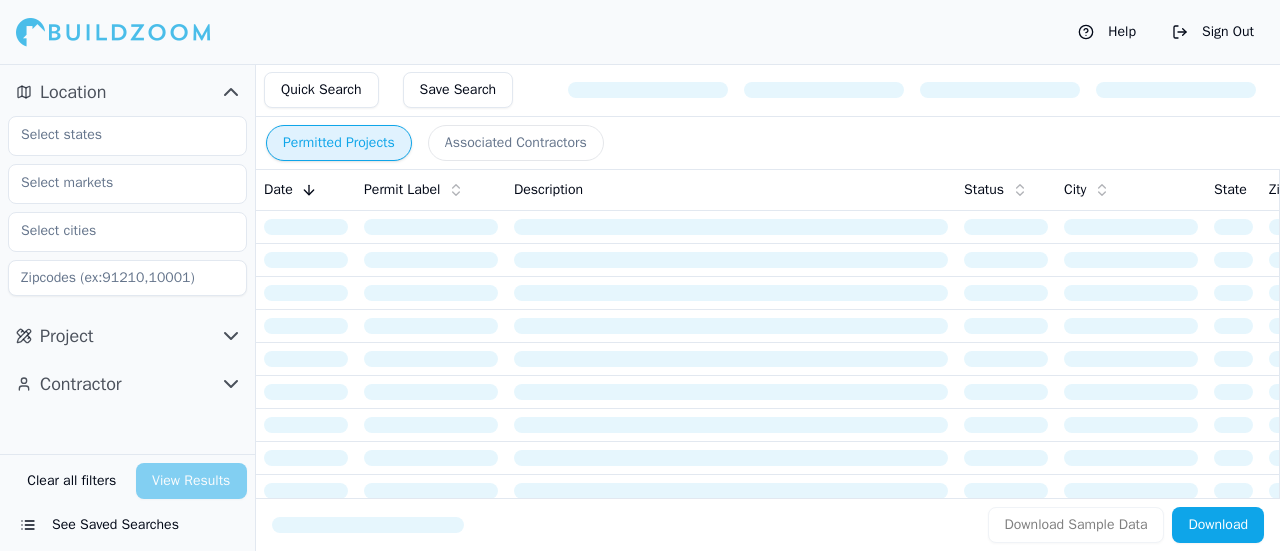 scroll, scrollTop: 0, scrollLeft: 0, axis: both 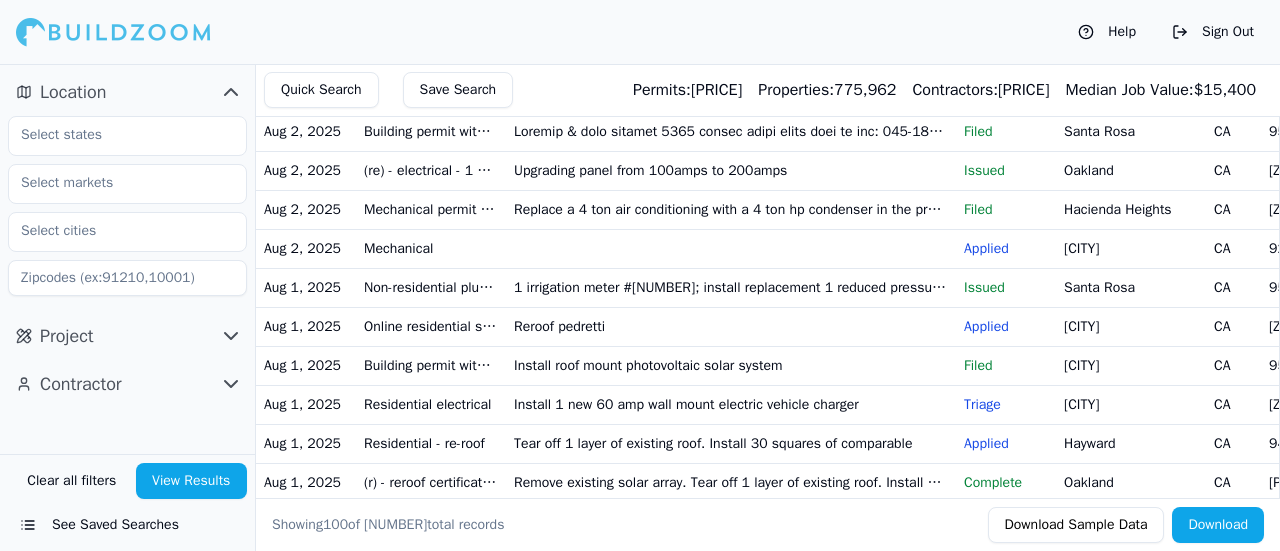 click on "See Saved Searches" at bounding box center [127, 525] 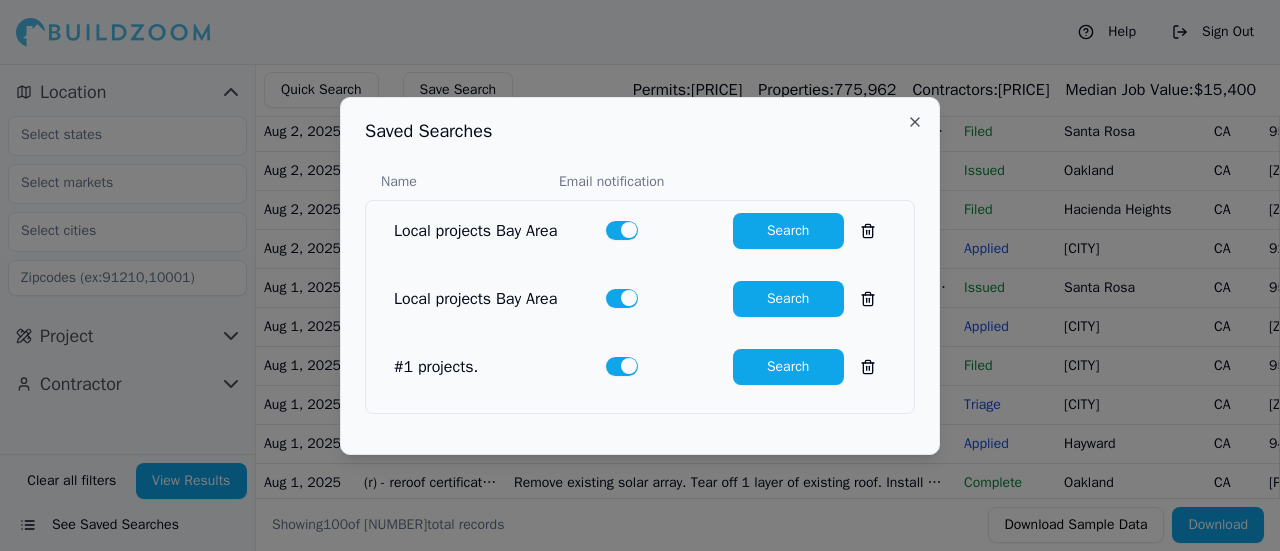 click on "Search" at bounding box center [788, 231] 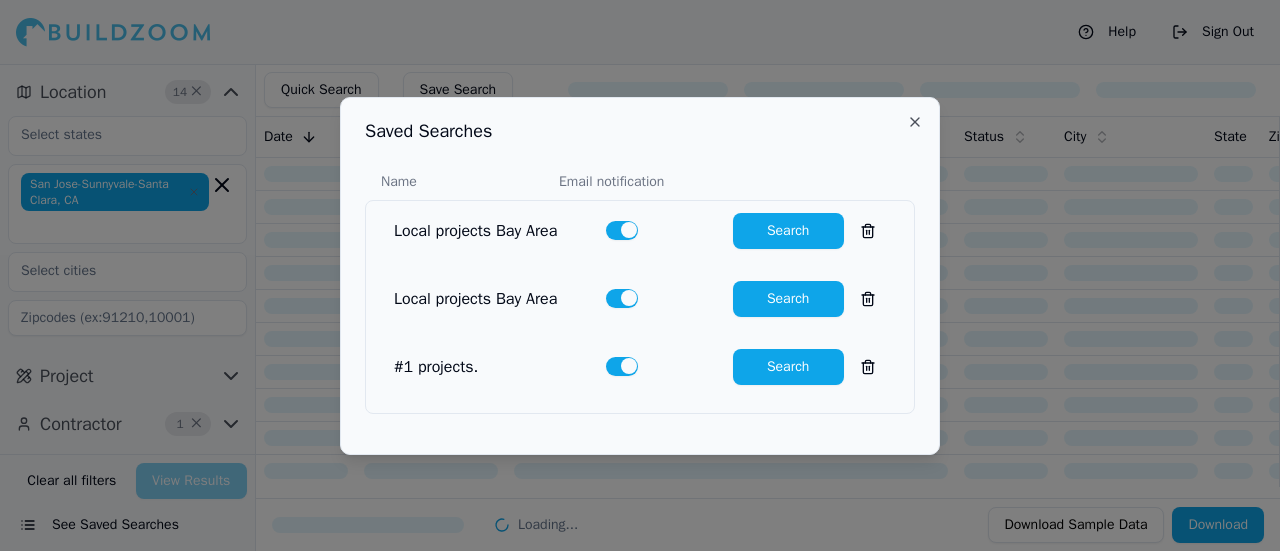 scroll, scrollTop: 64, scrollLeft: 0, axis: vertical 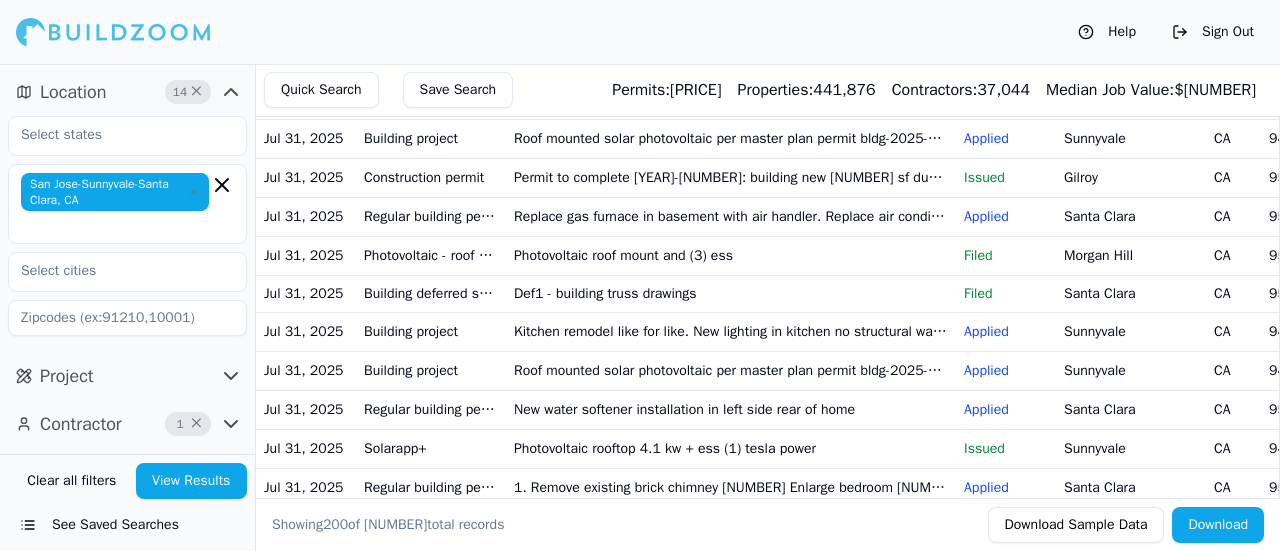 click on "Permit to complete [YEAR]-[NUMBER]: building new [NUMBER] sf due to fire [NUMBER] sf covered porch" at bounding box center (731, 177) 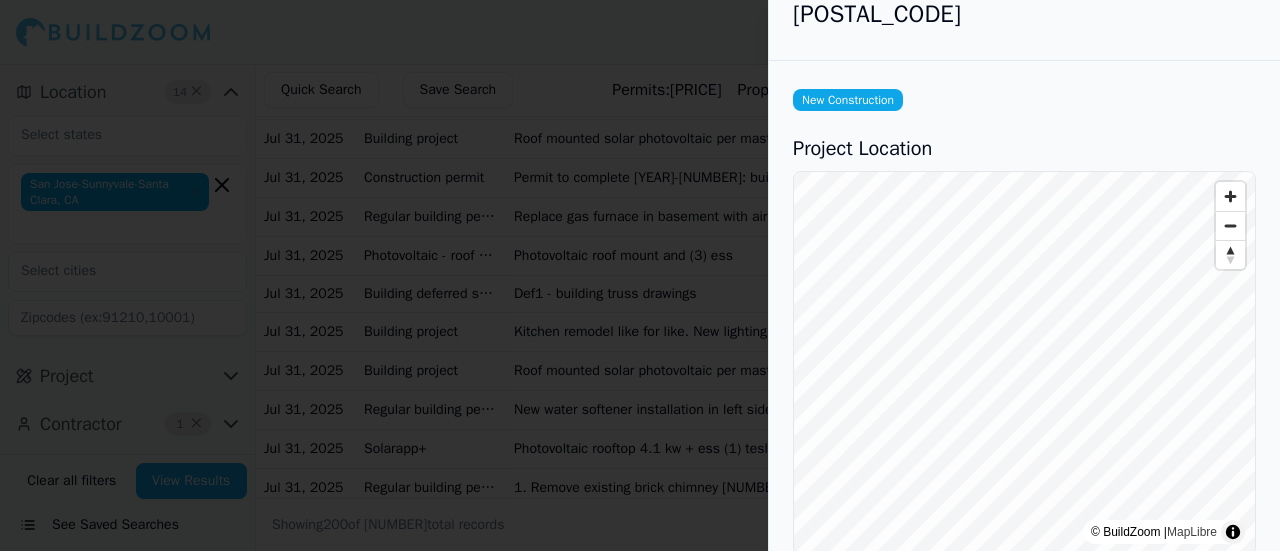 scroll, scrollTop: 0, scrollLeft: 0, axis: both 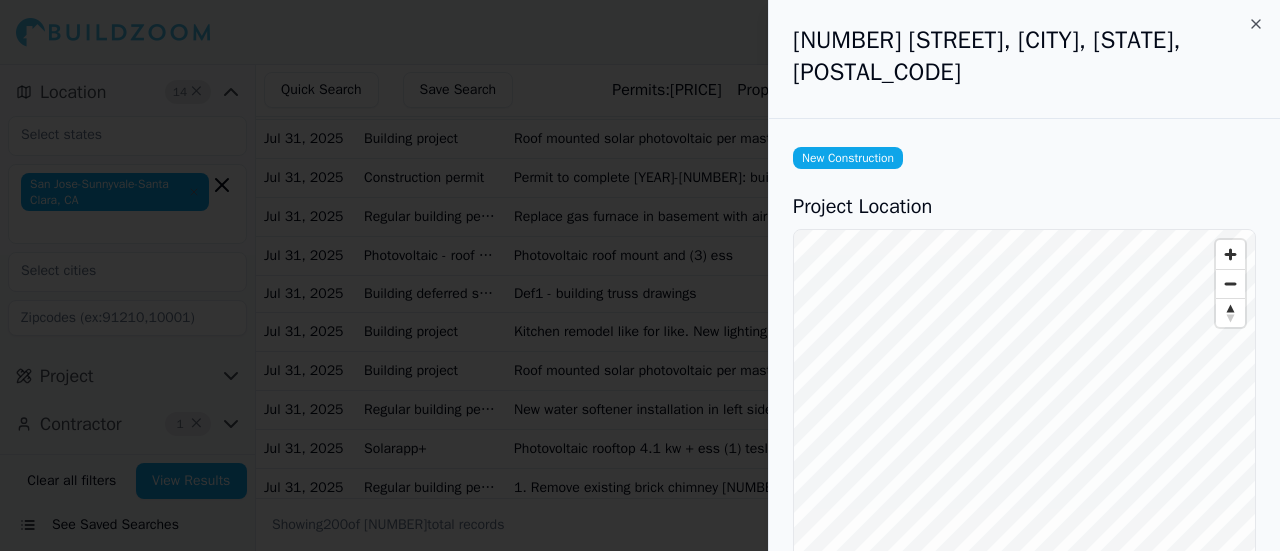click at bounding box center [640, 275] 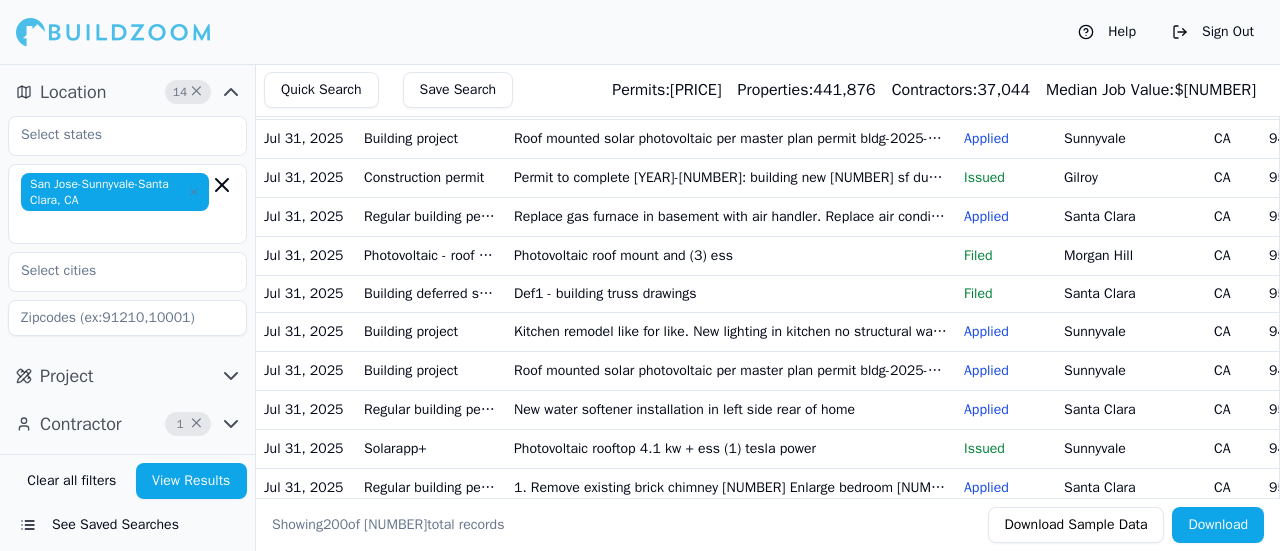 click on "Permit to complete [YEAR]-[NUMBER]: building new [NUMBER] sf due to fire [NUMBER] sf covered porch" at bounding box center [731, 177] 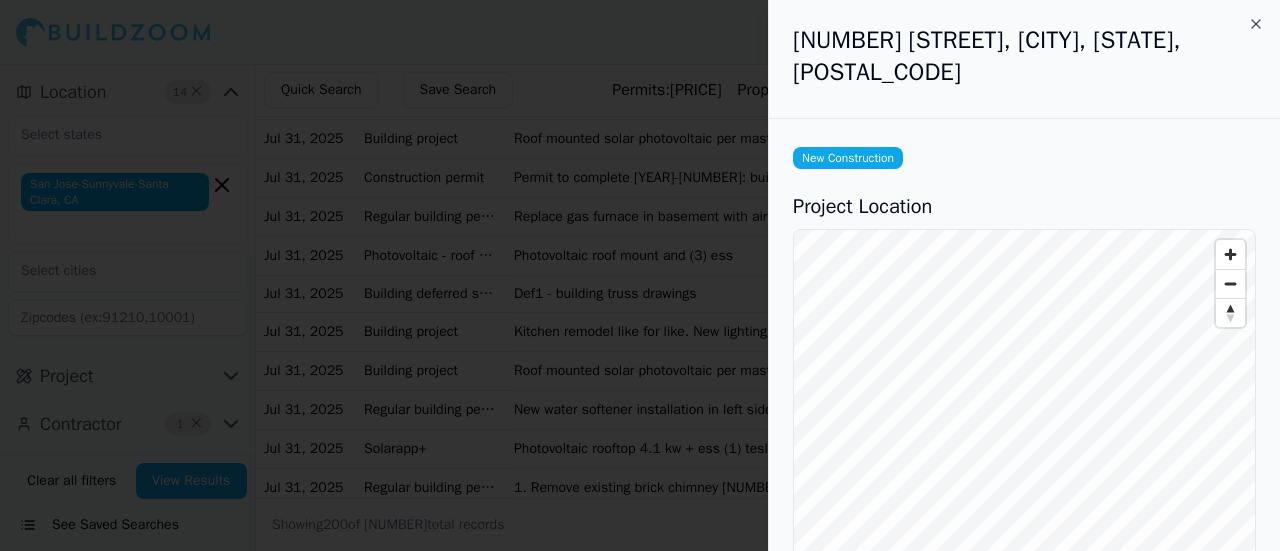 click at bounding box center [640, 275] 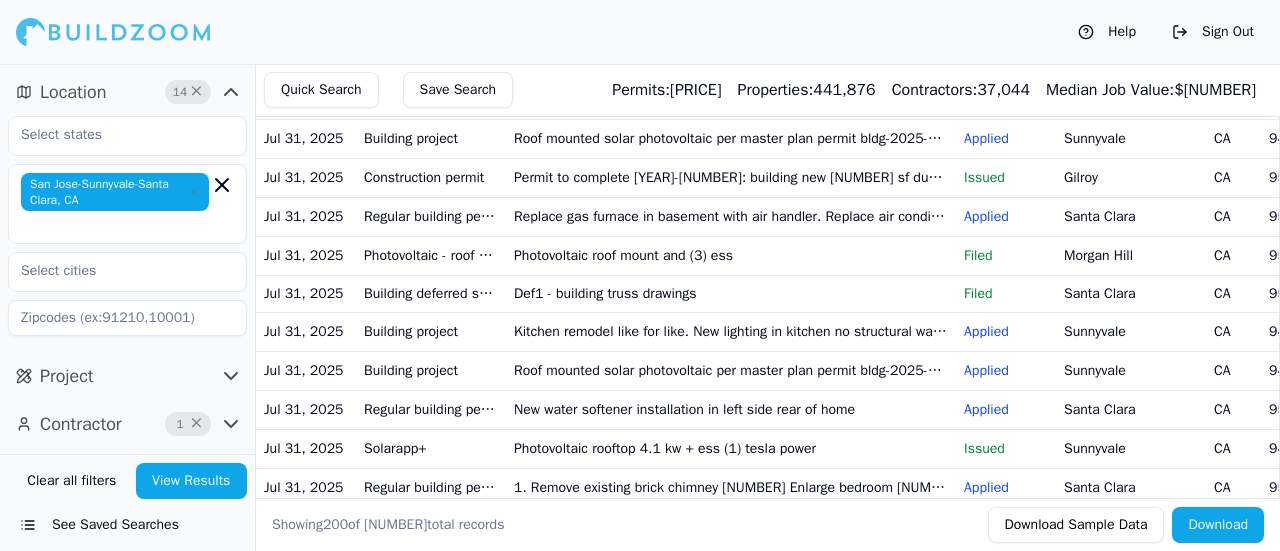 click on "Permit to complete [YEAR]-[NUMBER]: building new [NUMBER] sf due to fire [NUMBER] sf covered porch" at bounding box center (731, 177) 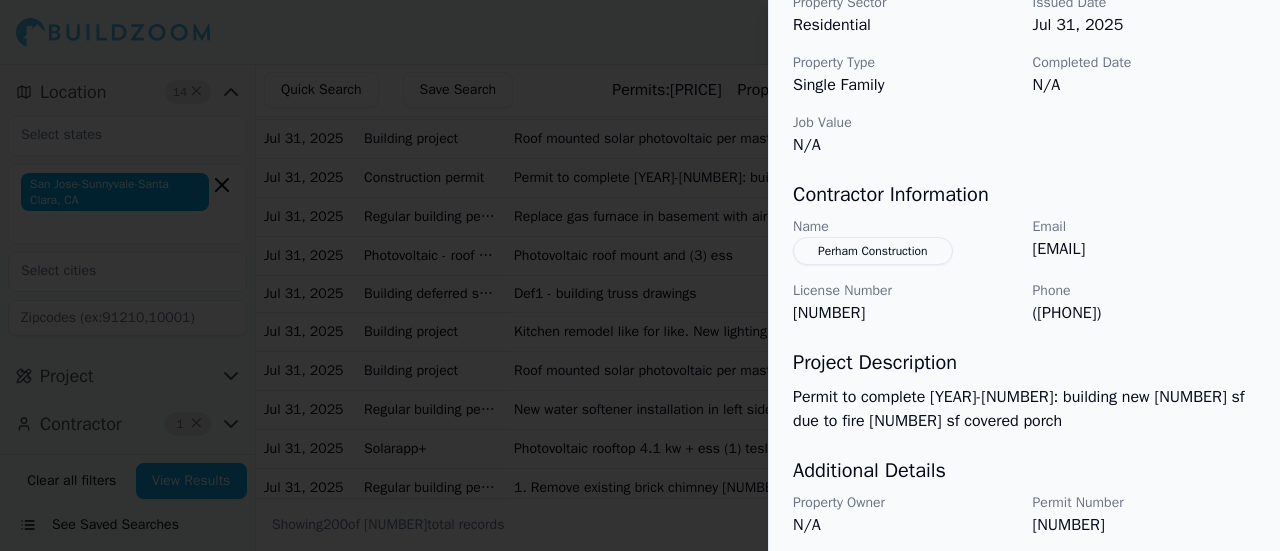 scroll, scrollTop: 800, scrollLeft: 0, axis: vertical 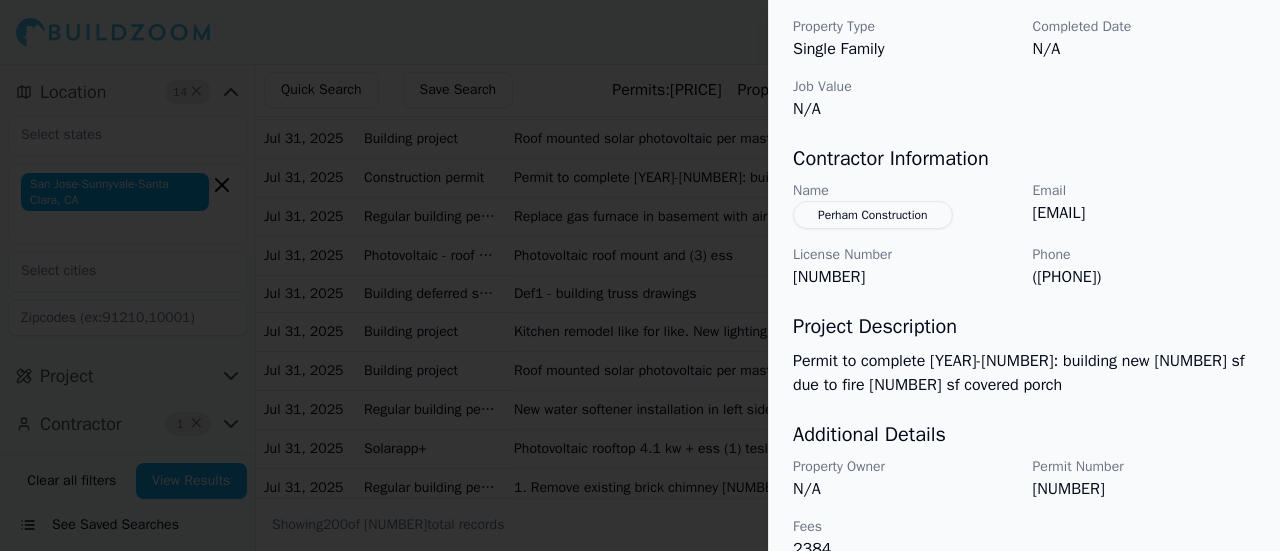 drag, startPoint x: 1250, startPoint y: 178, endPoint x: 1066, endPoint y: 172, distance: 184.0978 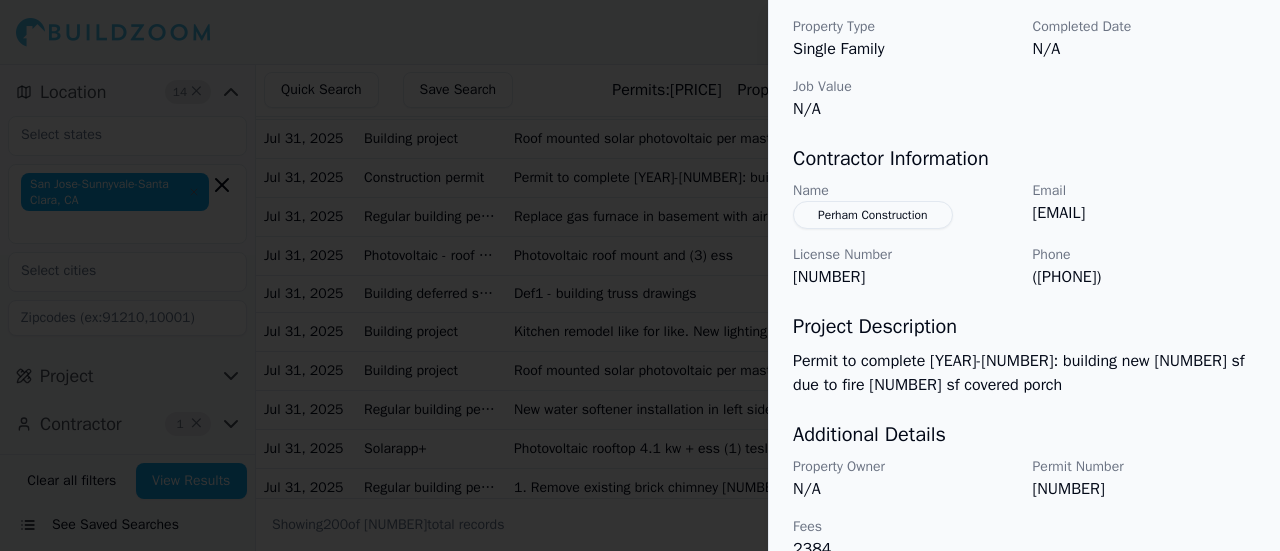 click on "[EMAIL]" at bounding box center [1145, 213] 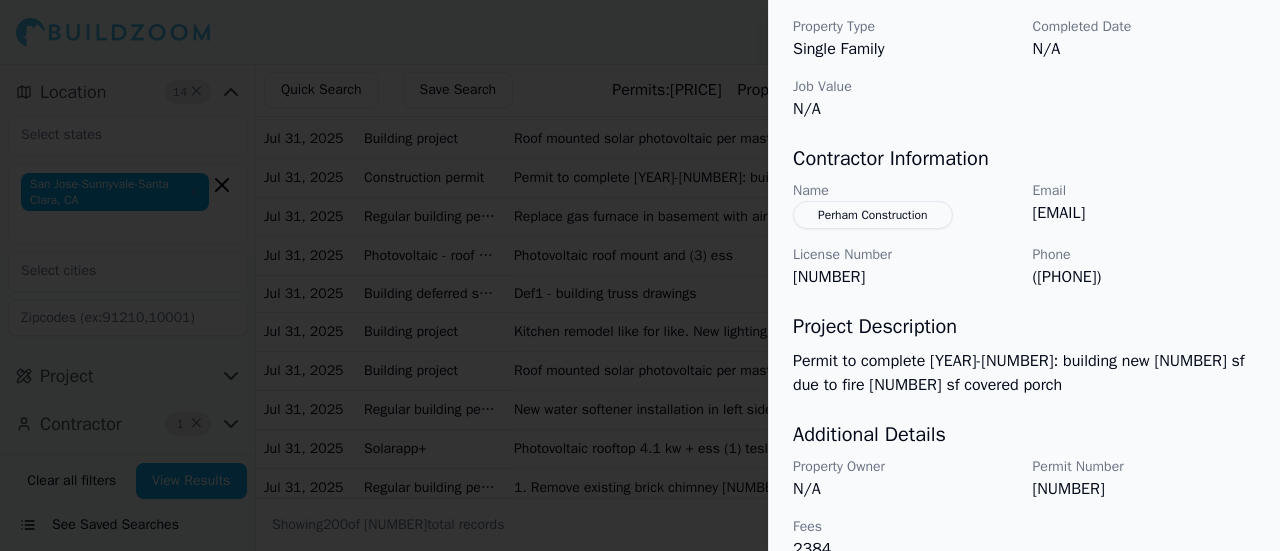 drag, startPoint x: 1247, startPoint y: 181, endPoint x: 1036, endPoint y: 193, distance: 211.34096 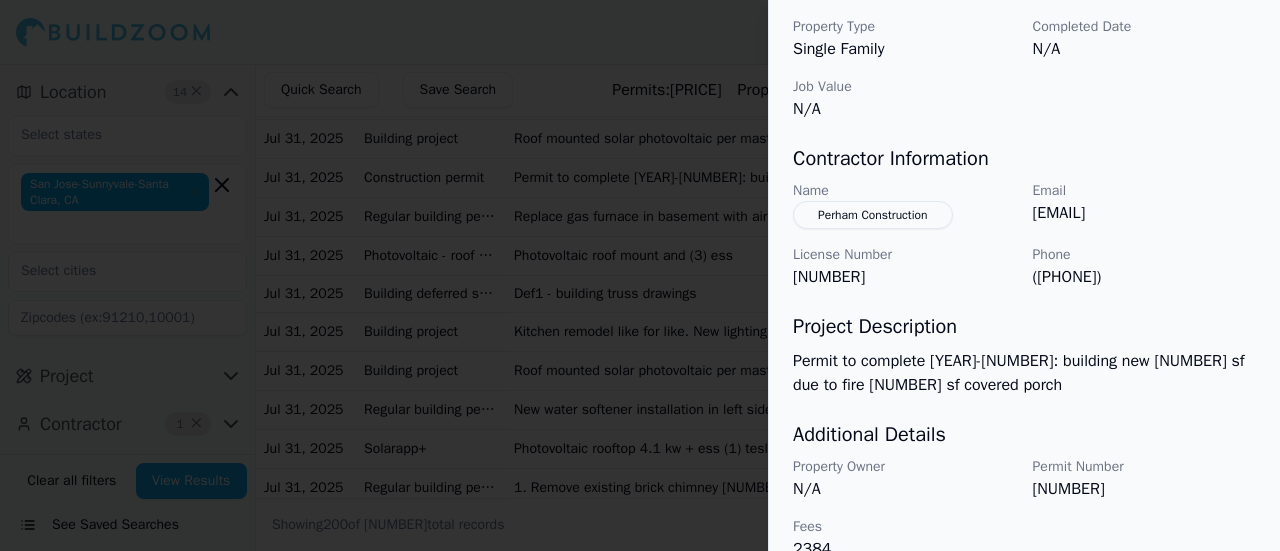 click on "Email mpdraftingdesign@yahoo.com" at bounding box center (1145, 205) 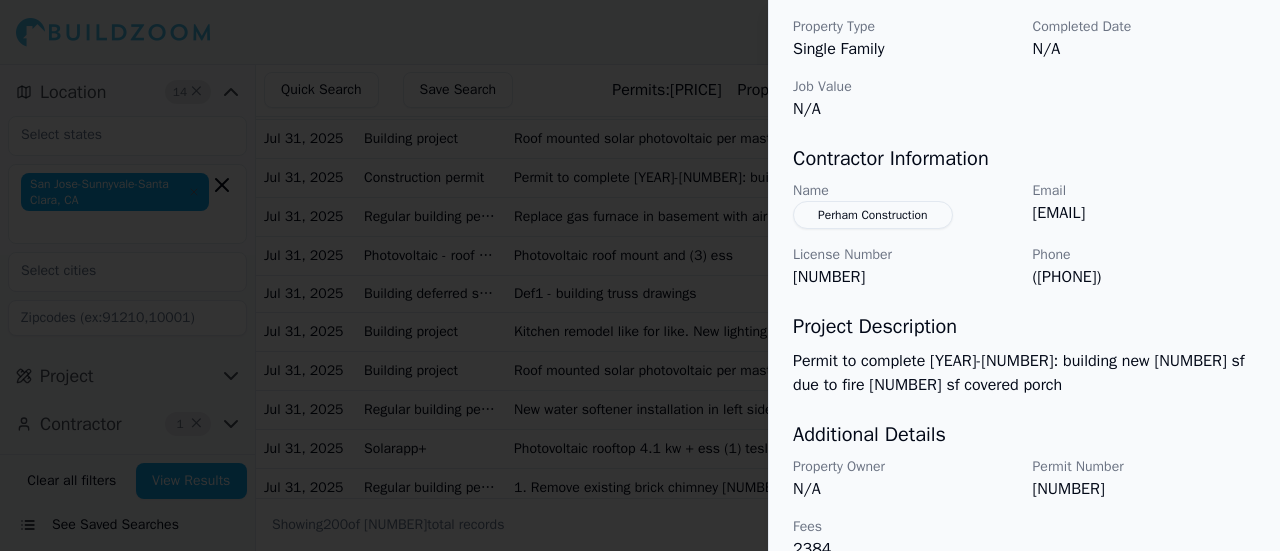 copy on "[EMAIL]" 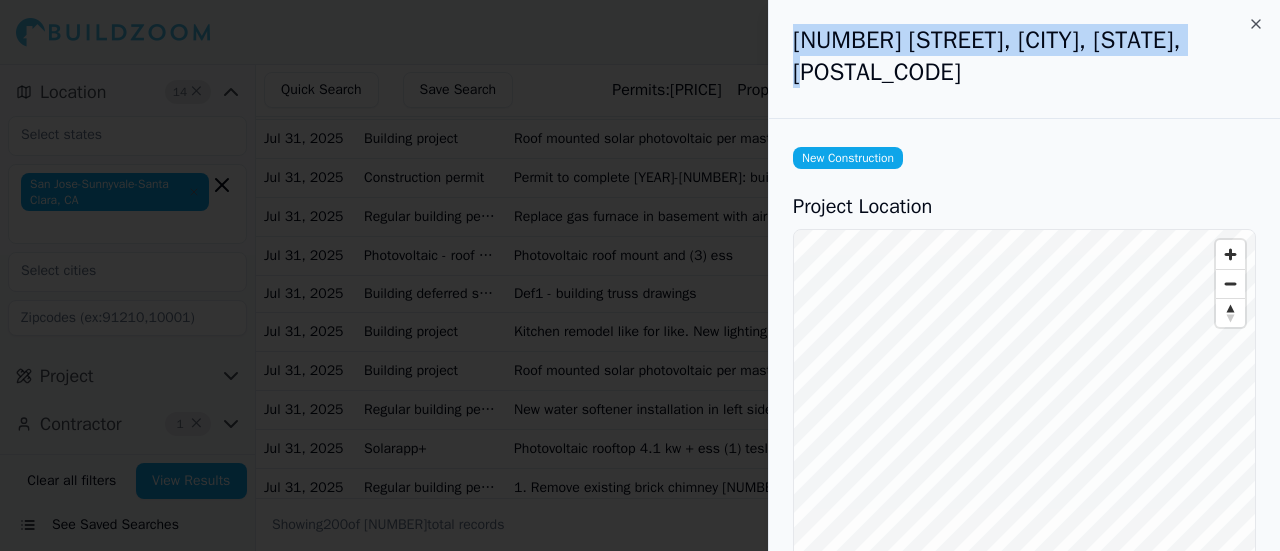 drag, startPoint x: 1209, startPoint y: 45, endPoint x: 792, endPoint y: 37, distance: 417.07672 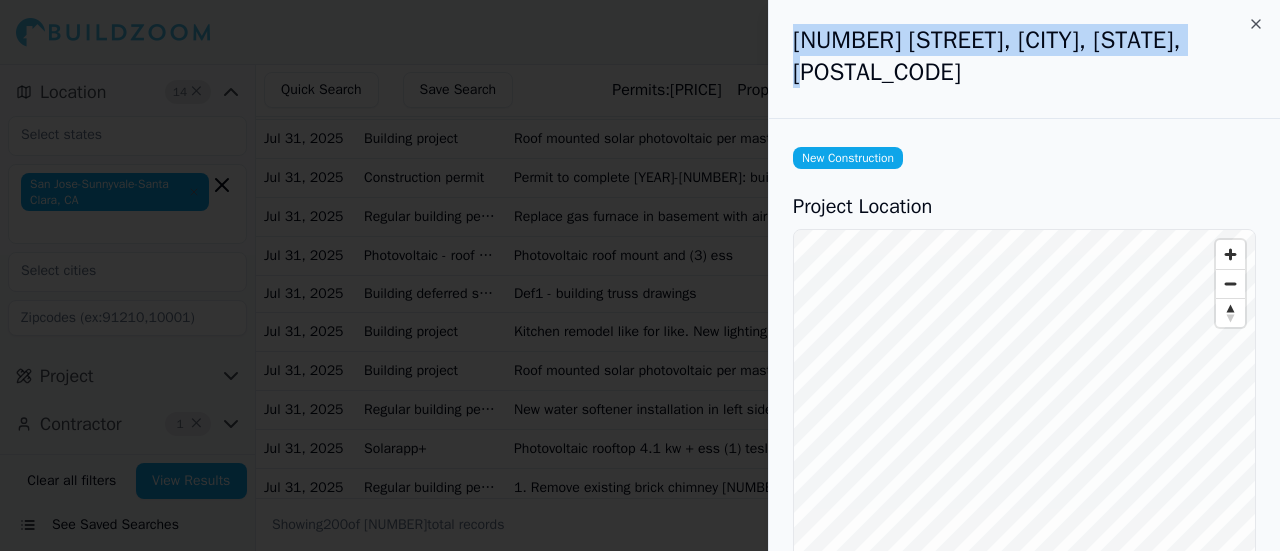 click on "[NUMBER] [STREET], [CITY], [STATE], [ZIP]" at bounding box center (1024, 56) 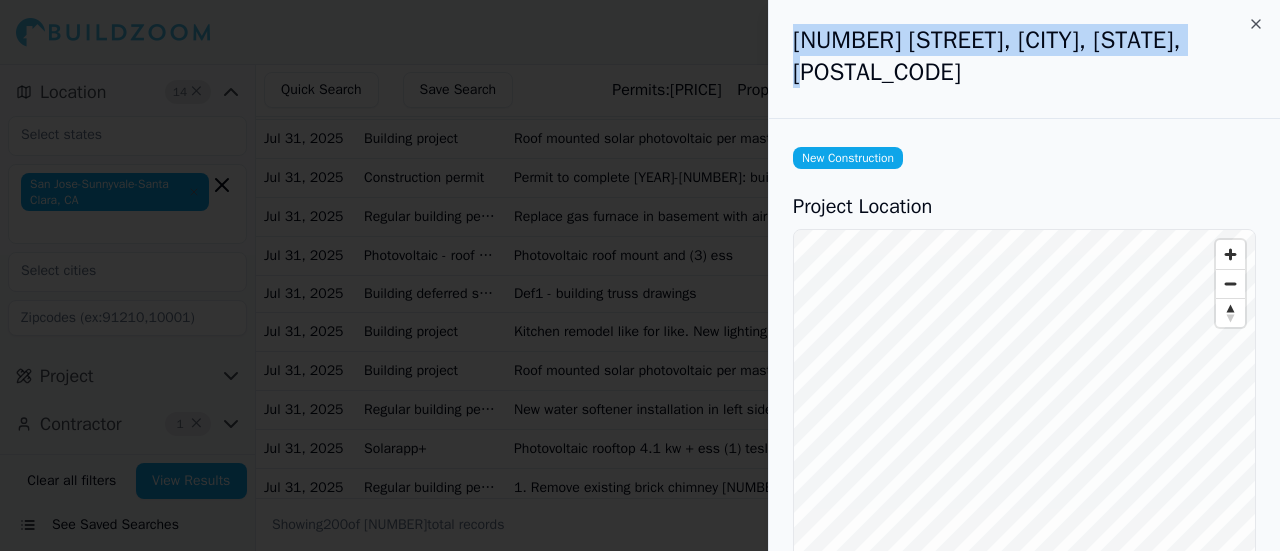 copy on "[NUMBER] [STREET], [CITY], [STATE], [ZIP]" 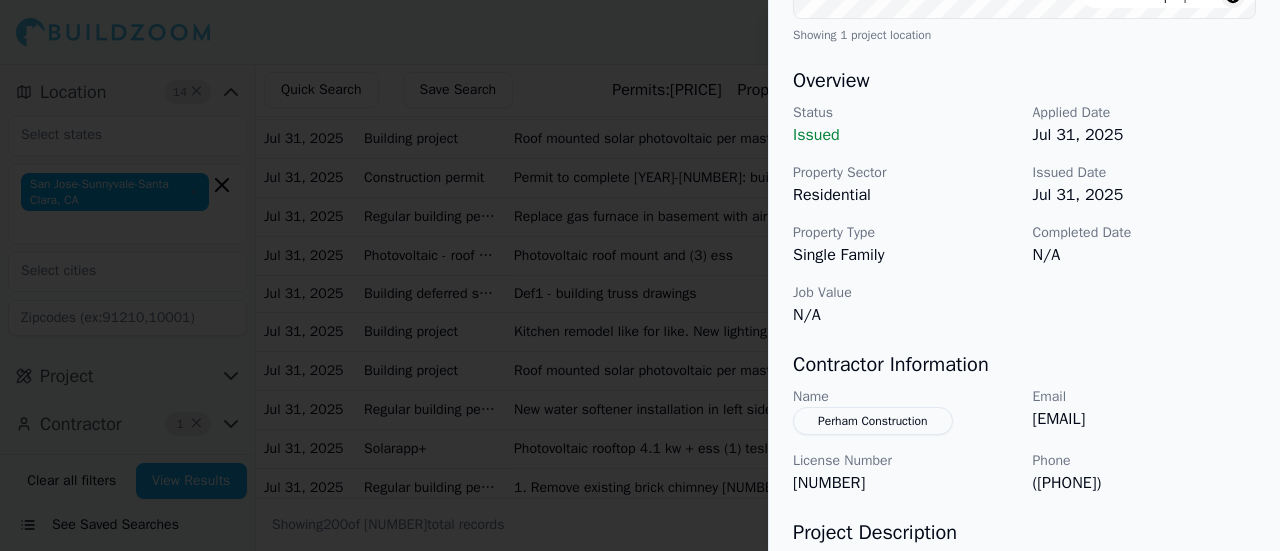 scroll, scrollTop: 594, scrollLeft: 0, axis: vertical 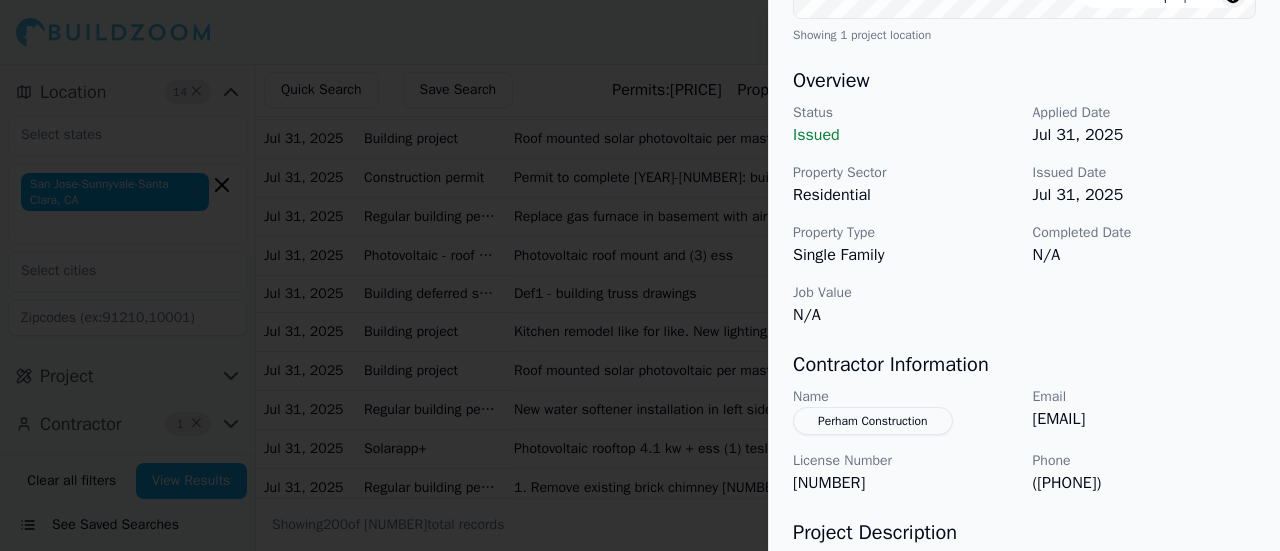 click at bounding box center (640, 275) 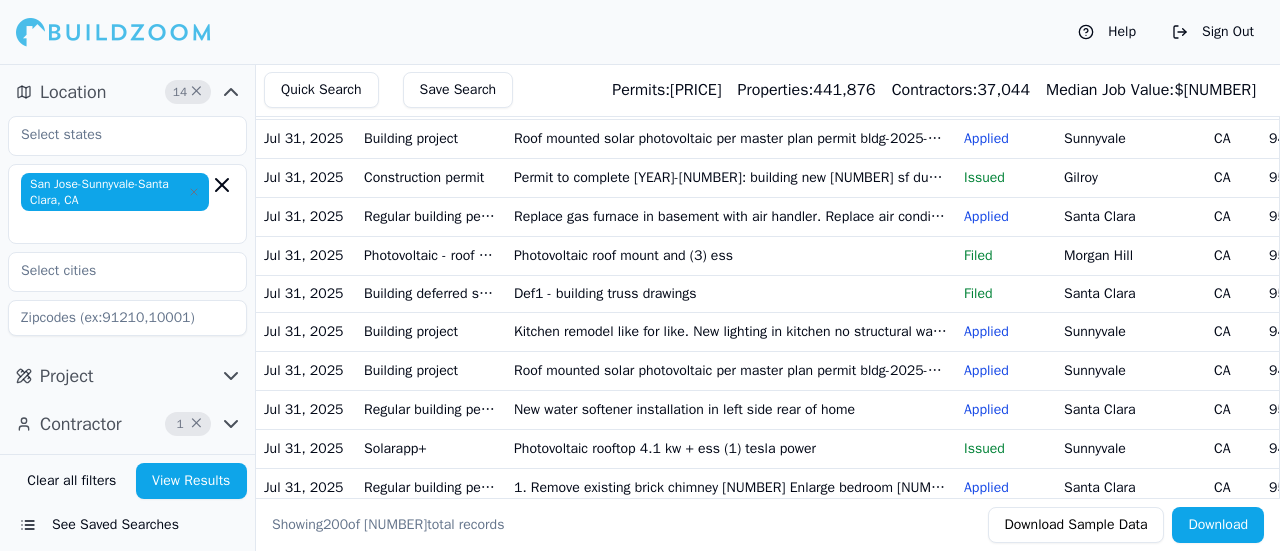 click on "Permit to complete [YEAR]-[NUMBER]: building new [NUMBER] sf due to fire [NUMBER] sf covered porch" at bounding box center (731, 177) 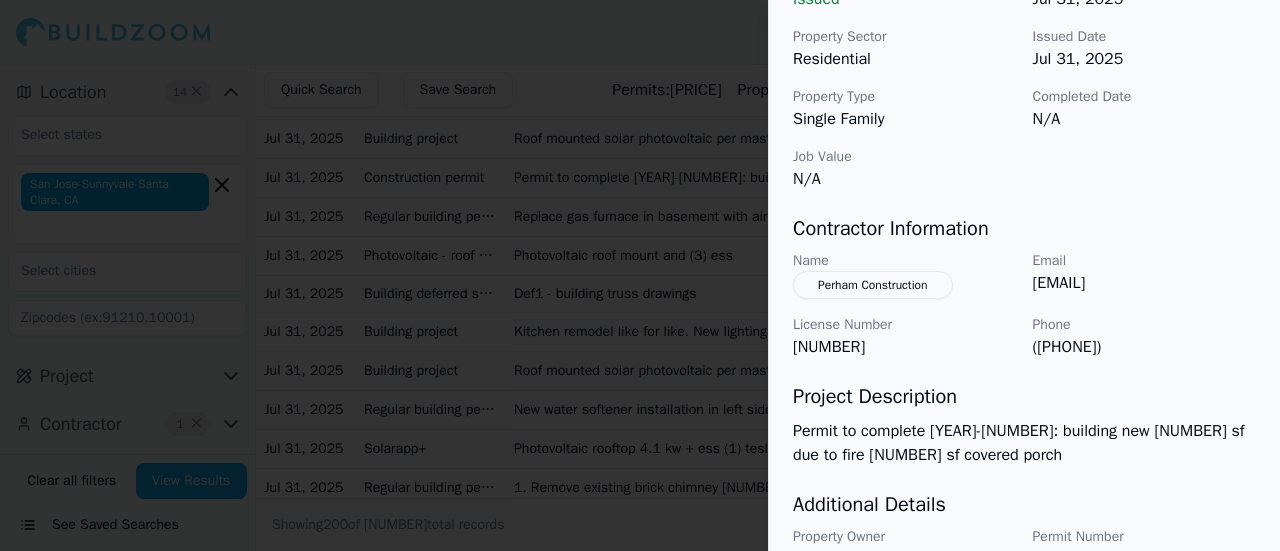 scroll, scrollTop: 800, scrollLeft: 0, axis: vertical 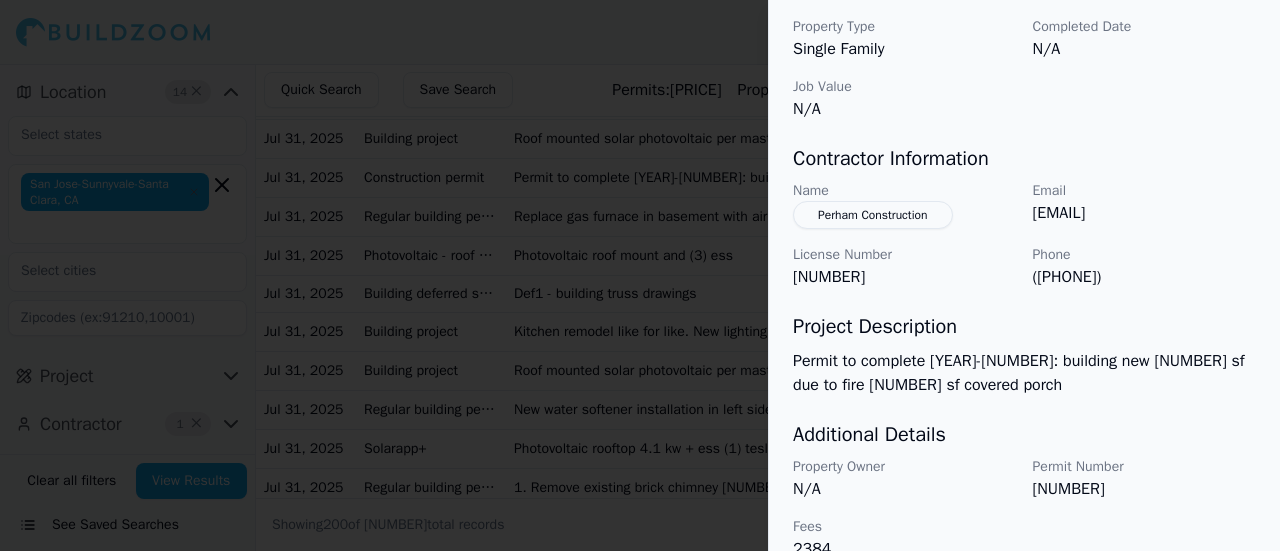 click at bounding box center (640, 275) 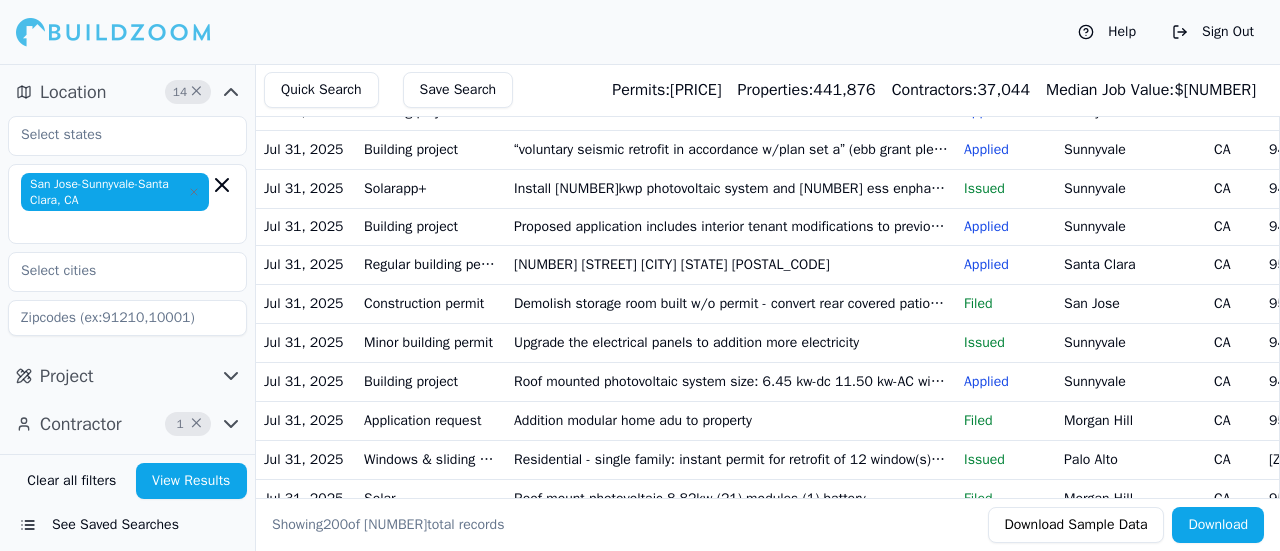 scroll, scrollTop: 1476, scrollLeft: 0, axis: vertical 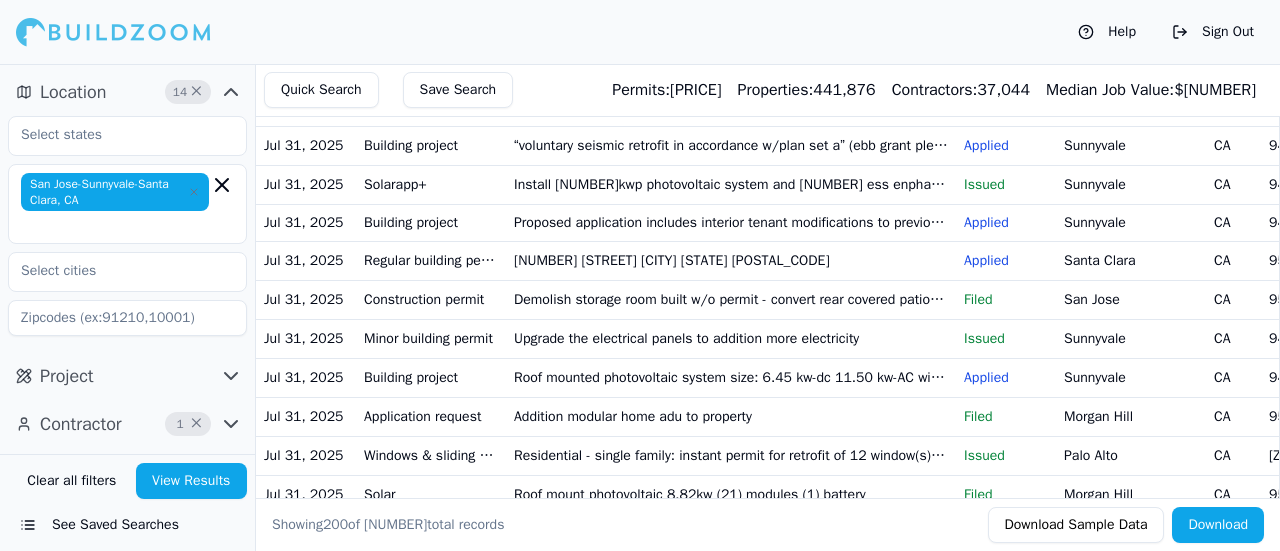 click on "The tenant improvements to the existing building will include new equipment and benches within the existing lab space as well as new equipment with necessary supports in the existing utility yard outside the lab space" at bounding box center (731, -123) 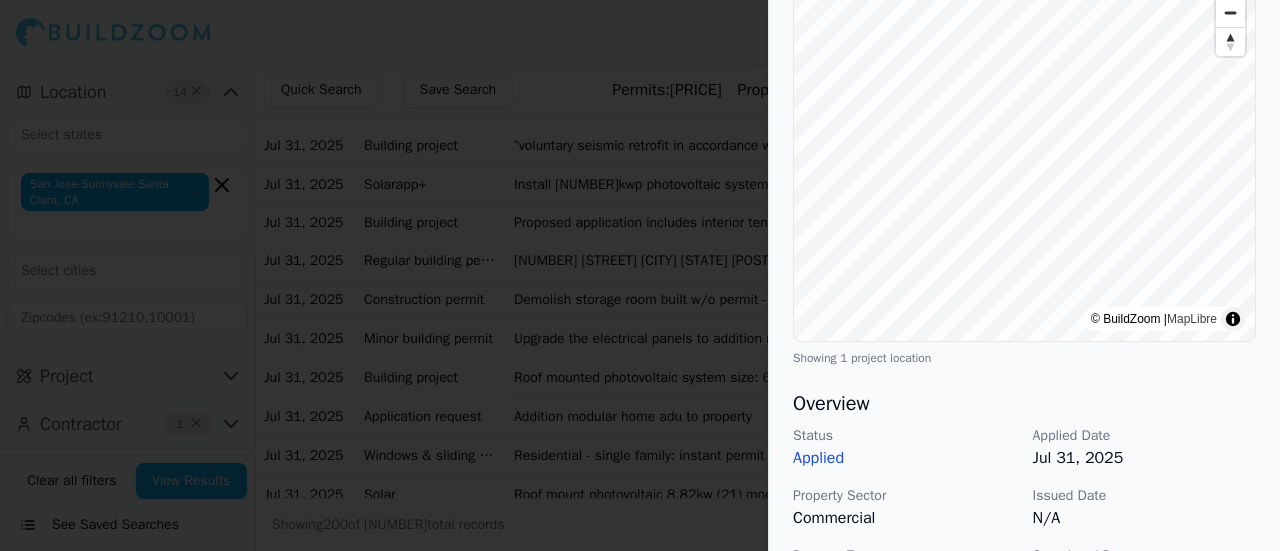 scroll, scrollTop: 220, scrollLeft: 0, axis: vertical 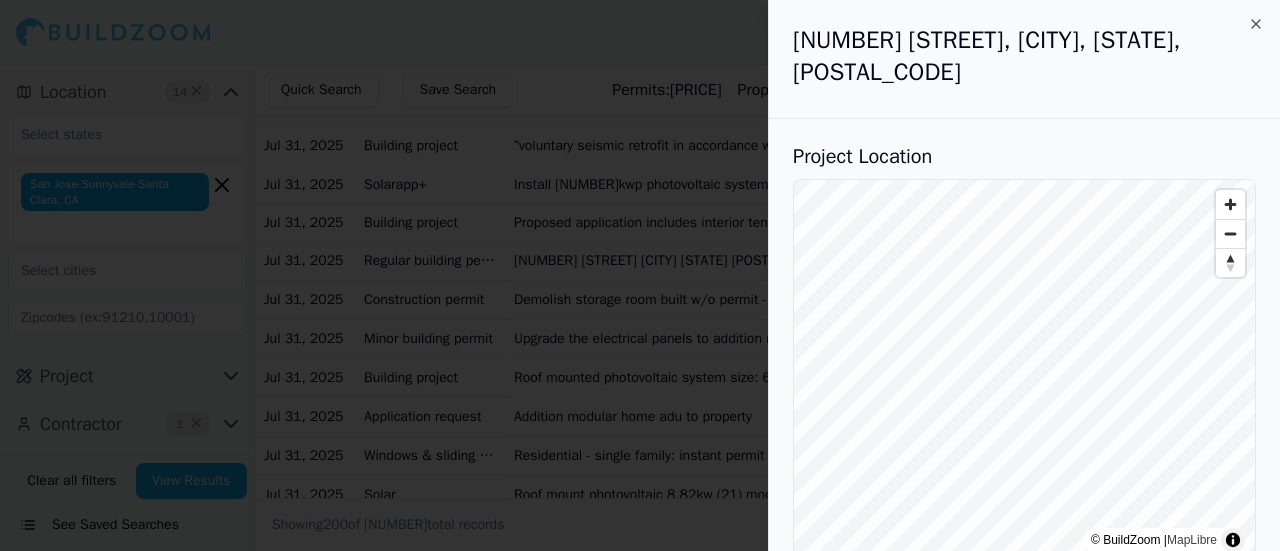 click at bounding box center [640, 275] 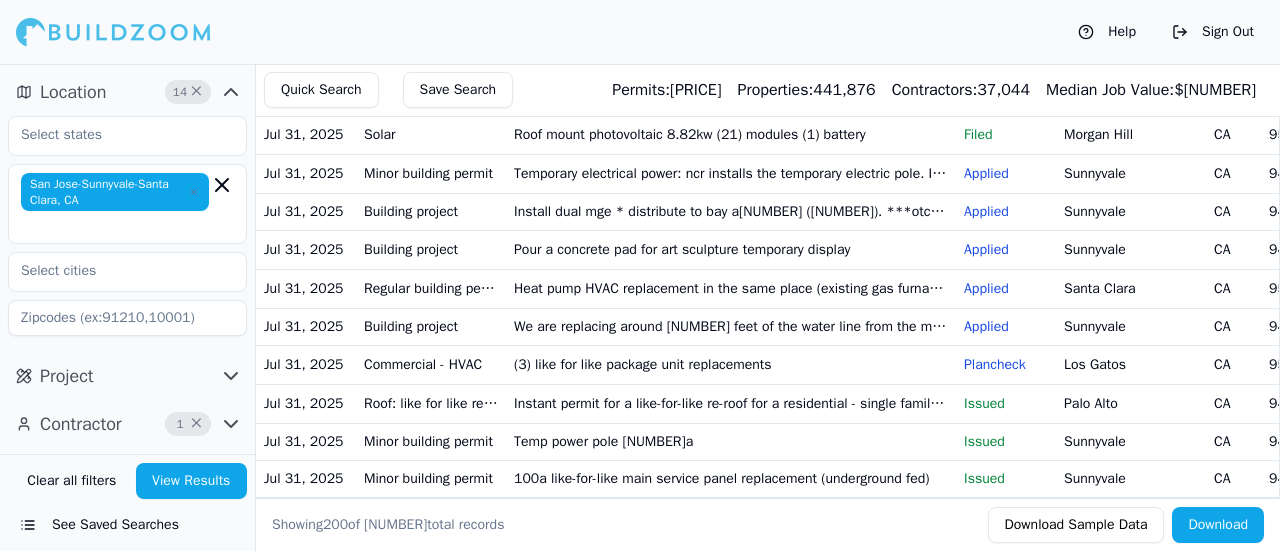 scroll, scrollTop: 1842, scrollLeft: 0, axis: vertical 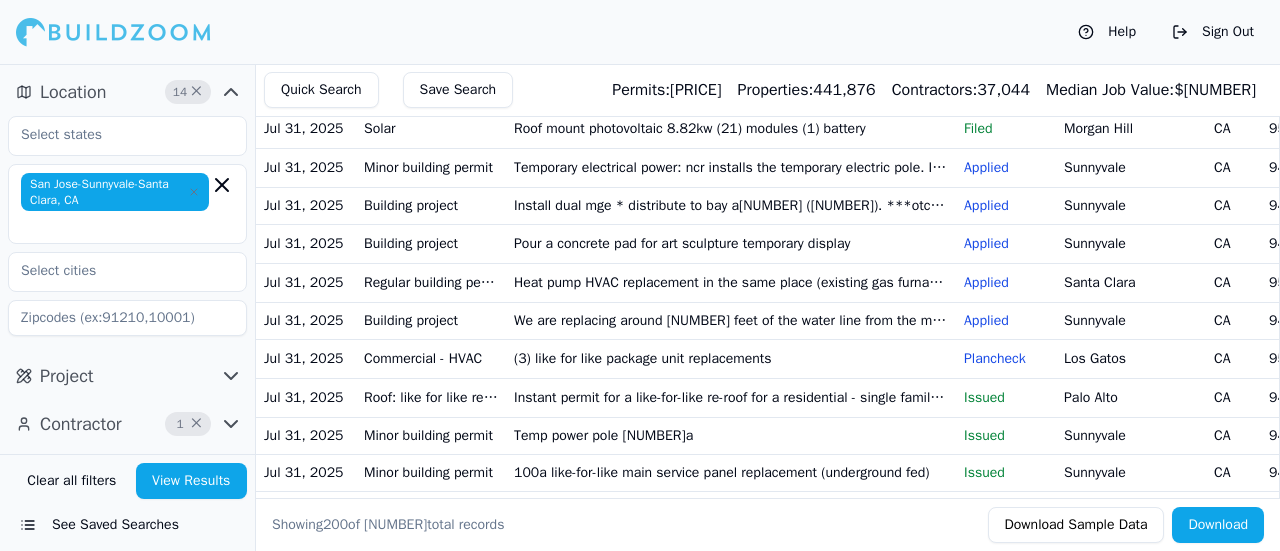 click on "Proposed application includes interior tenant modifications to previously permitted occupied building. Work is limited to areas noted all other existing room or zone to remain not included in this scope of work.no new mep work. Scope is equipment anchoring" at bounding box center [731, -144] 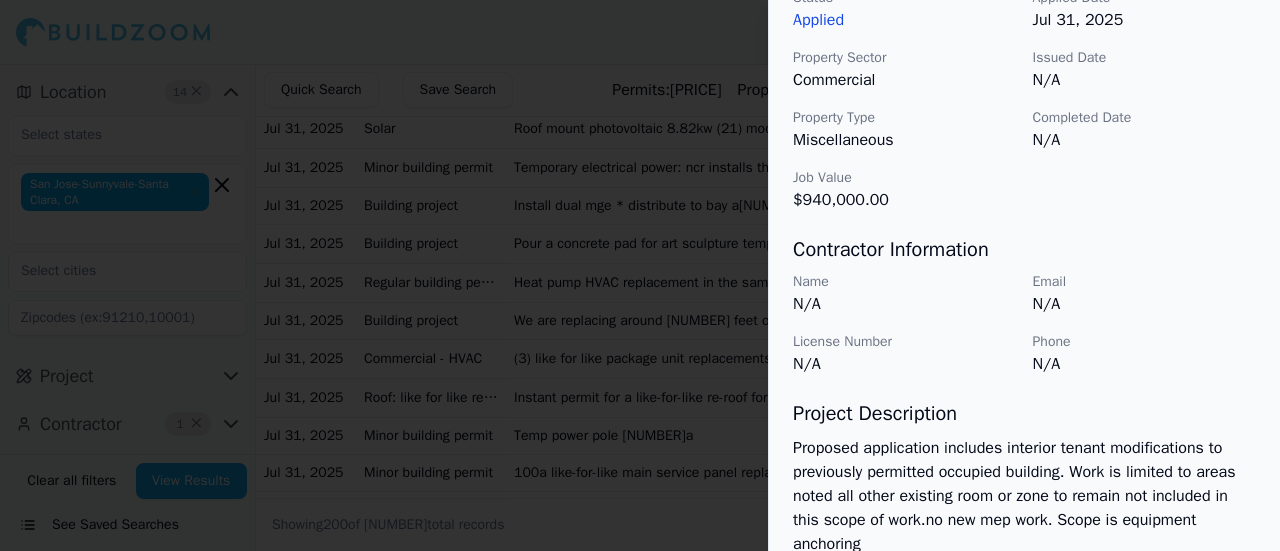 scroll, scrollTop: 819, scrollLeft: 0, axis: vertical 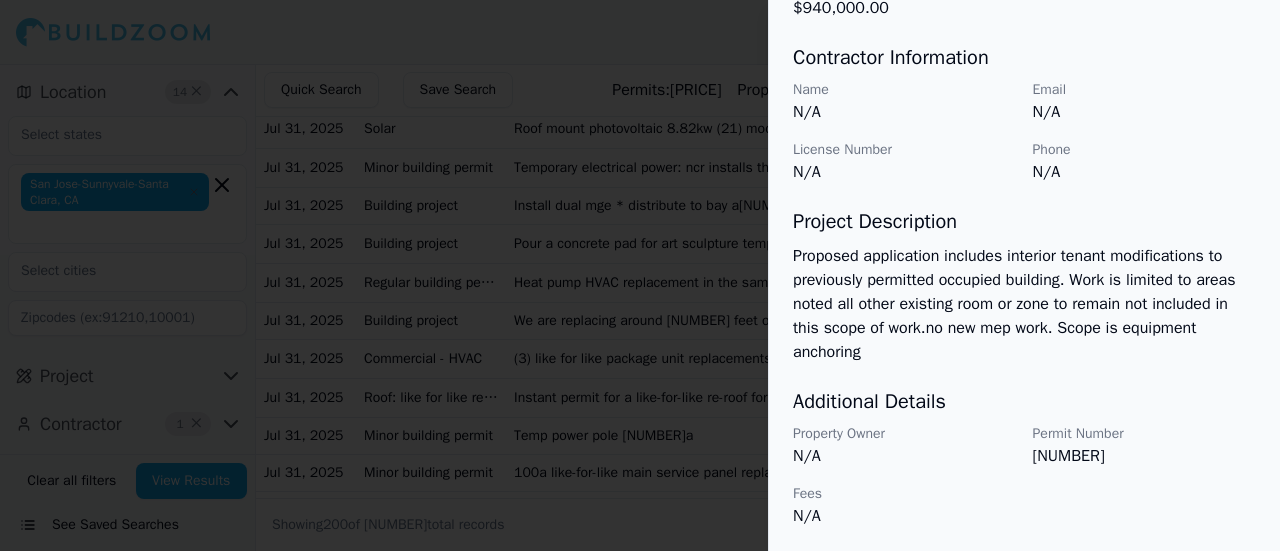 click at bounding box center [640, 275] 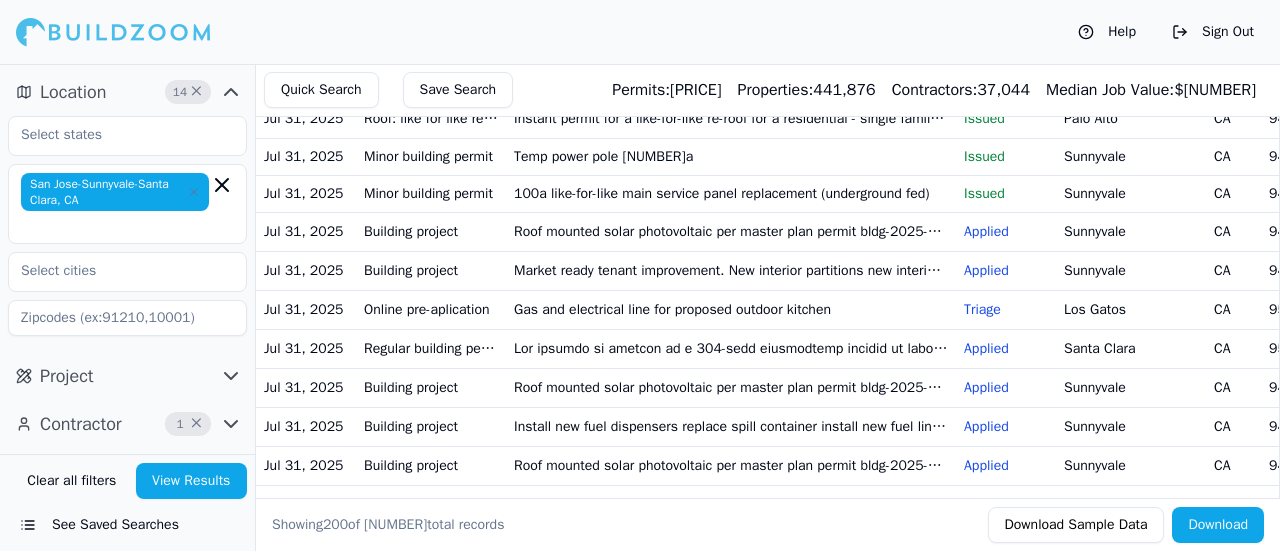 scroll, scrollTop: 2122, scrollLeft: 0, axis: vertical 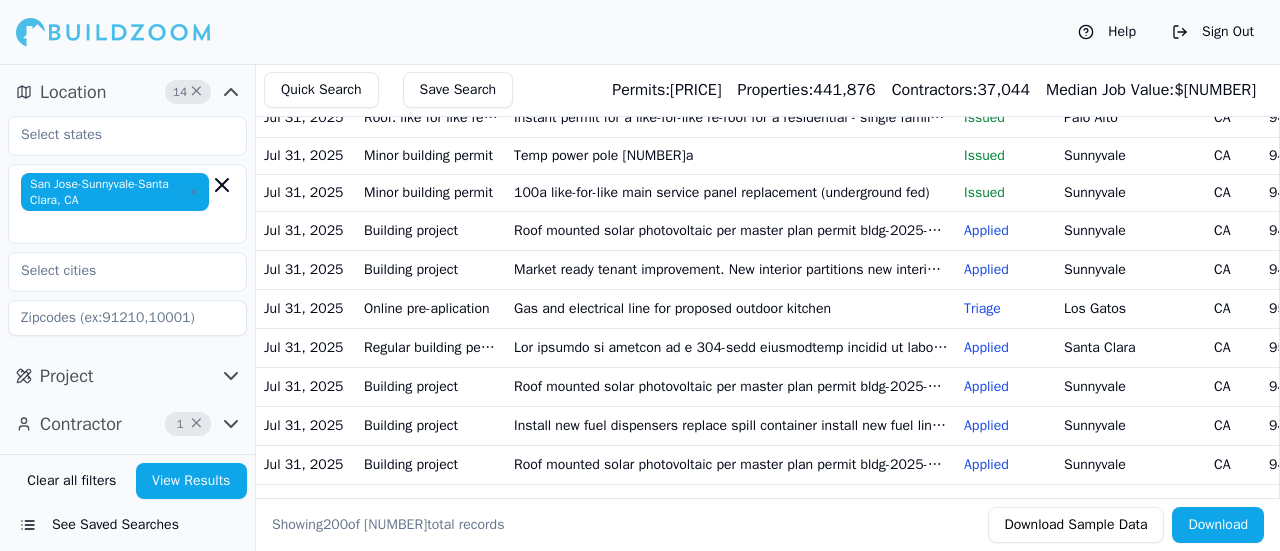click on "Addition modular home adu to property" at bounding box center [731, -230] 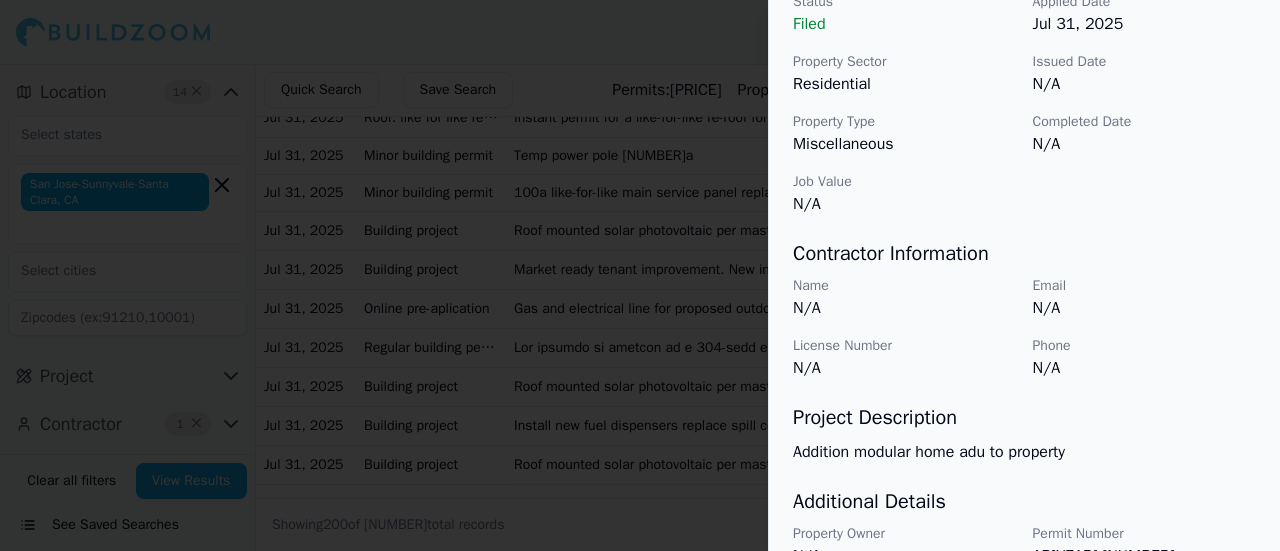 scroll, scrollTop: 772, scrollLeft: 0, axis: vertical 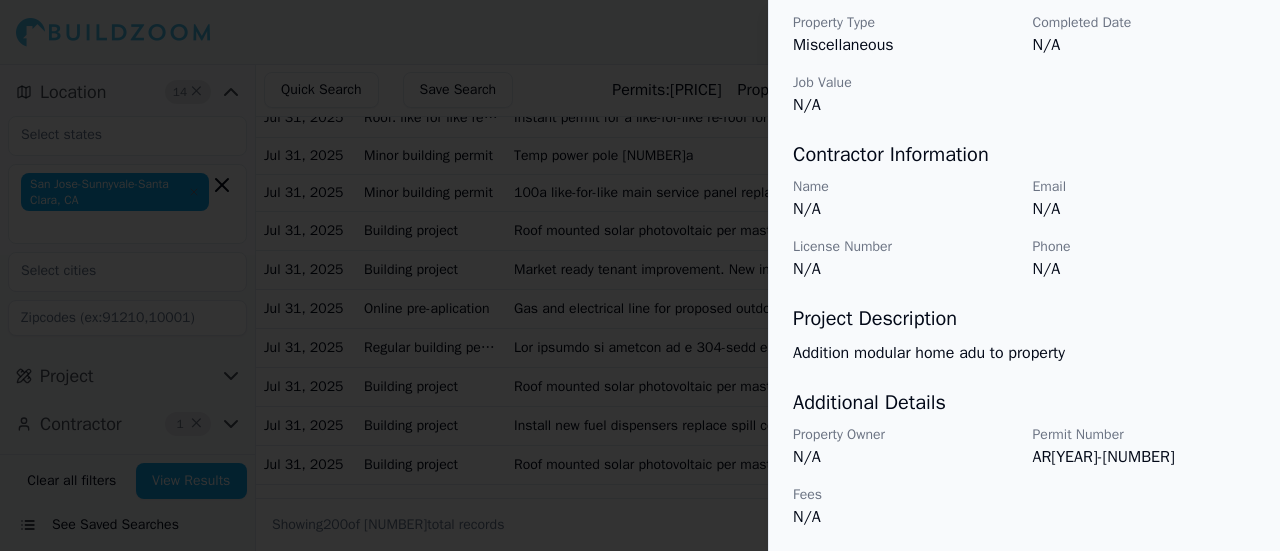 click at bounding box center (640, 275) 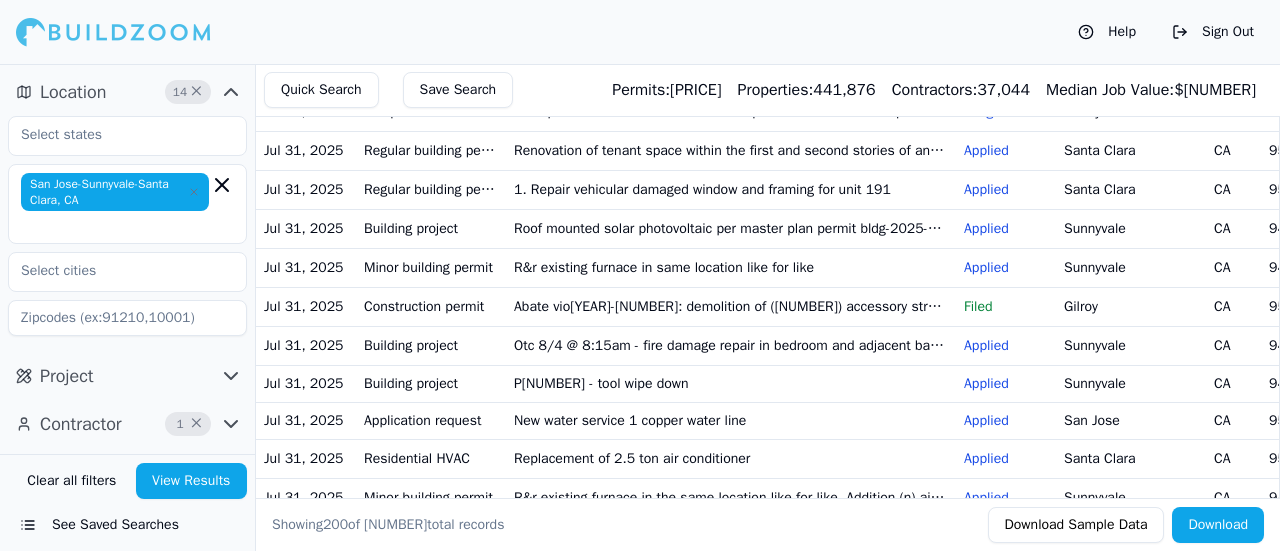 scroll, scrollTop: 2834, scrollLeft: 0, axis: vertical 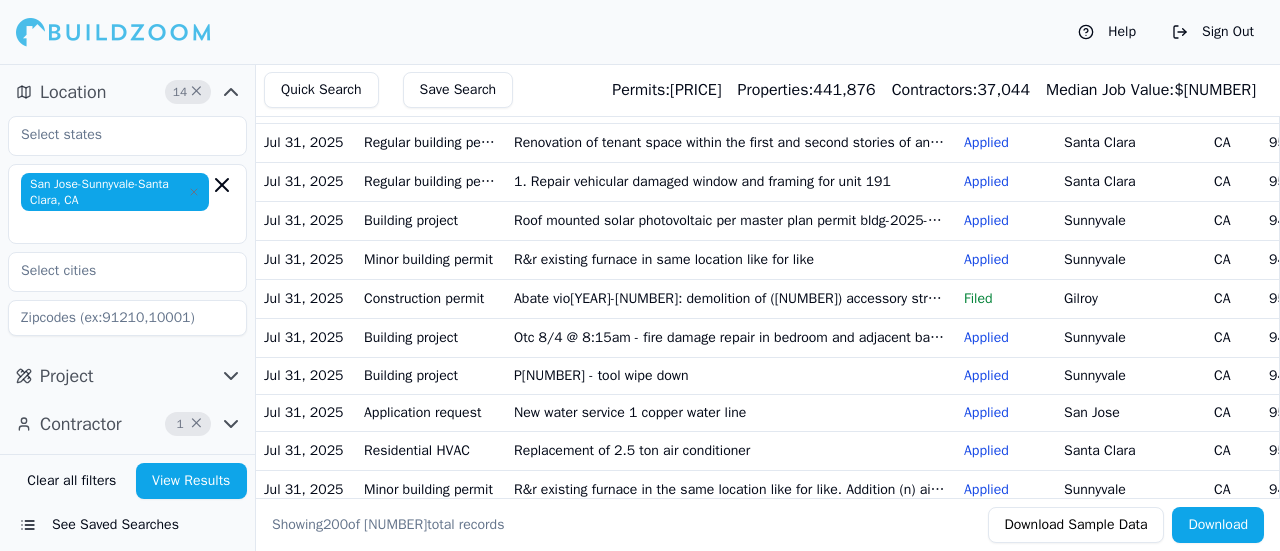 click at bounding box center (731, -365) 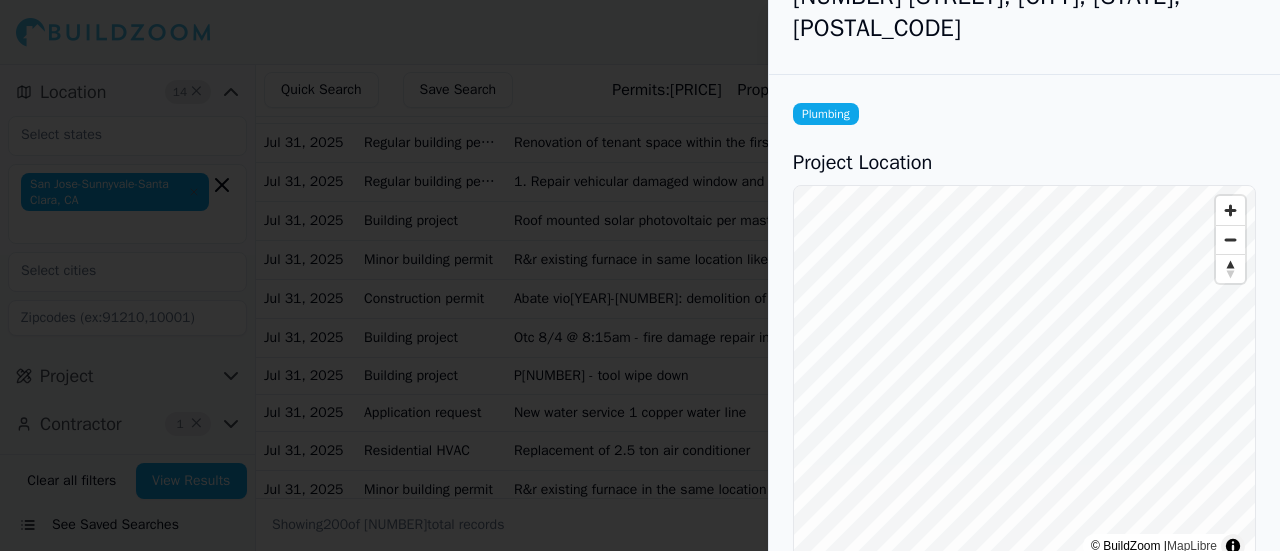 scroll, scrollTop: 0, scrollLeft: 0, axis: both 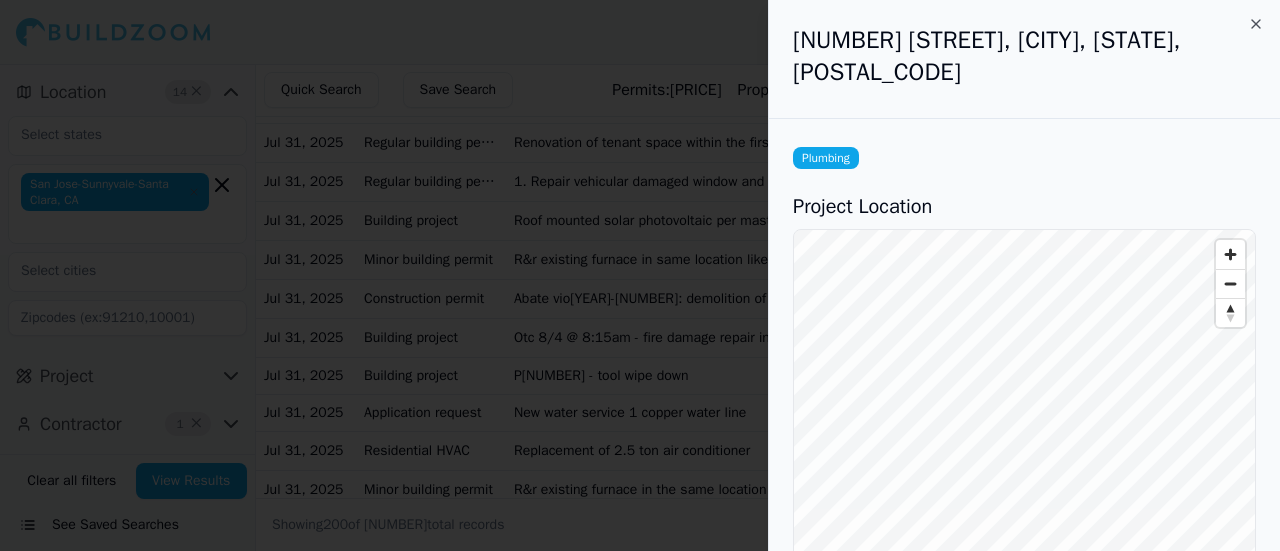drag, startPoint x: 494, startPoint y: 189, endPoint x: 390, endPoint y: 220, distance: 108.52189 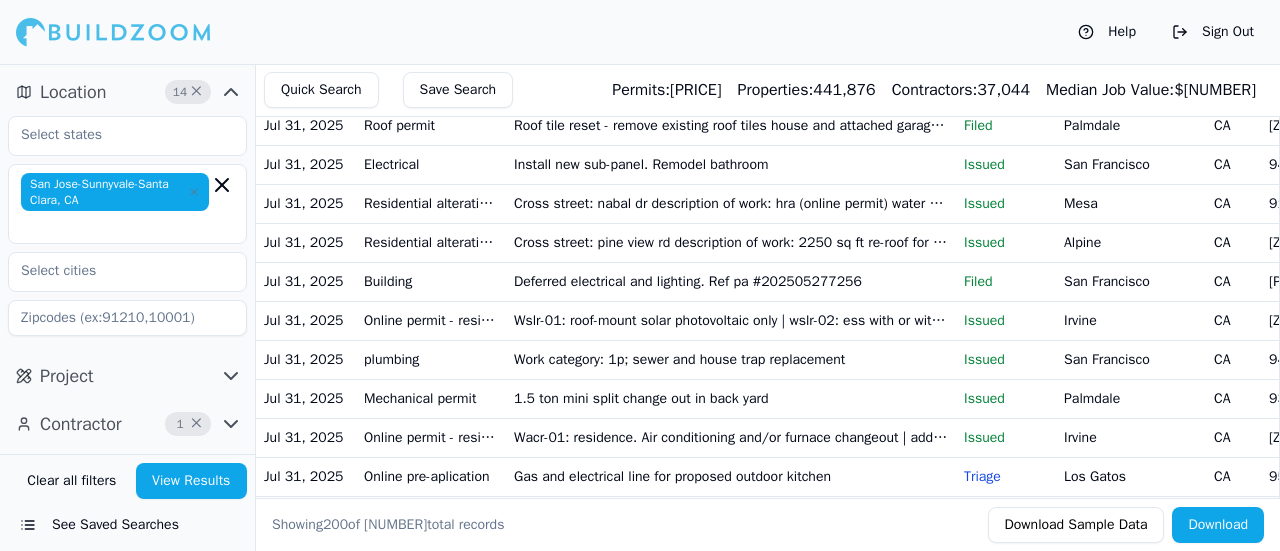 scroll, scrollTop: 3514, scrollLeft: 0, axis: vertical 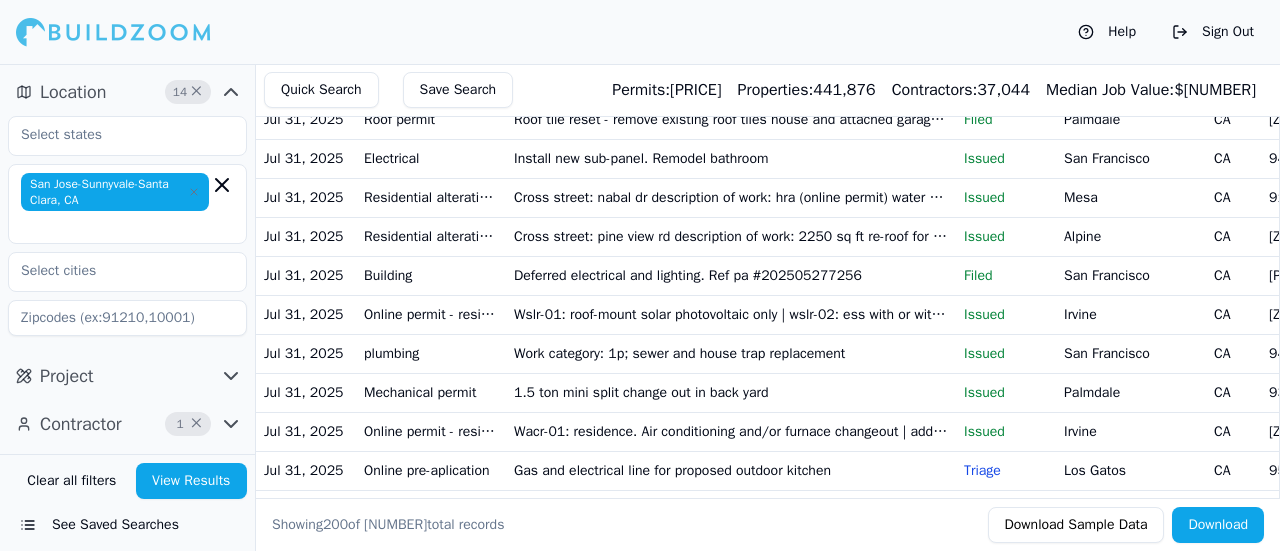 click on "Fire sprinklers - installation of a new nfpa 13d automatic fire sprinkler system" at bounding box center [731, -577] 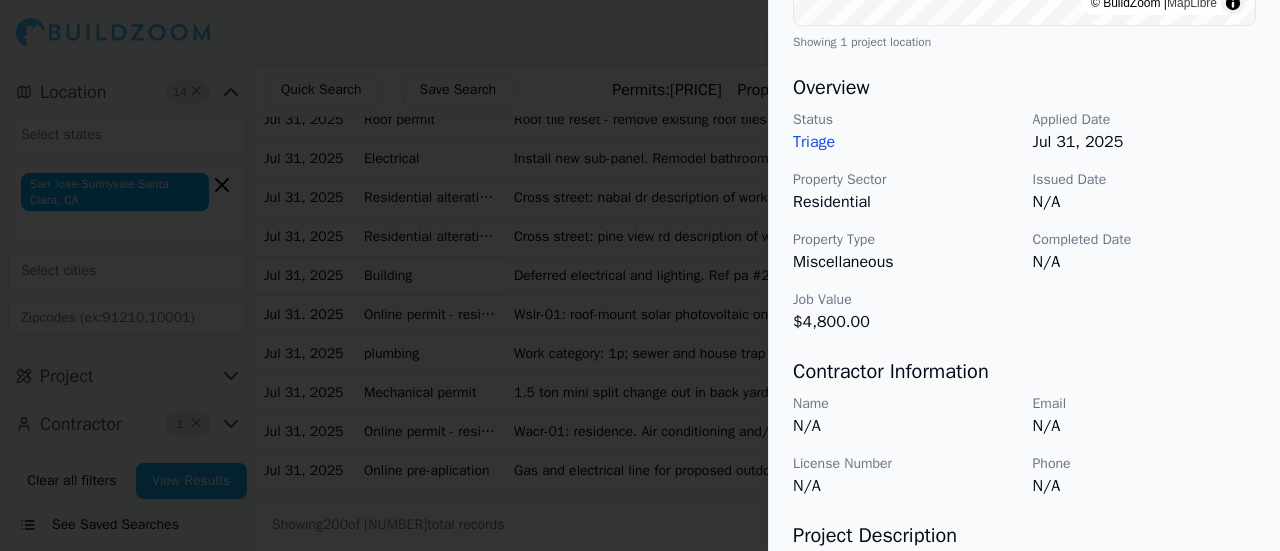 scroll, scrollTop: 783, scrollLeft: 0, axis: vertical 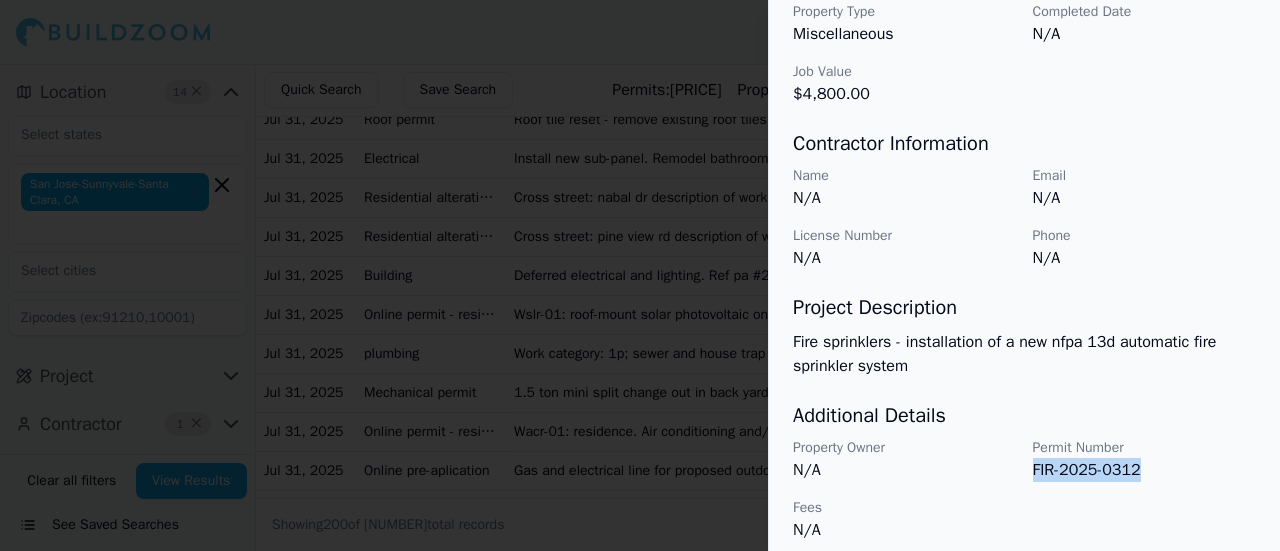 drag, startPoint x: 1138, startPoint y: 474, endPoint x: 1030, endPoint y: 481, distance: 108.226616 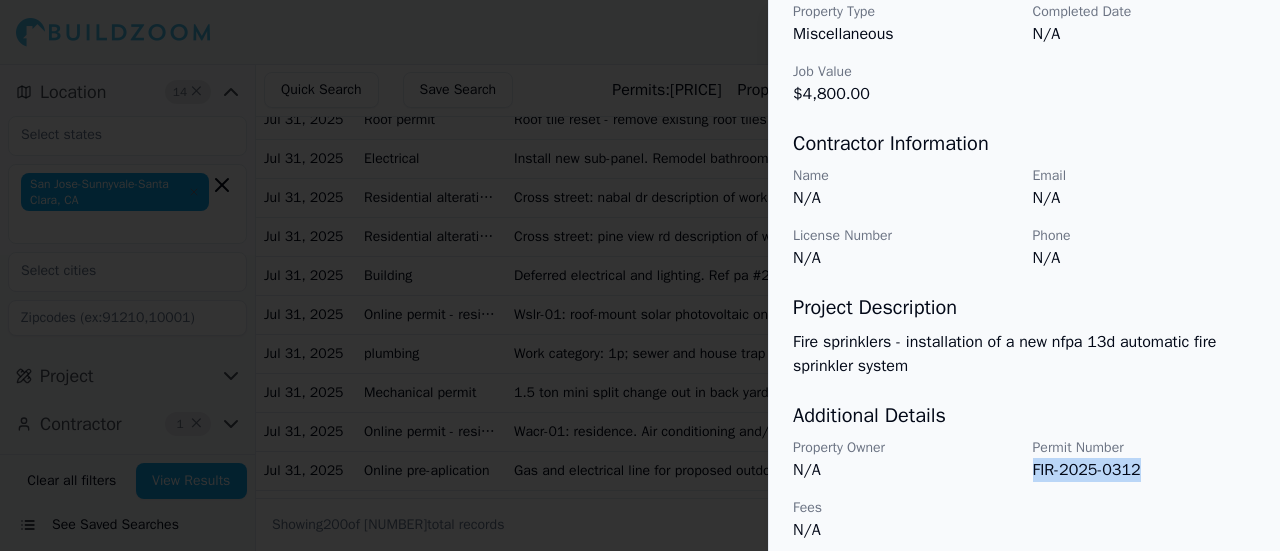 click on "Property Owner N/A Permit Number FIR-2025-0312 Fees N/A" at bounding box center [1024, 490] 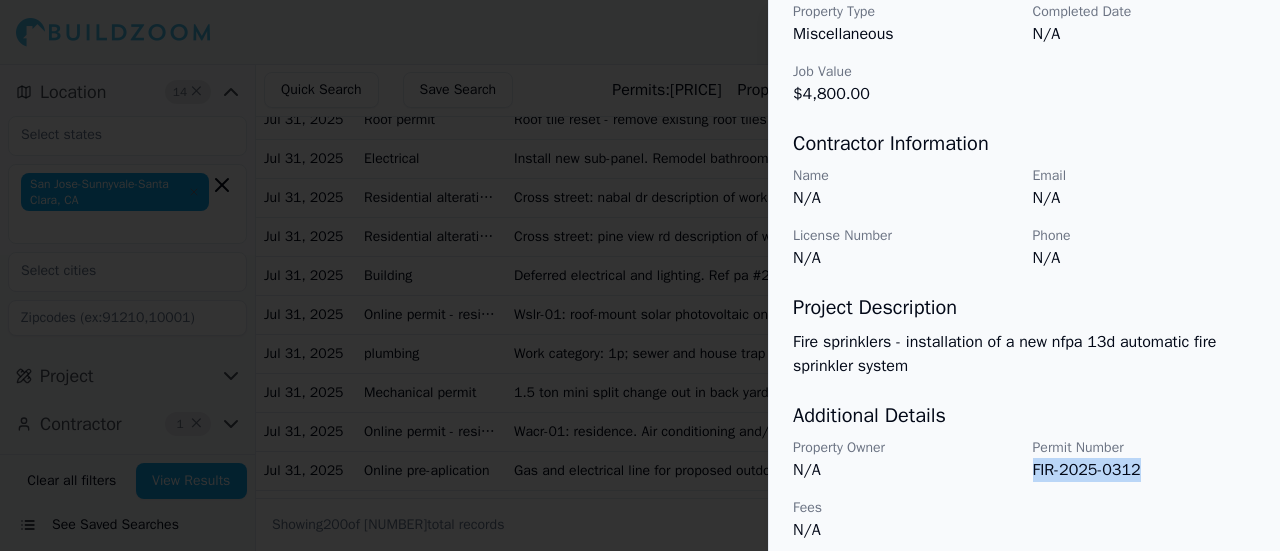 copy on "FIR-2025-0312" 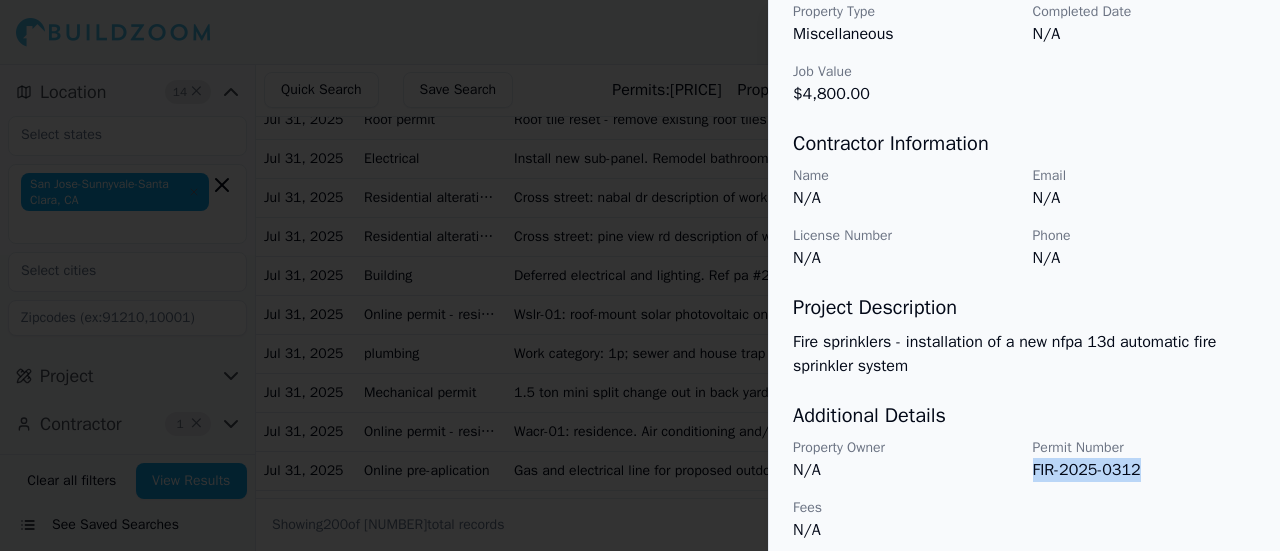 click at bounding box center (640, 275) 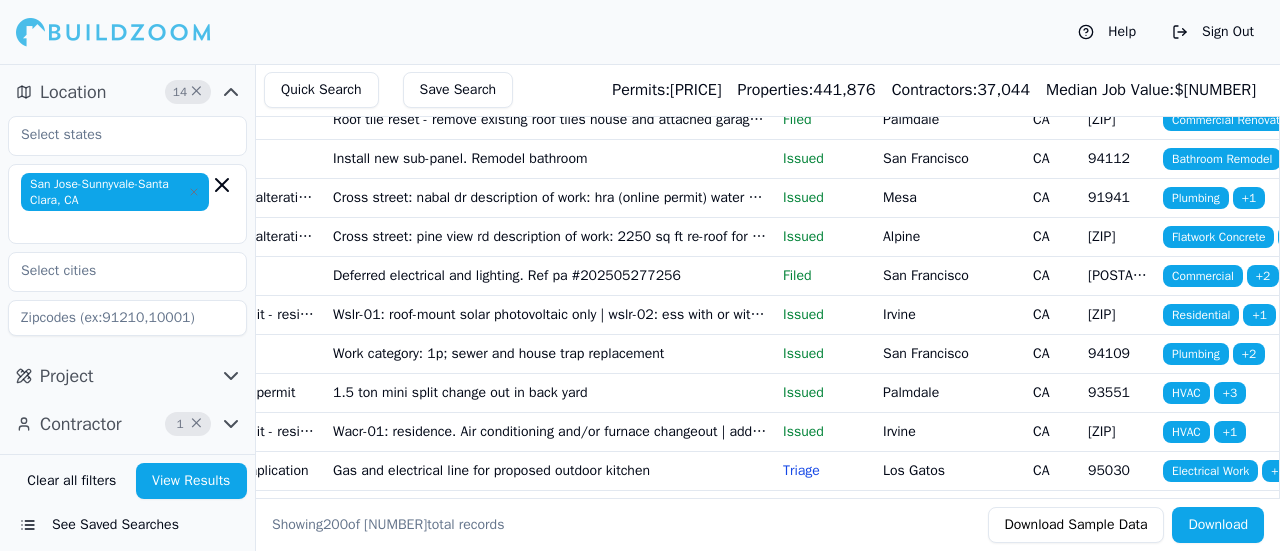 scroll, scrollTop: 0, scrollLeft: 206, axis: horizontal 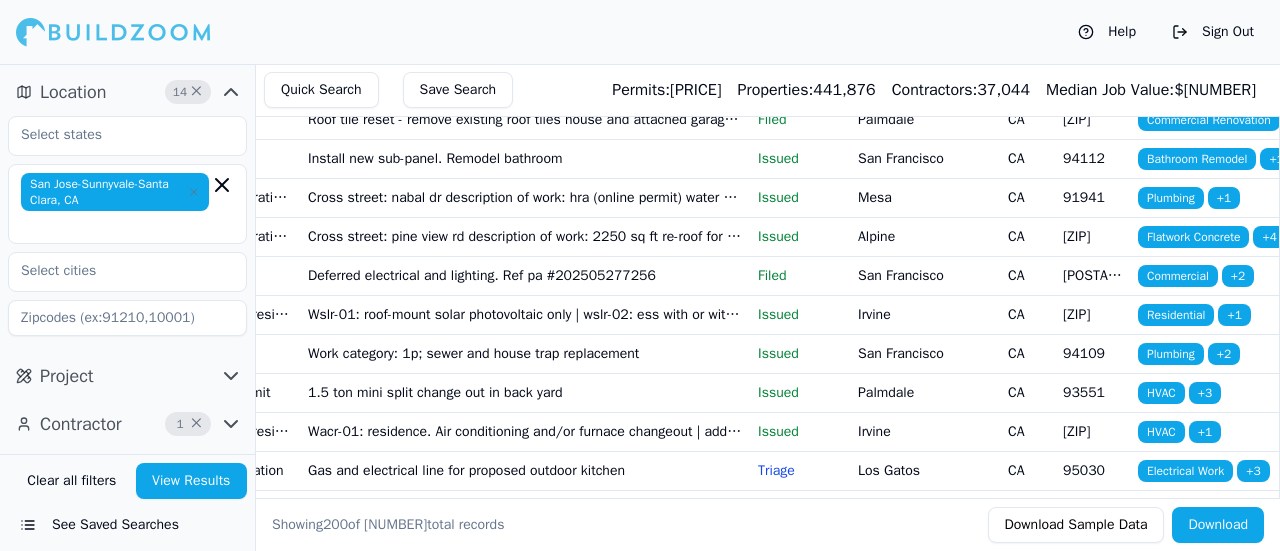 click on "Triage" at bounding box center [800, -576] 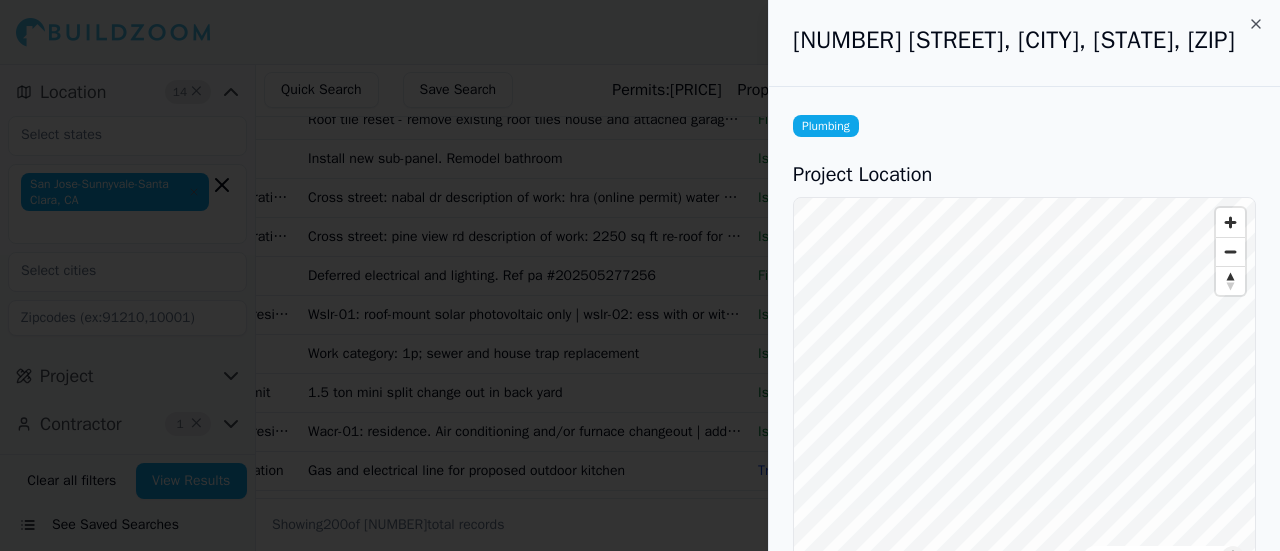 click at bounding box center (640, 275) 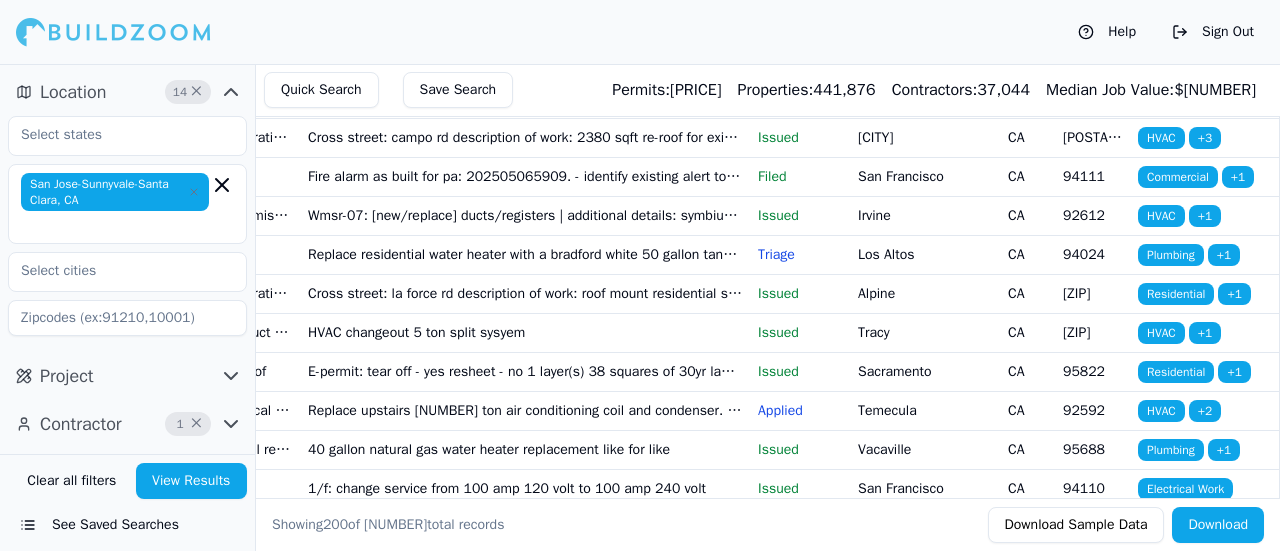 scroll, scrollTop: 6334, scrollLeft: 0, axis: vertical 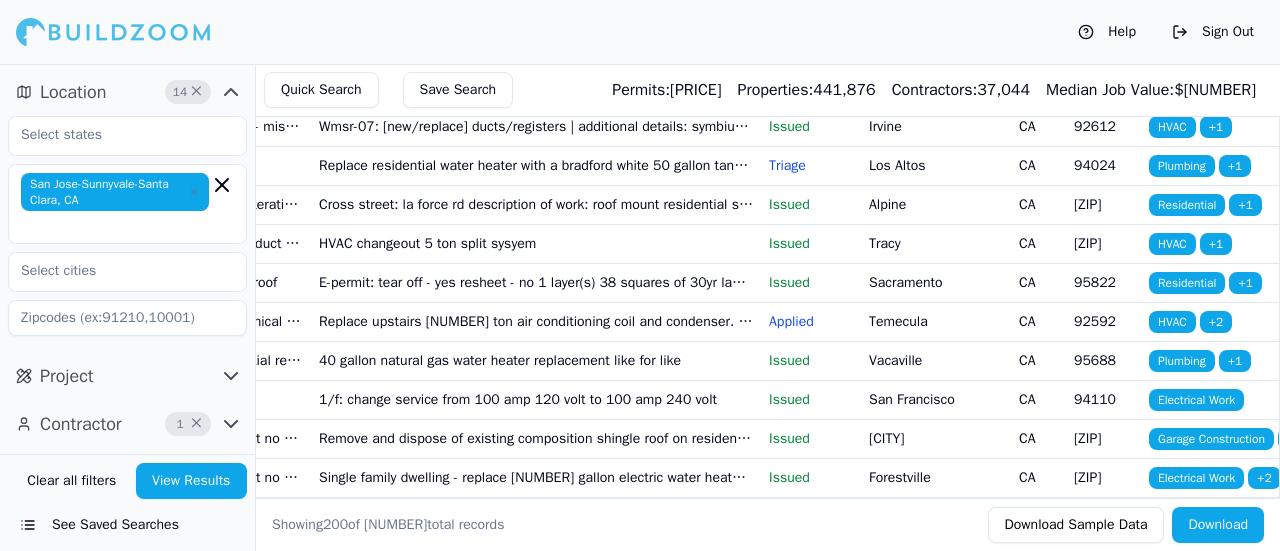 click on "New one-story single-family residence with mezzanine loft at-grade and near-grade patios two detached accessory sheds less than 120 sf and more than 50 apart driveway and a fenced parking area" at bounding box center (536, -1311) 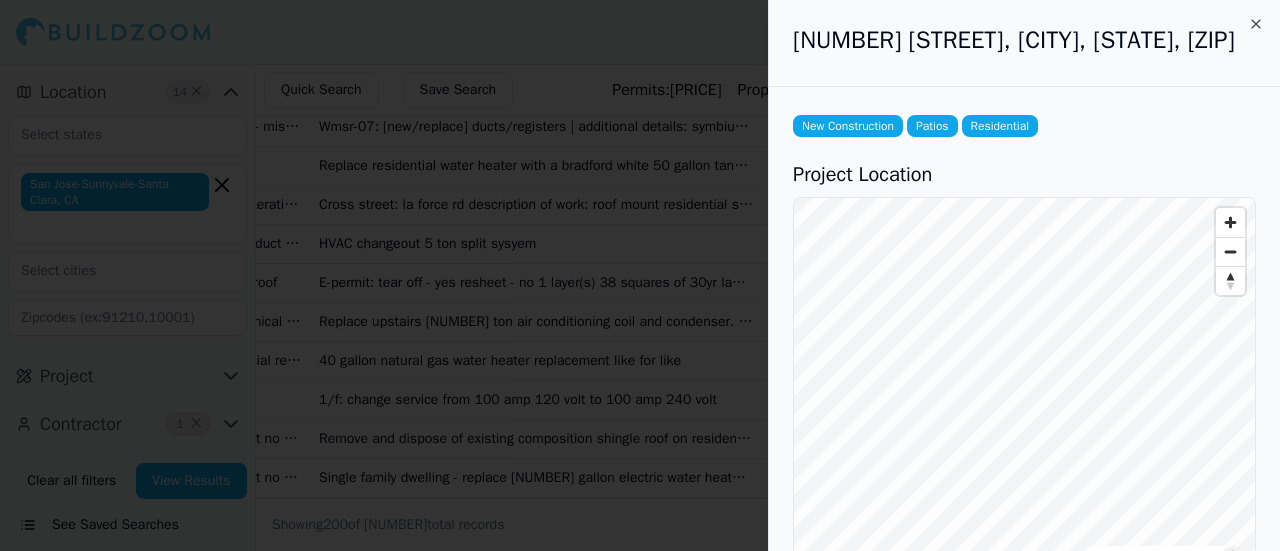 click at bounding box center [640, 275] 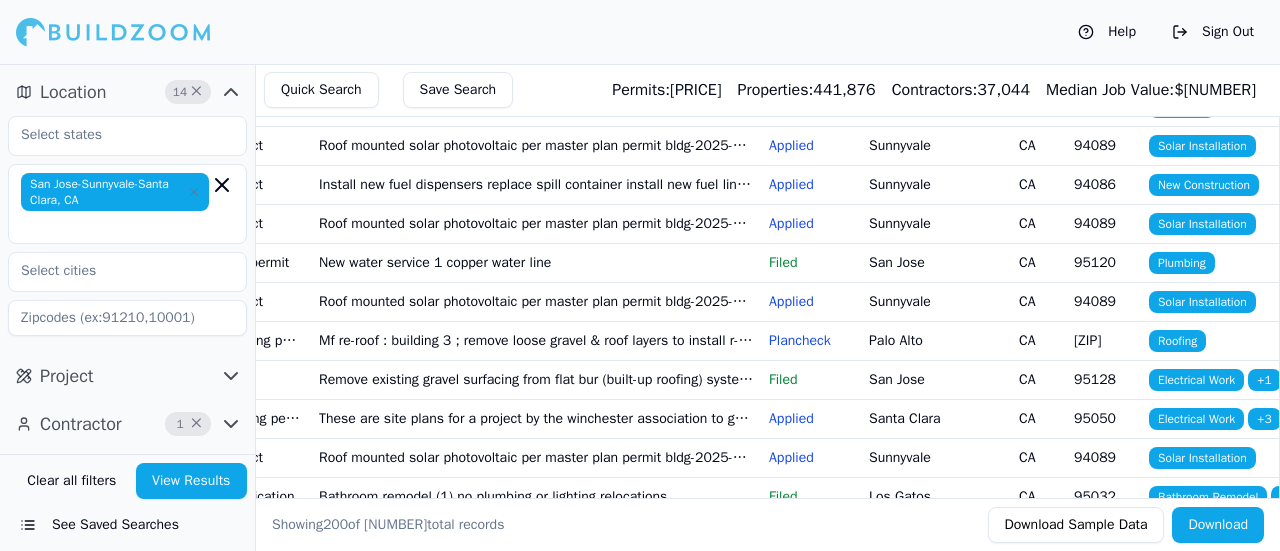scroll, scrollTop: 2285, scrollLeft: 0, axis: vertical 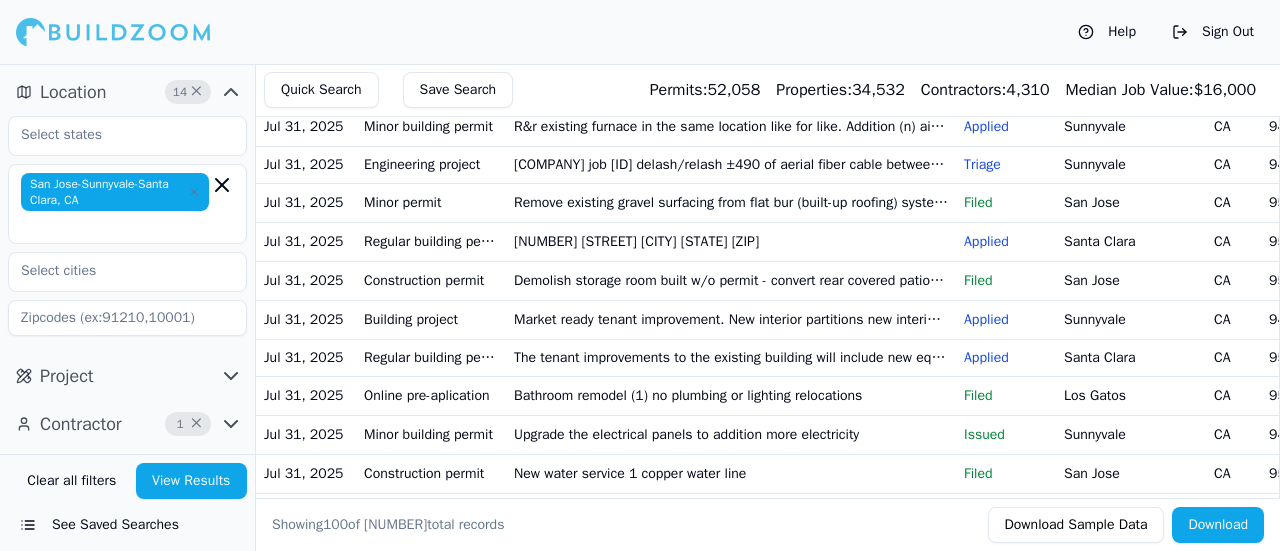 click on "We are replacing around 40 feet of the water line from the main shut-off to the city water meter" at bounding box center [731, -29] 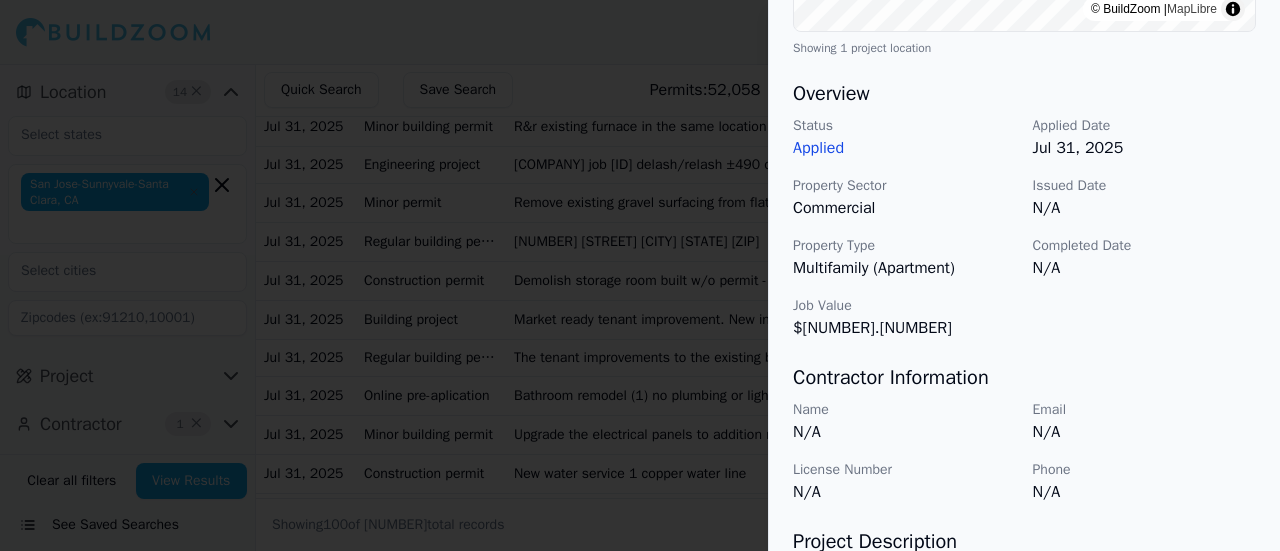scroll, scrollTop: 747, scrollLeft: 0, axis: vertical 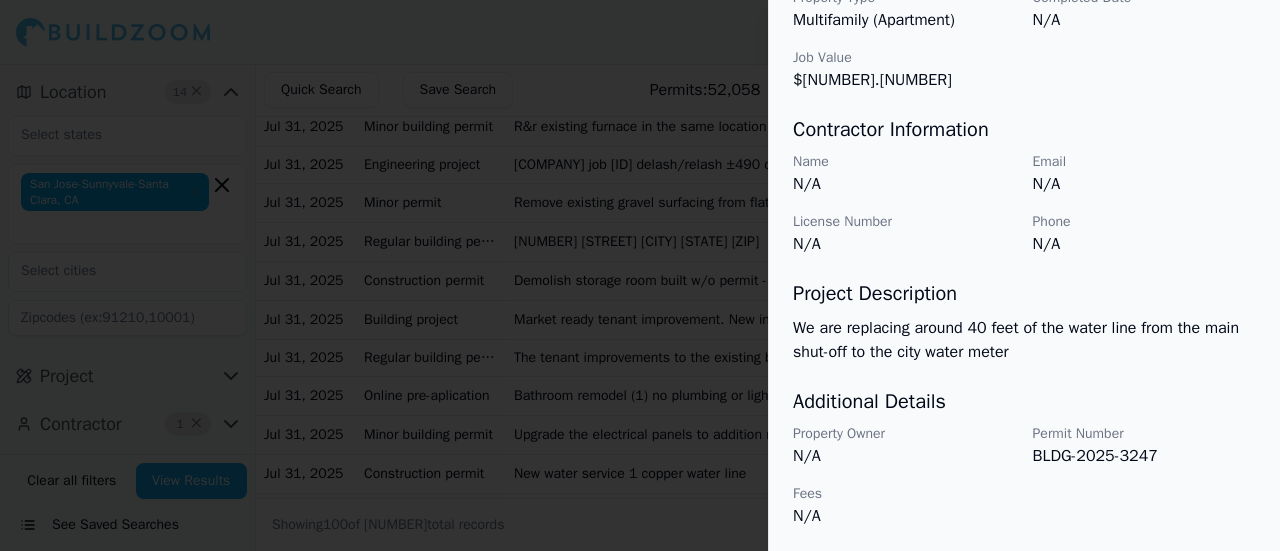 click at bounding box center (640, 275) 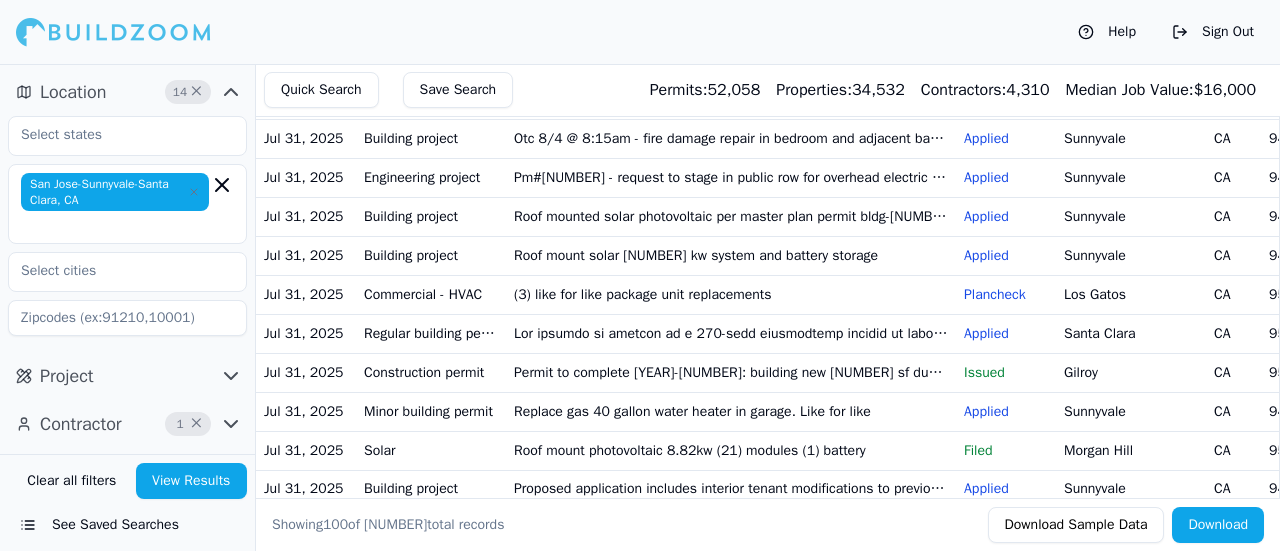 scroll, scrollTop: 1868, scrollLeft: 0, axis: vertical 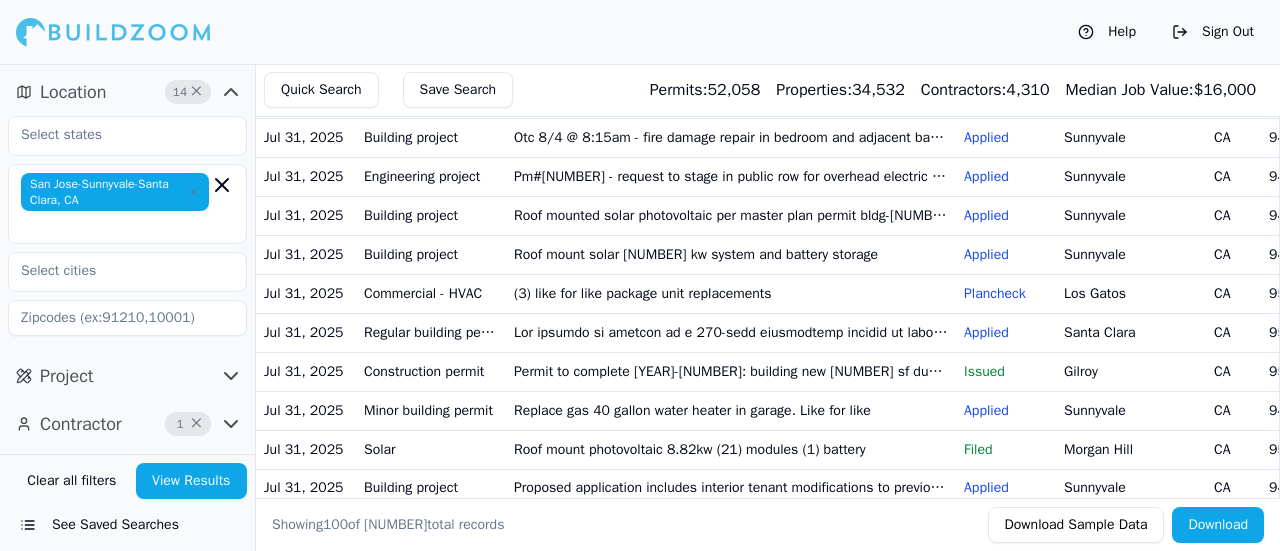 click on "Market ready tenant improvement. New interior partitions new interior structural partitions new millwork new restroom finishes new reflected ceiling and new lighting in areas of construction. Rework existing mechanical and electrical. No change in use" at bounding box center (731, -134) 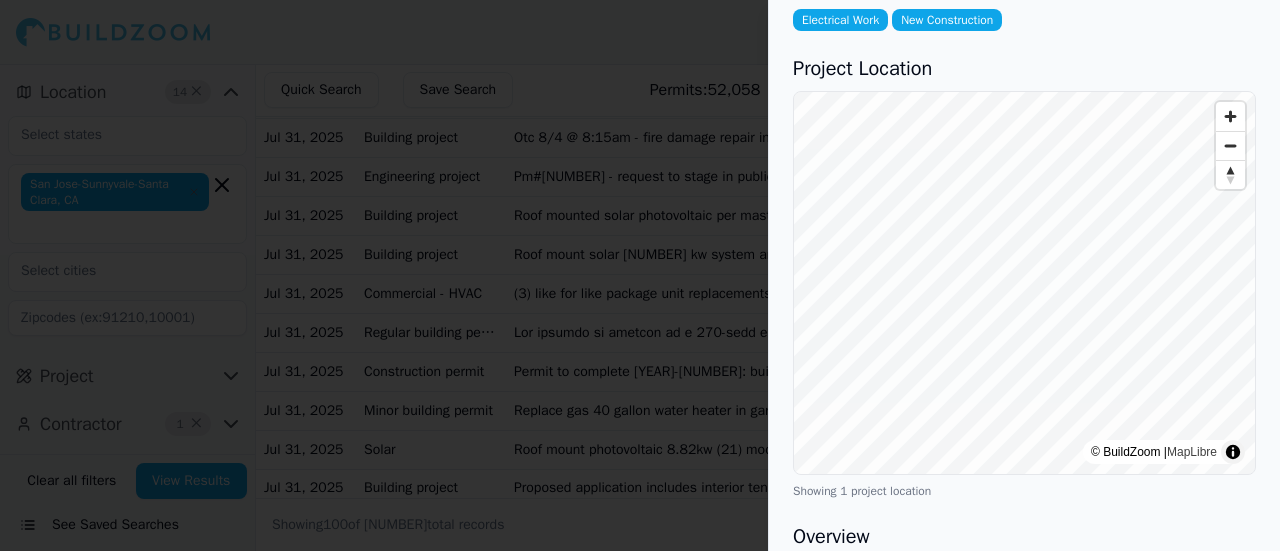 scroll, scrollTop: 102, scrollLeft: 0, axis: vertical 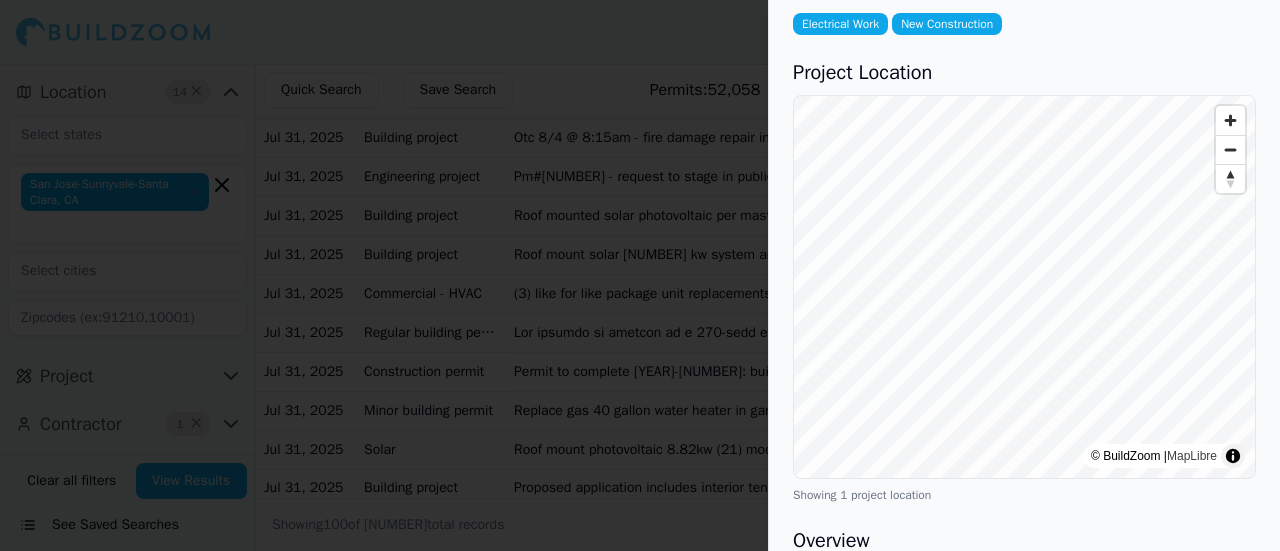 click at bounding box center (640, 275) 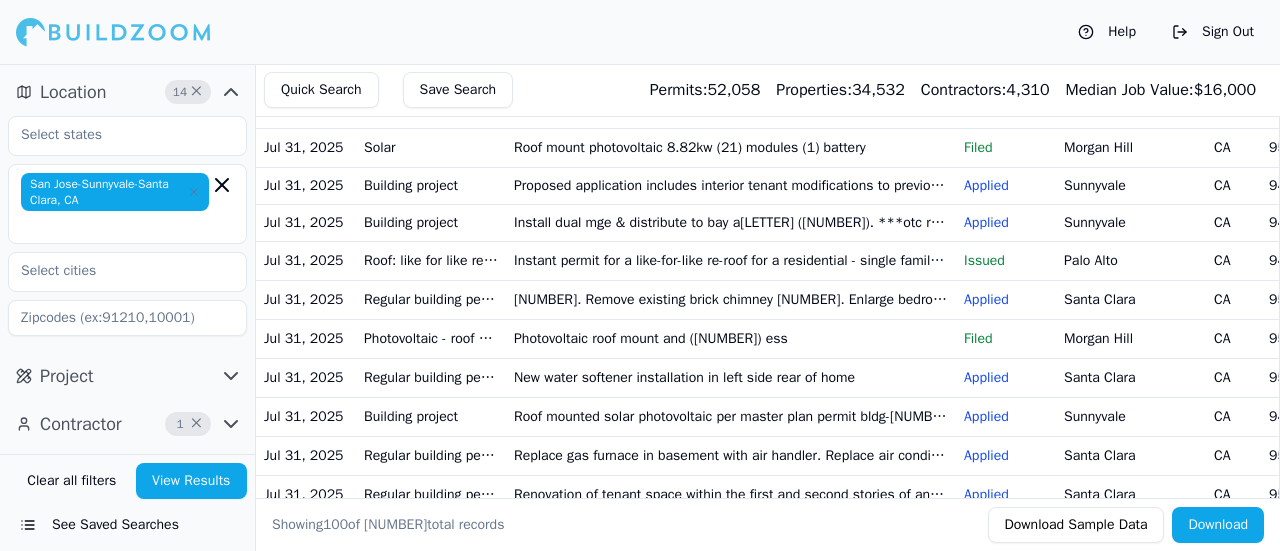 scroll, scrollTop: 2175, scrollLeft: 0, axis: vertical 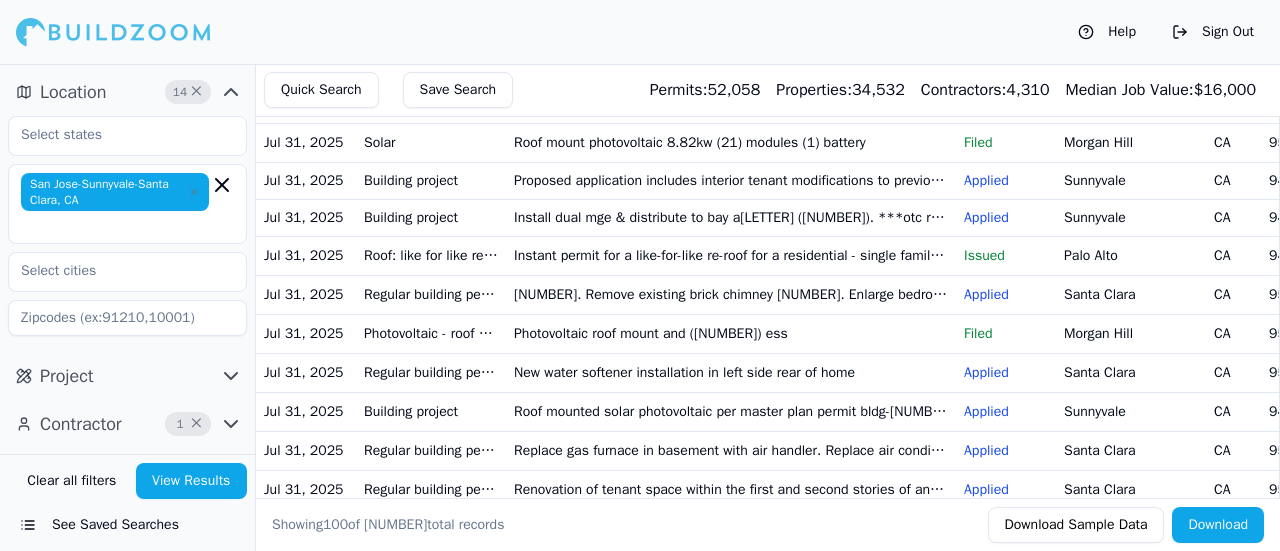 click on "Otc 8/4 @ 8:15am - fire damage repair in bedroom and adjacent bathroom and adjacent end of hallway. Return rooms to existing condition at time of fire. Replace bedroom window with egress compliant. Addition small window in bedroom" at bounding box center (731, -170) 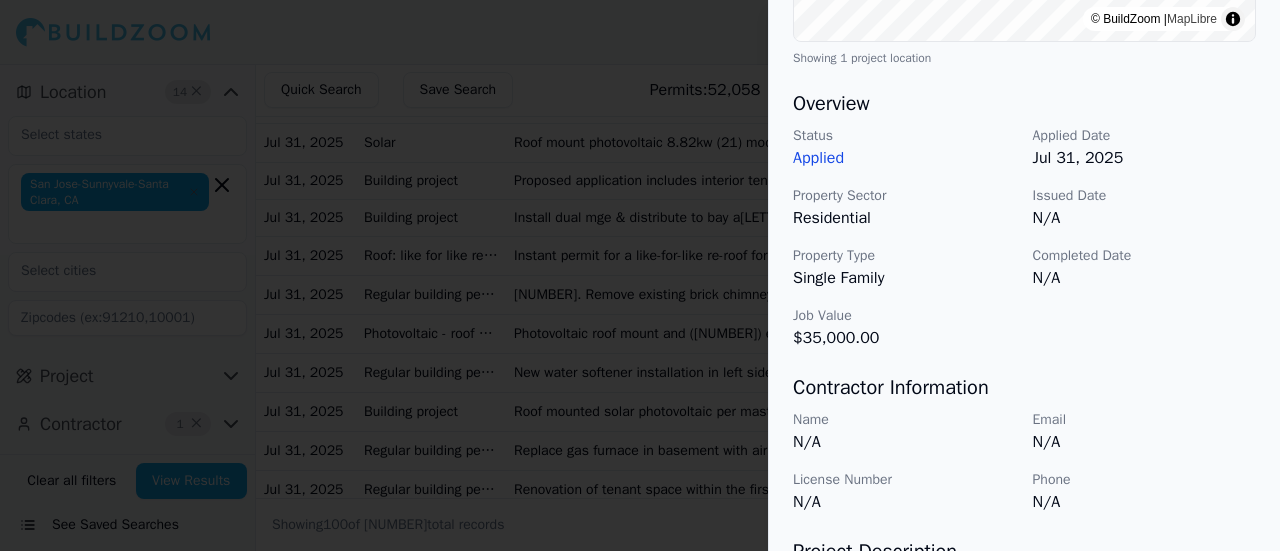scroll, scrollTop: 870, scrollLeft: 0, axis: vertical 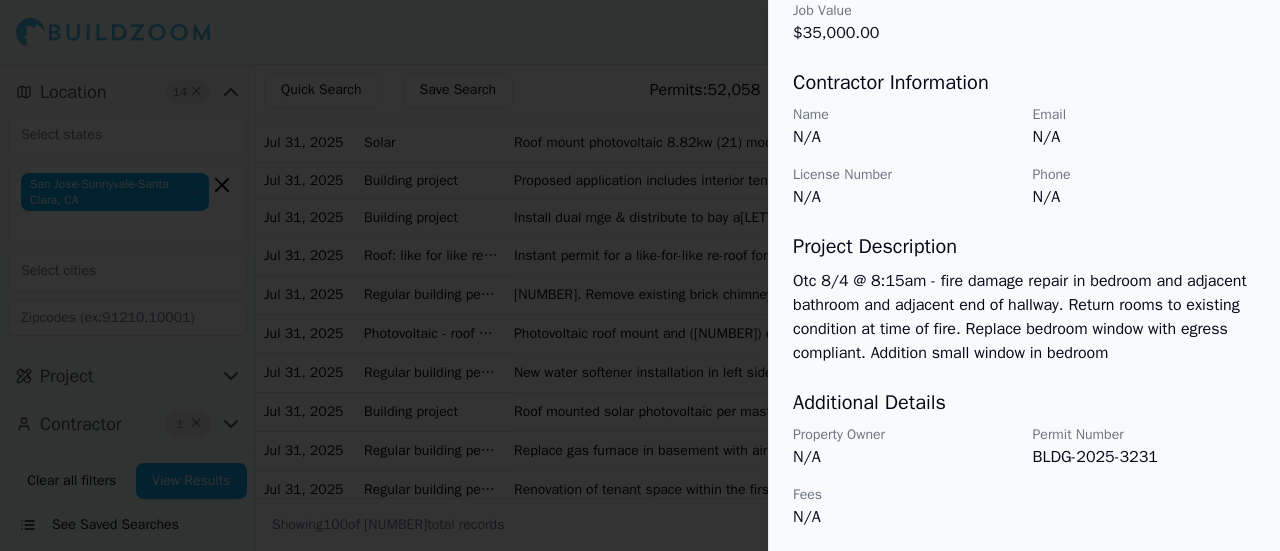 click at bounding box center (640, 275) 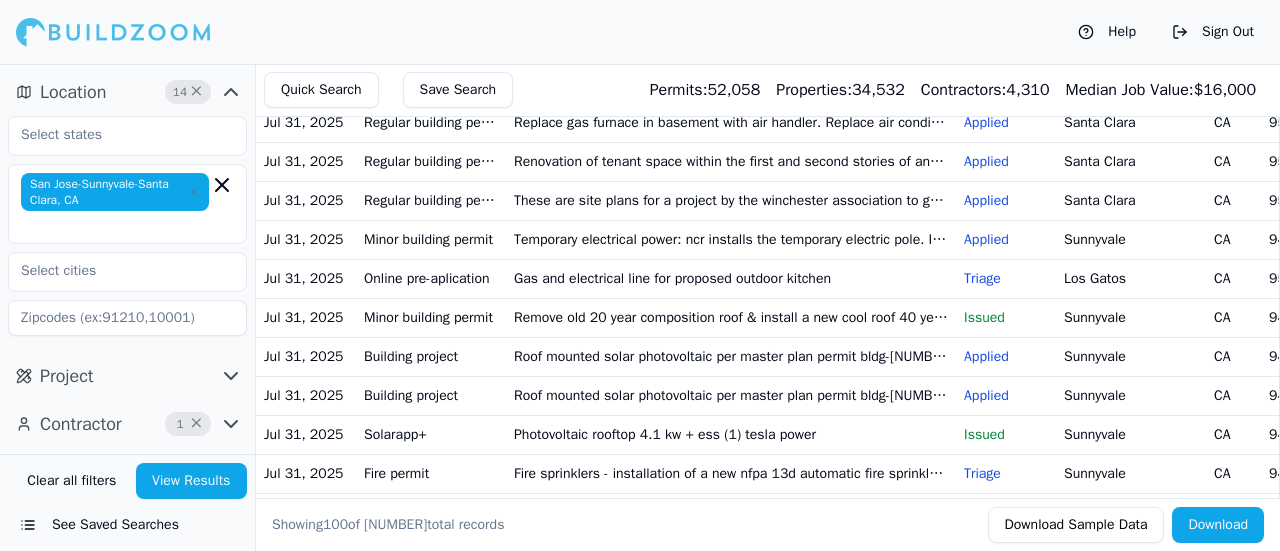 scroll, scrollTop: 2510, scrollLeft: 0, axis: vertical 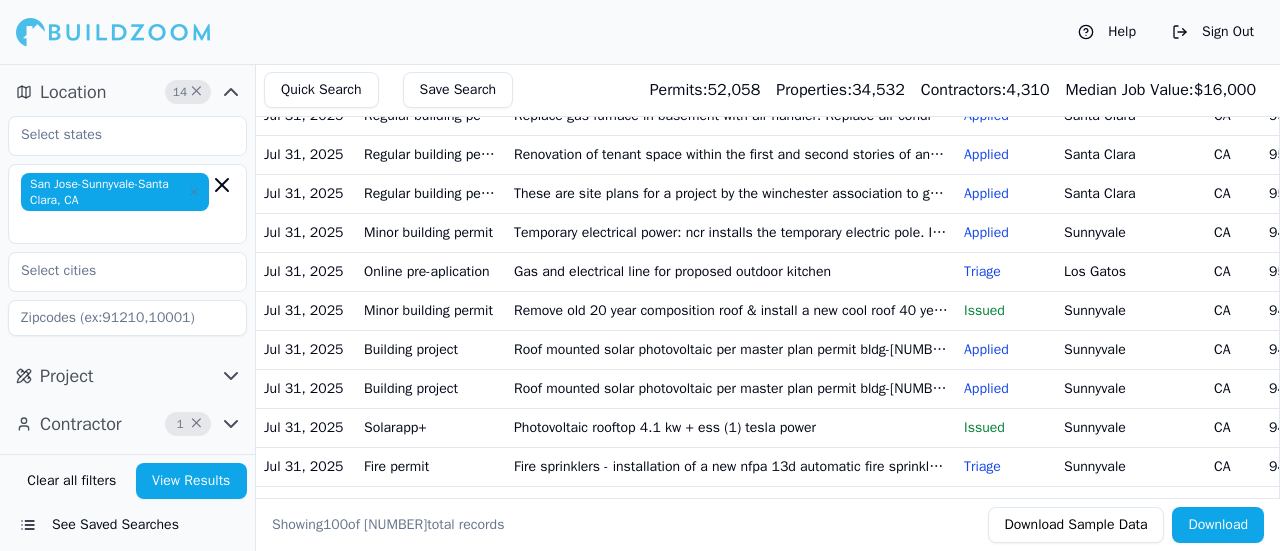 click on "Permit to complete [YEAR]-[NUMBER]: building new [NUMBER] sf due to fire [NUMBER] sf covered porch" at bounding box center (731, -271) 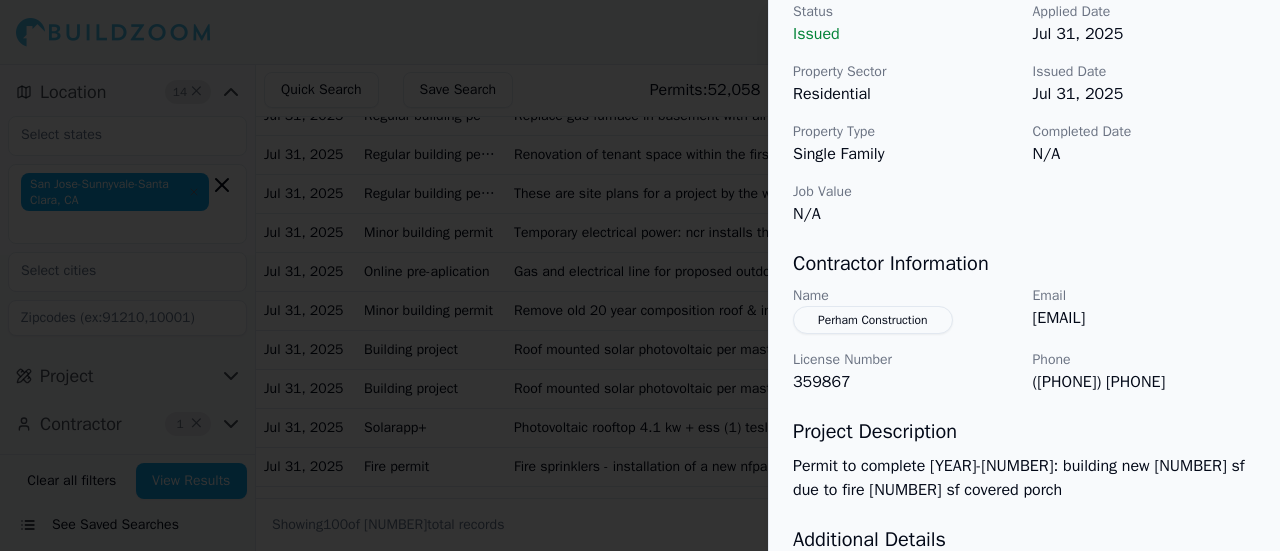 scroll, scrollTop: 664, scrollLeft: 0, axis: vertical 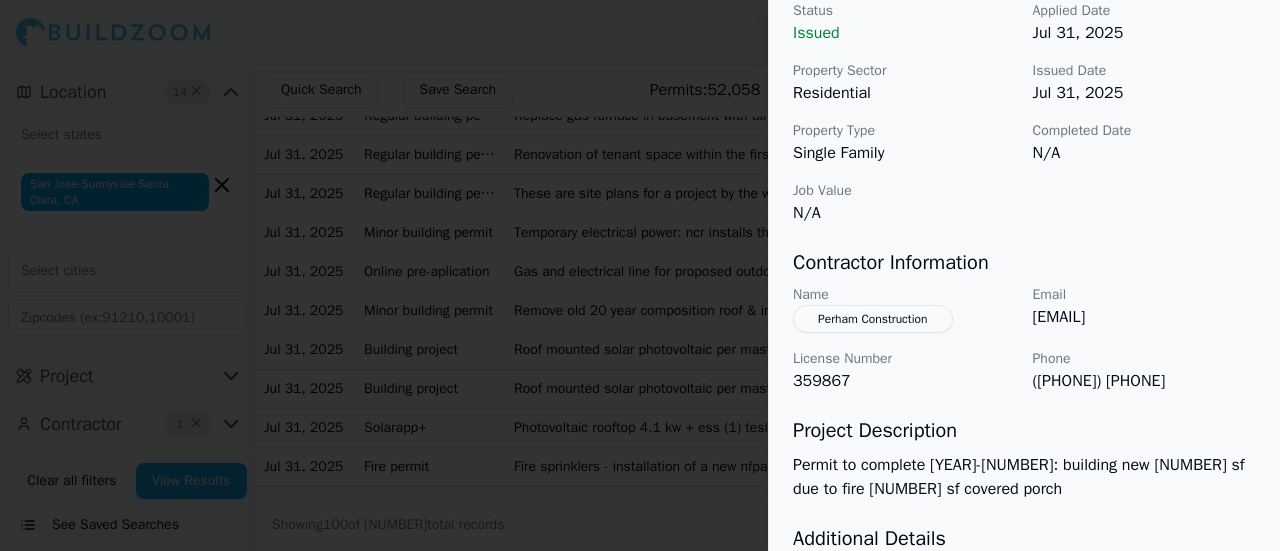 click on "New Construction Project Location © BuildZoom |  MapLibre Showing 1 project location Overview Status Issued Applied Date [DATE] Property Sector Residential Issued Date [DATE] Property Type Single Family Completed Date N/A Job Value N/A Contractor Information Name [CONTRACTOR_NAME] Email [EMAIL] License Number [LICENSE_NUMBER] Phone [PHONE_NUMBER] Project Description Permit to complete [PERMIT_NUMBER]: building new 1750 sf due to fire 833 sf covered porch Additional Details Property Owner N/A Permit Number [PERMIT_NUMBER] Fees [CURRENCY]" at bounding box center (1024, 56) 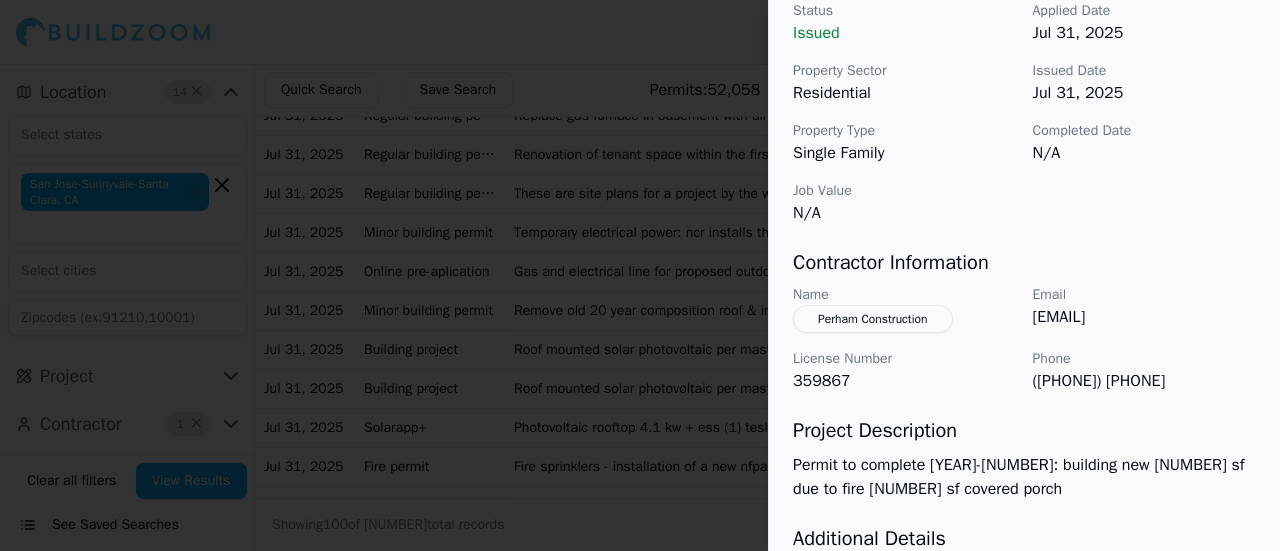 click at bounding box center (640, 275) 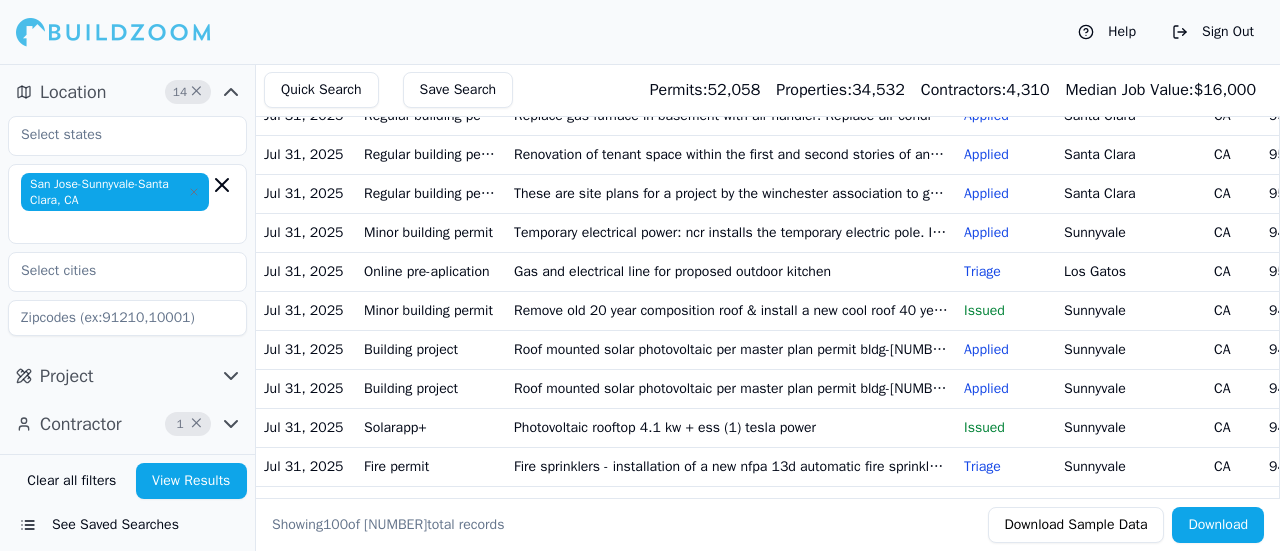 click on "Permit to complete [YEAR]-[NUMBER]: building new [NUMBER] sf due to fire [NUMBER] sf covered porch" at bounding box center [731, -271] 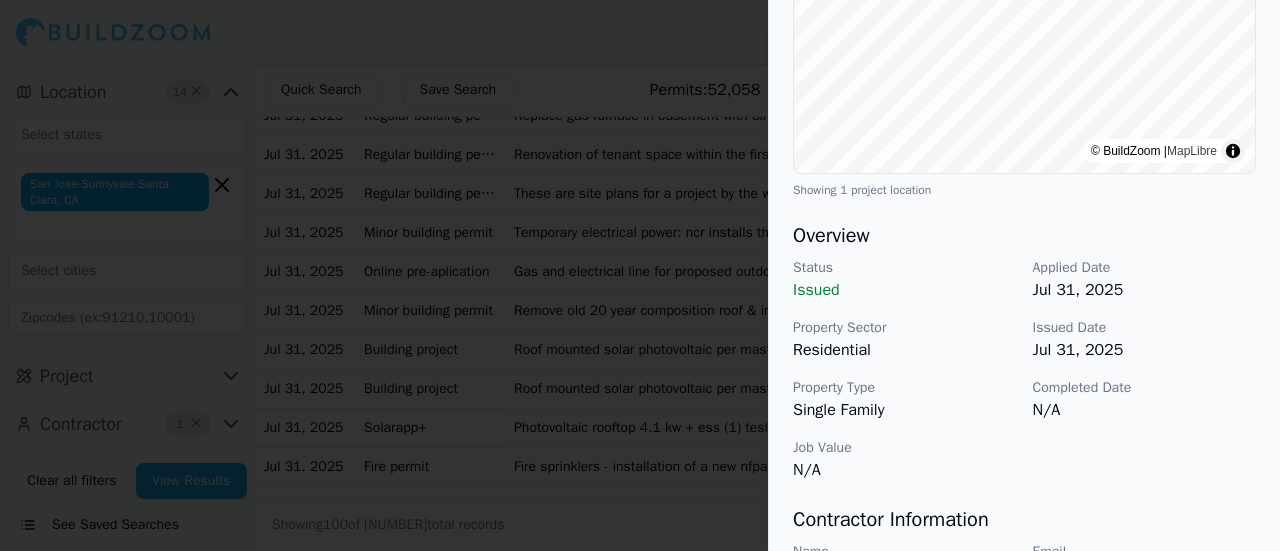 scroll, scrollTop: 644, scrollLeft: 0, axis: vertical 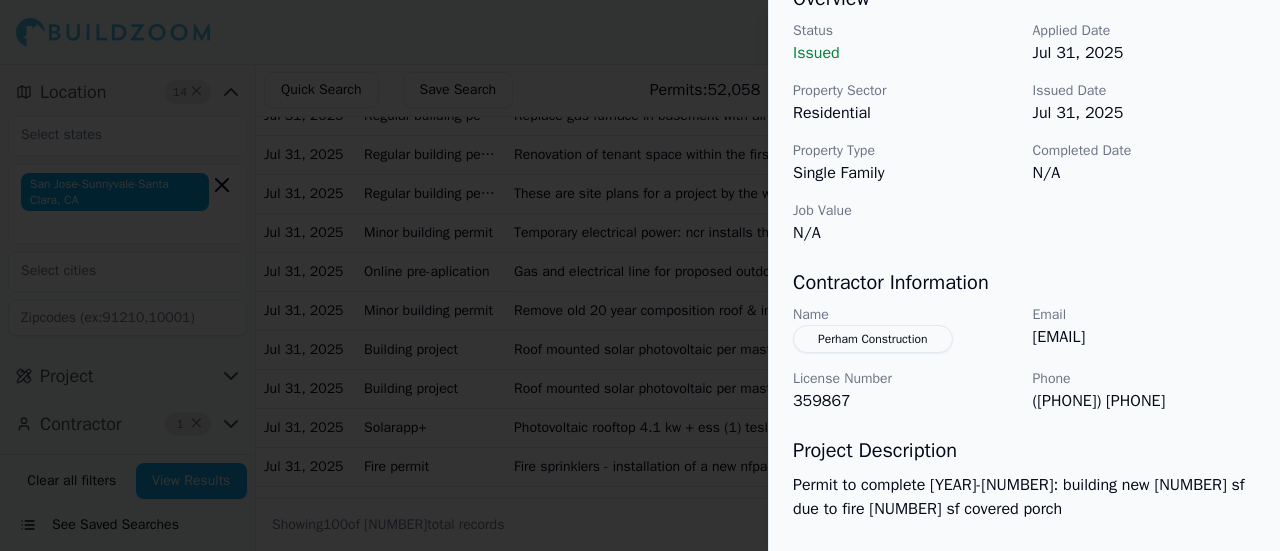 click at bounding box center [640, 275] 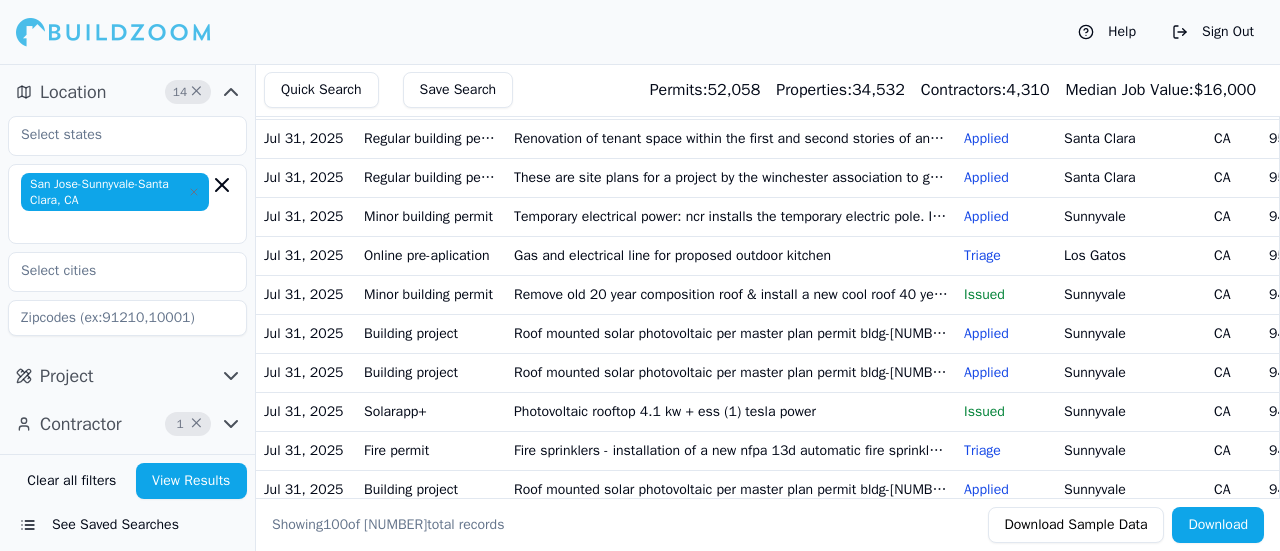 scroll, scrollTop: 2528, scrollLeft: 0, axis: vertical 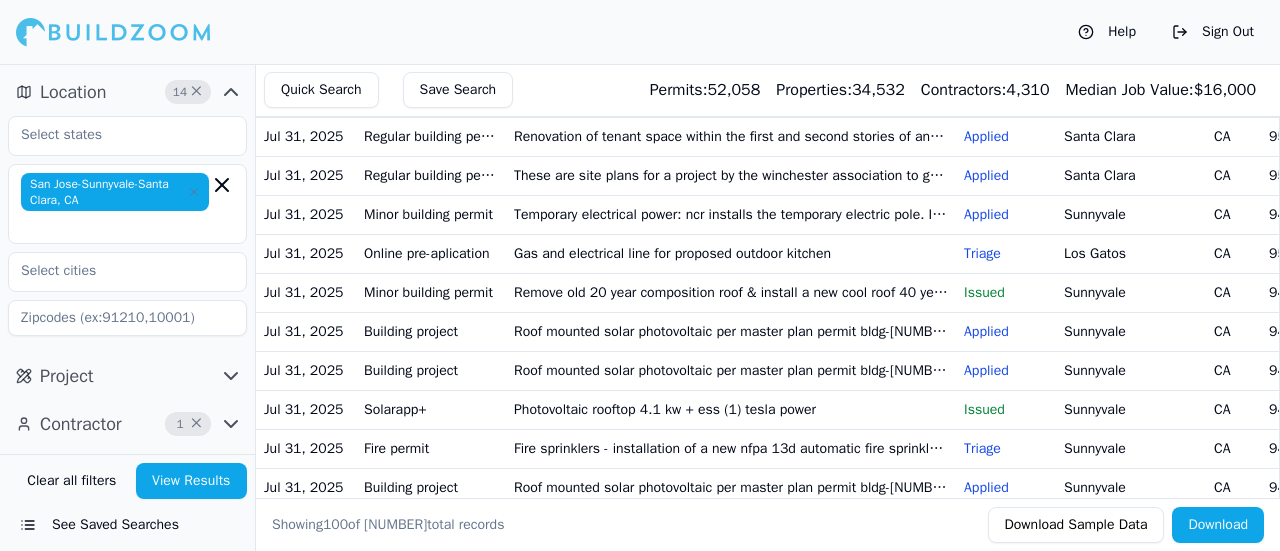 click at bounding box center (731, -328) 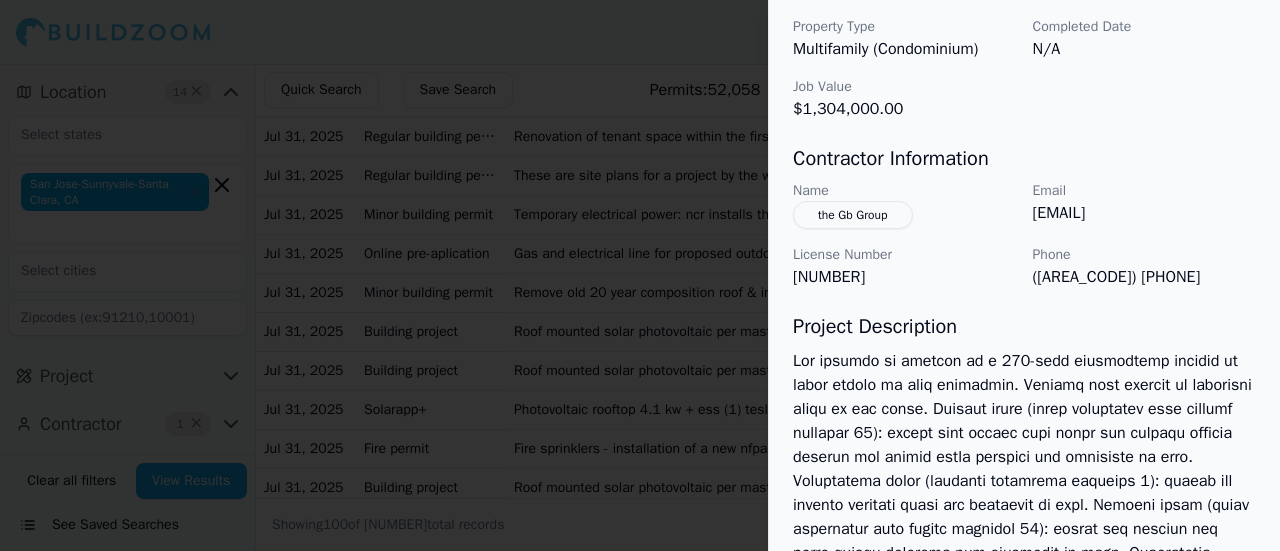scroll, scrollTop: 769, scrollLeft: 0, axis: vertical 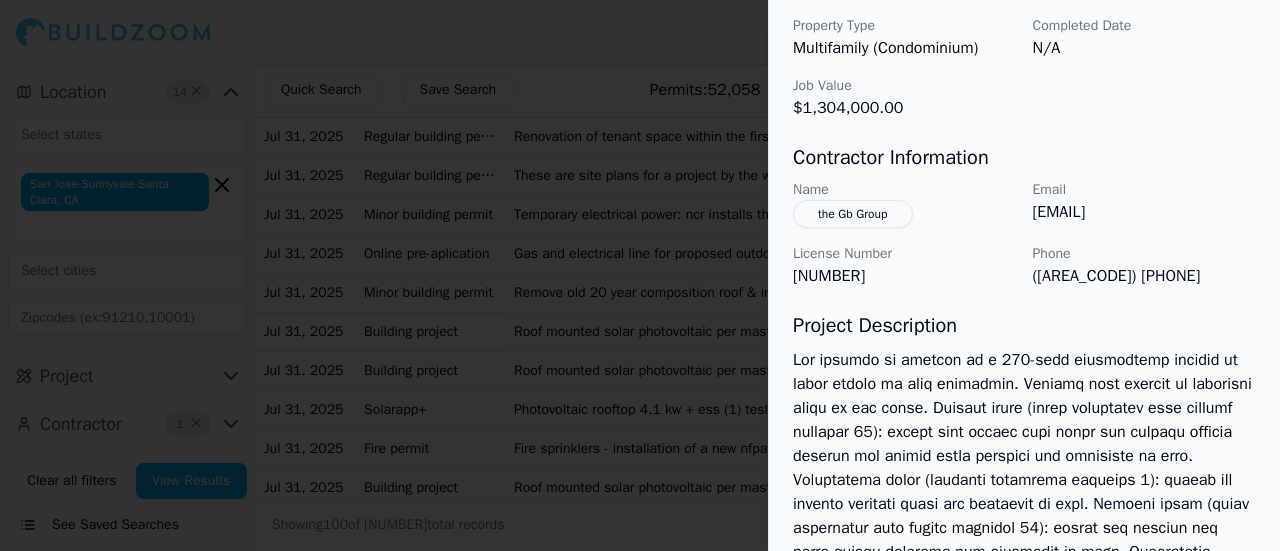 click at bounding box center (640, 275) 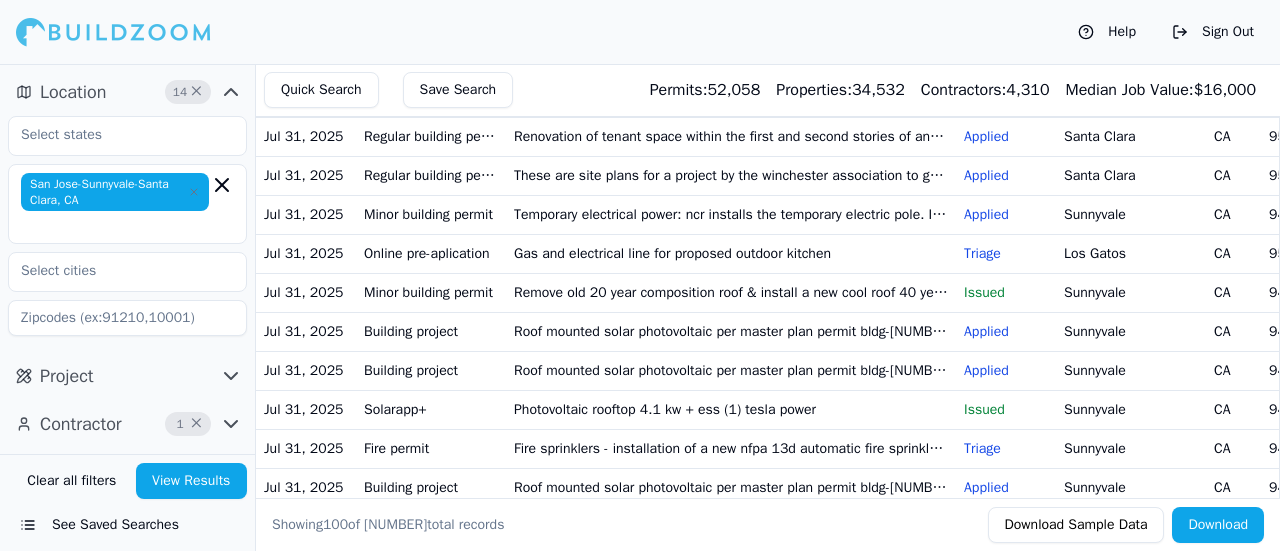 click at bounding box center [731, -328] 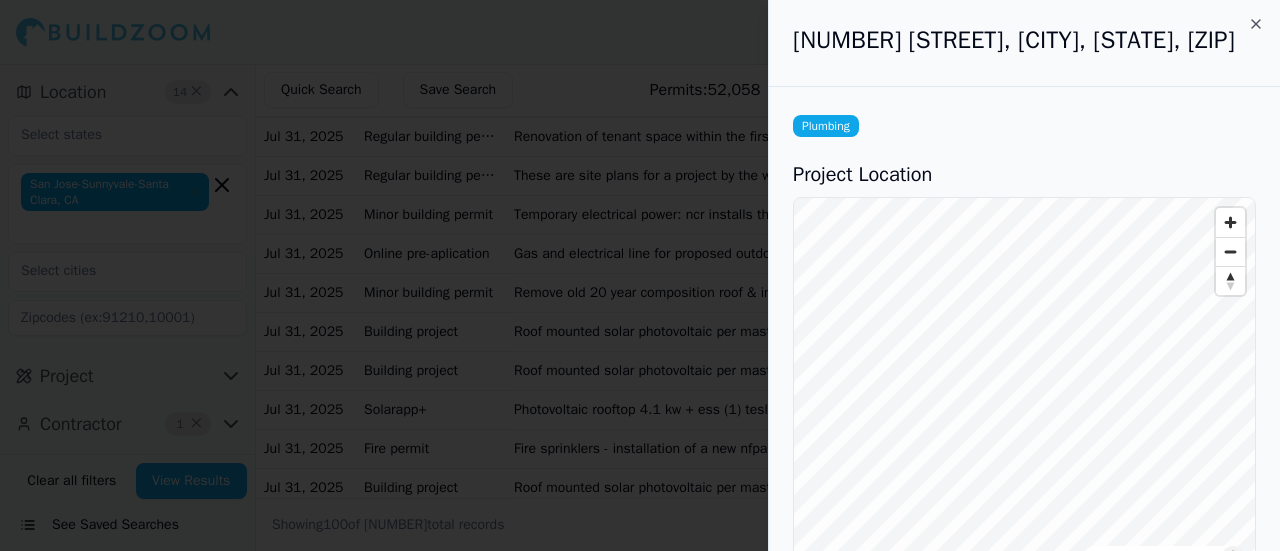 click at bounding box center [640, 275] 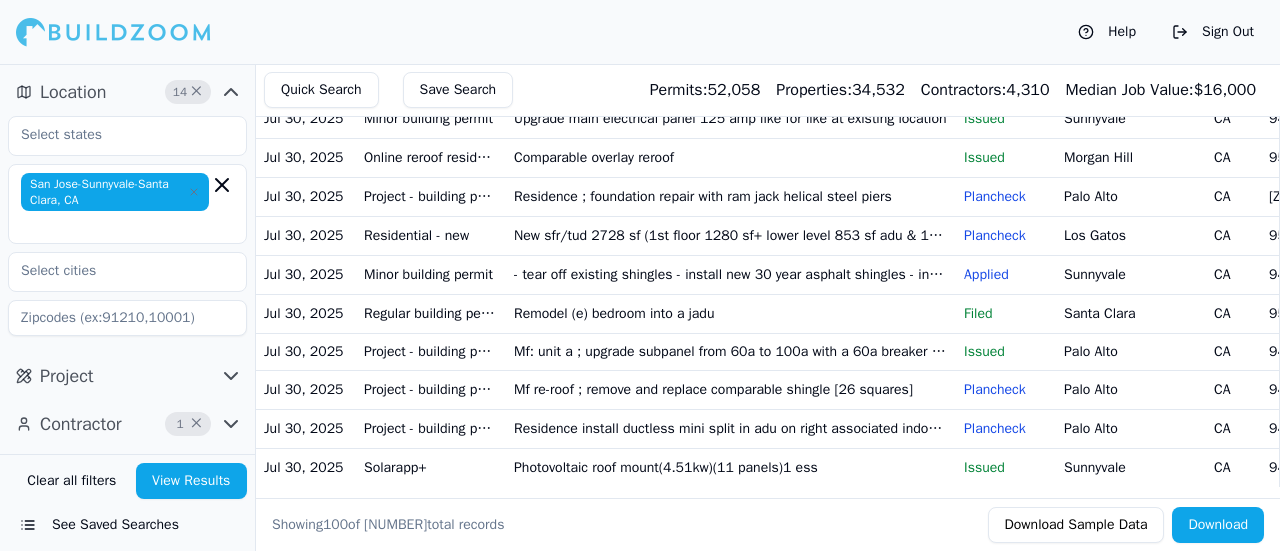 scroll, scrollTop: 3746, scrollLeft: 0, axis: vertical 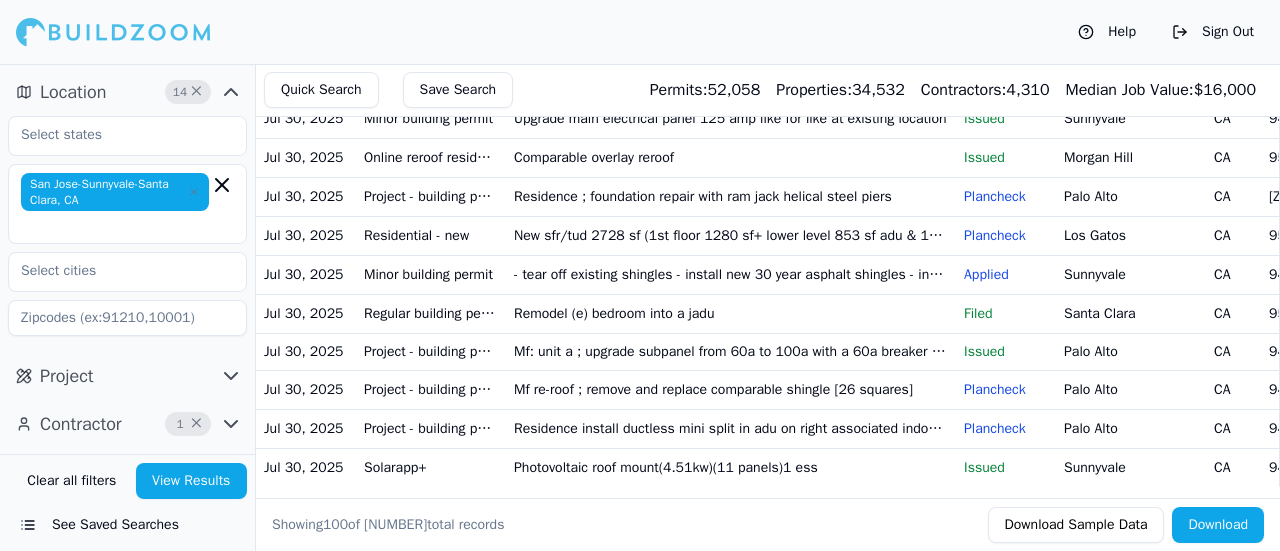 click on "Residential - single family: instant permit for retrofit of 12 window(s) and 12 sliding door(s) for a total number of 24 windows and doors" at bounding box center [731, -383] 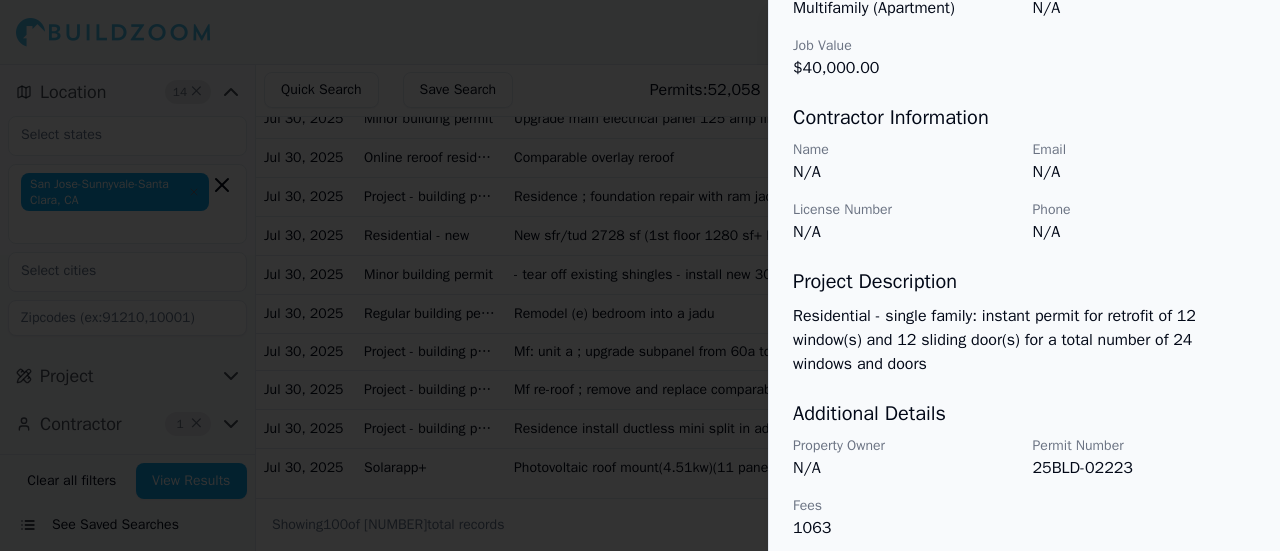 scroll, scrollTop: 820, scrollLeft: 0, axis: vertical 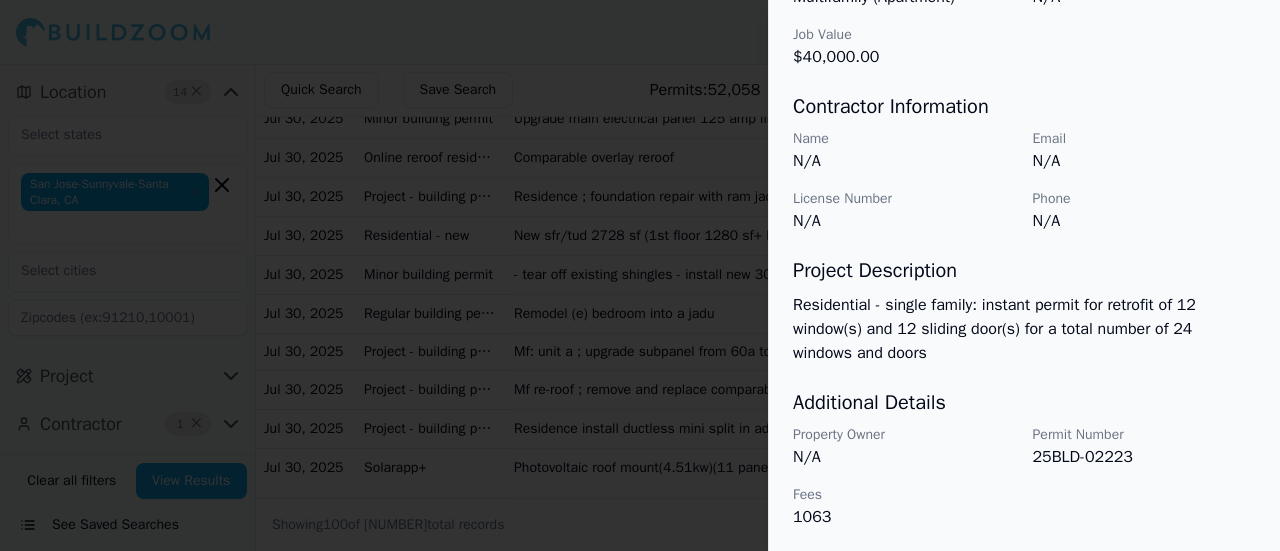 click at bounding box center (640, 275) 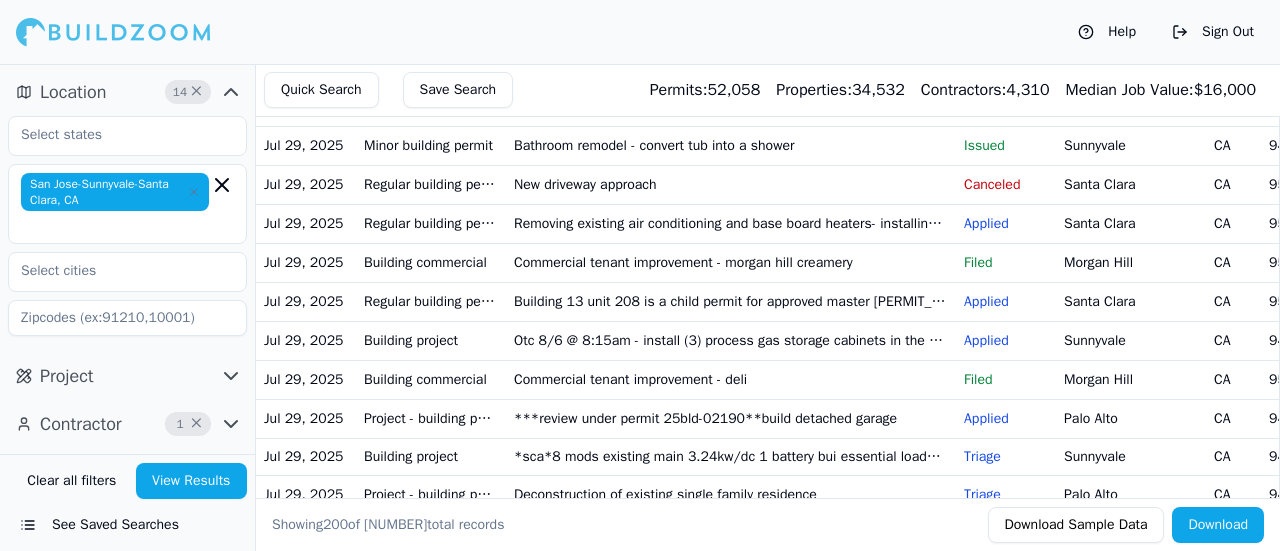 scroll, scrollTop: 4570, scrollLeft: 0, axis: vertical 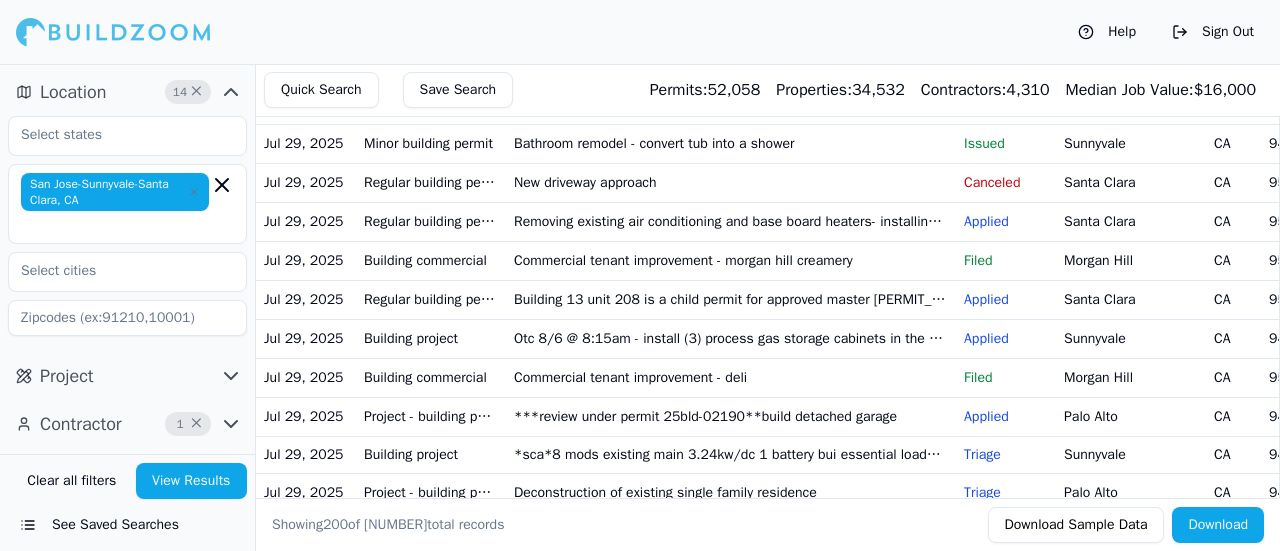 click on "New sfr/tud 2728 sf (1st floor 1280 sf+ lower level 853 sf adu & 1448 sf at second floor). Includes new attached garage 610 sf decks 1172 sf with outdoor bbq. New retaining wall 179 lf (seperate permit)" at bounding box center (731, -744) 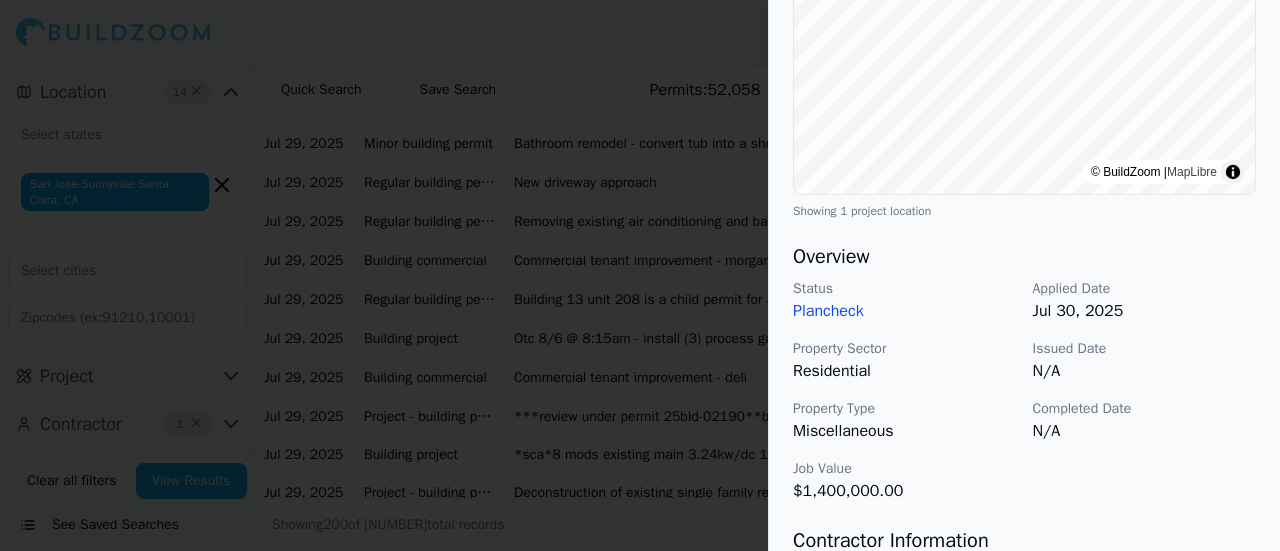 scroll, scrollTop: 0, scrollLeft: 0, axis: both 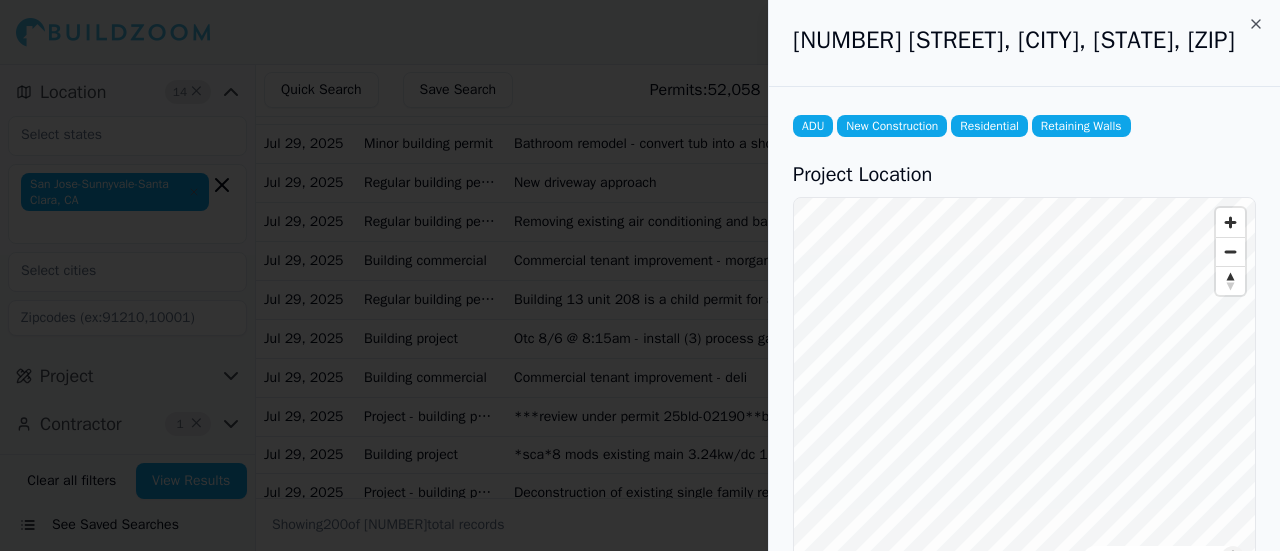 click on "ADU New Construction Residential Retaining Walls Project Location © BuildZoom | MapLibre Showing 1 project location Overview Status Plancheck Applied Date [DATE] Property Sector Residential Issued Date N/A Property Type Miscellaneous Completed Date N/A Job Value $[NUMBER],[NUMBER].00 Contractor Information Name N/A Email N/A License Number N/A Phone N/A Project Description New sfr/tud [NUMBER] sf (1st floor [NUMBER] sf+ lower level [NUMBER] sf adu & [NUMBER] sf at second floor). Includes new attached garage [NUMBER] sf decks [NUMBER] sf with outdoor bbq. New retaining wall [NUMBER] lf (seperate permit) Additional Details Property Owner N/A Permit Number B[NUMBER]-[NUMBER] Fees [NUMBER]" at bounding box center [1024, 742] 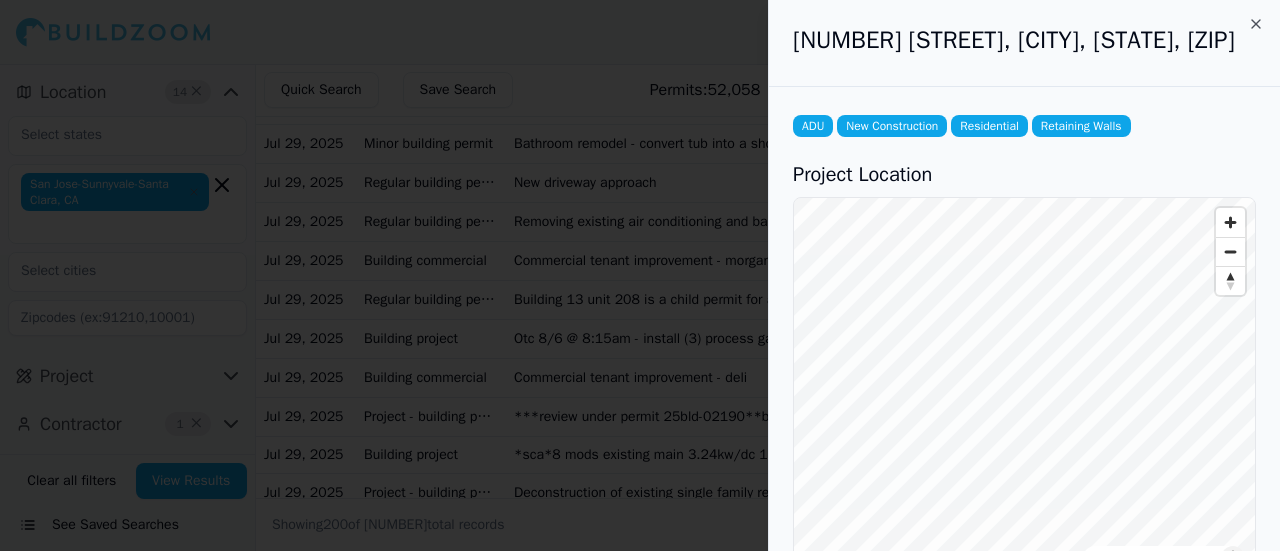 click at bounding box center [640, 275] 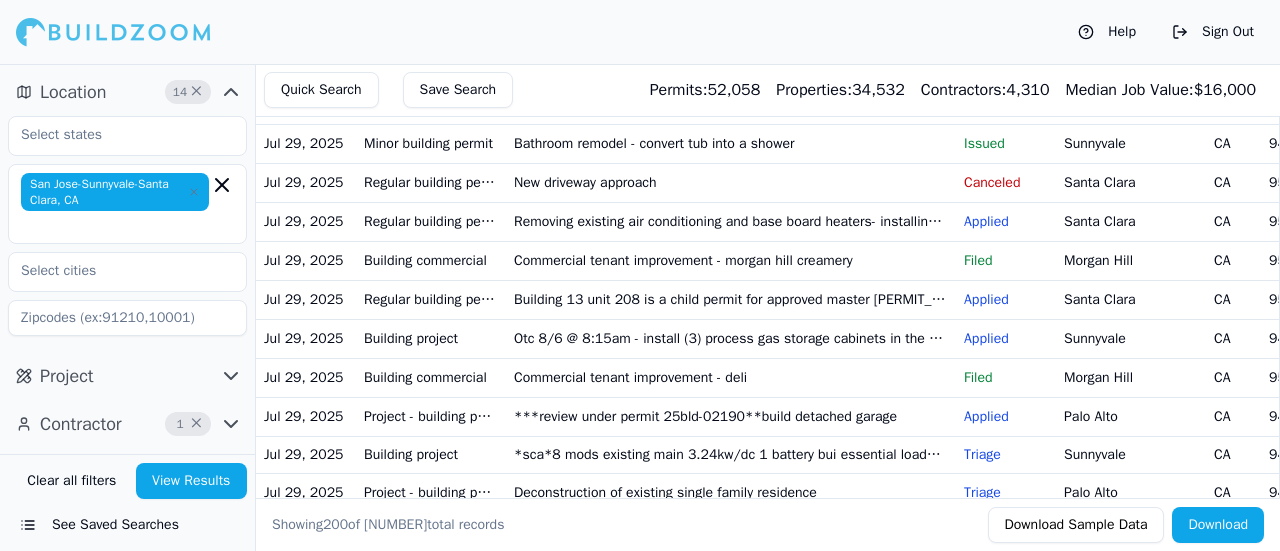 click on "New sfr/tud 2728 sf (1st floor 1280 sf+ lower level 853 sf adu & 1448 sf at second floor). Includes new attached garage 610 sf decks 1172 sf with outdoor bbq. New retaining wall 179 lf (seperate permit)" at bounding box center (731, -744) 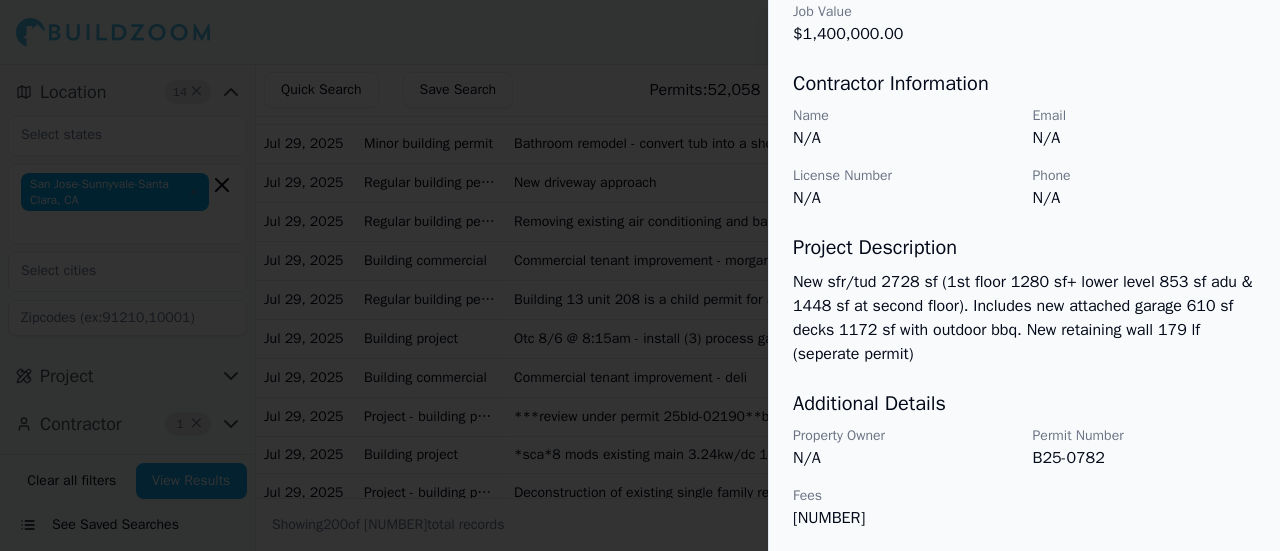scroll, scrollTop: 844, scrollLeft: 0, axis: vertical 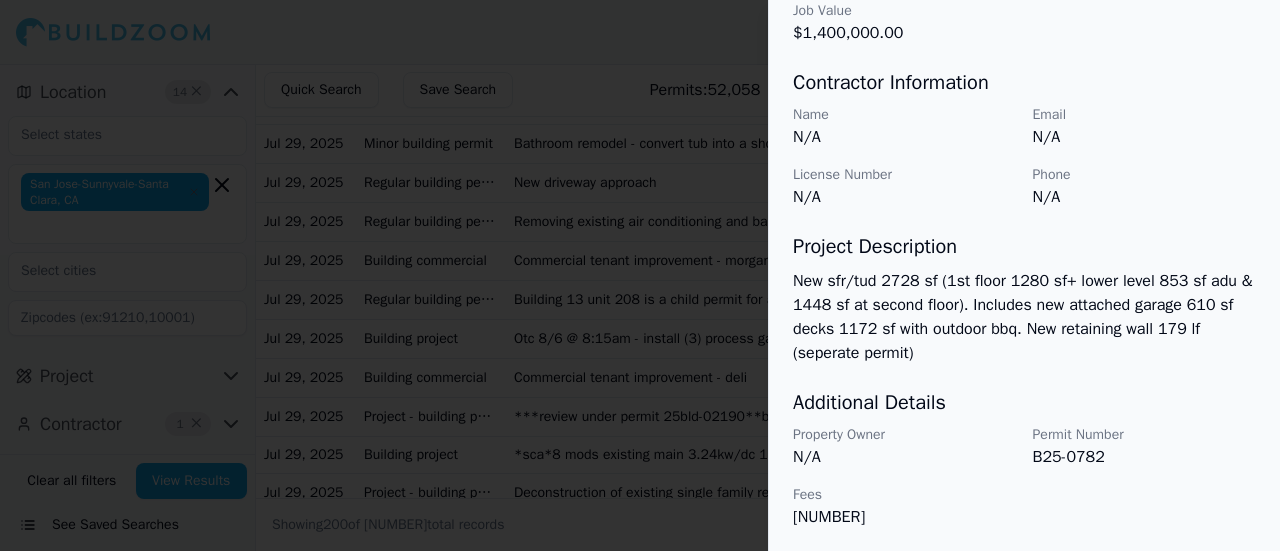 click at bounding box center [640, 275] 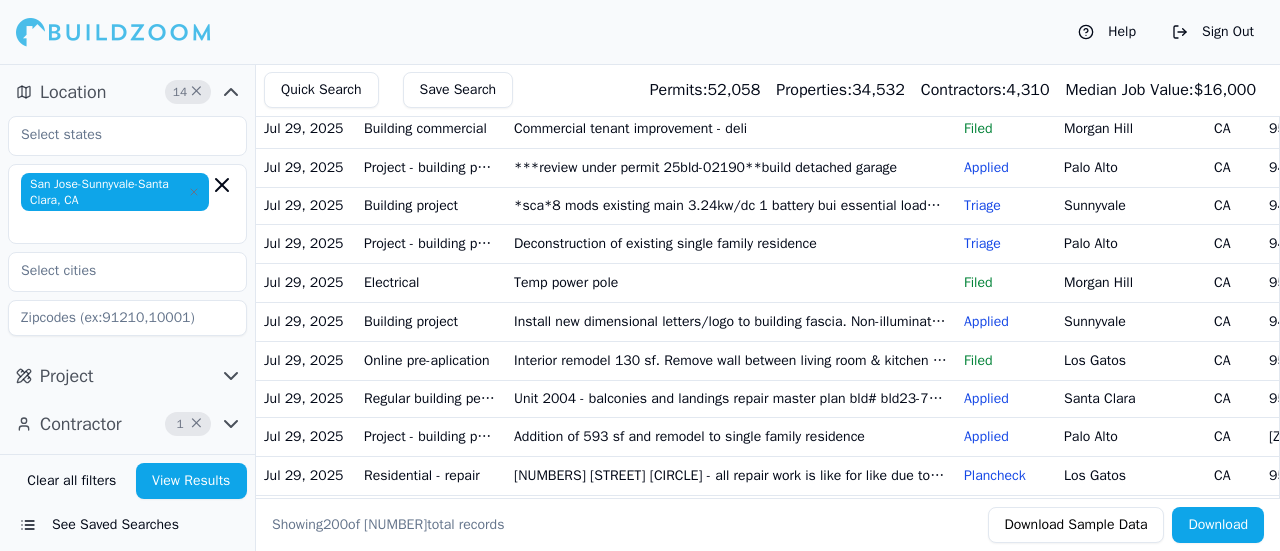 scroll, scrollTop: 4820, scrollLeft: 0, axis: vertical 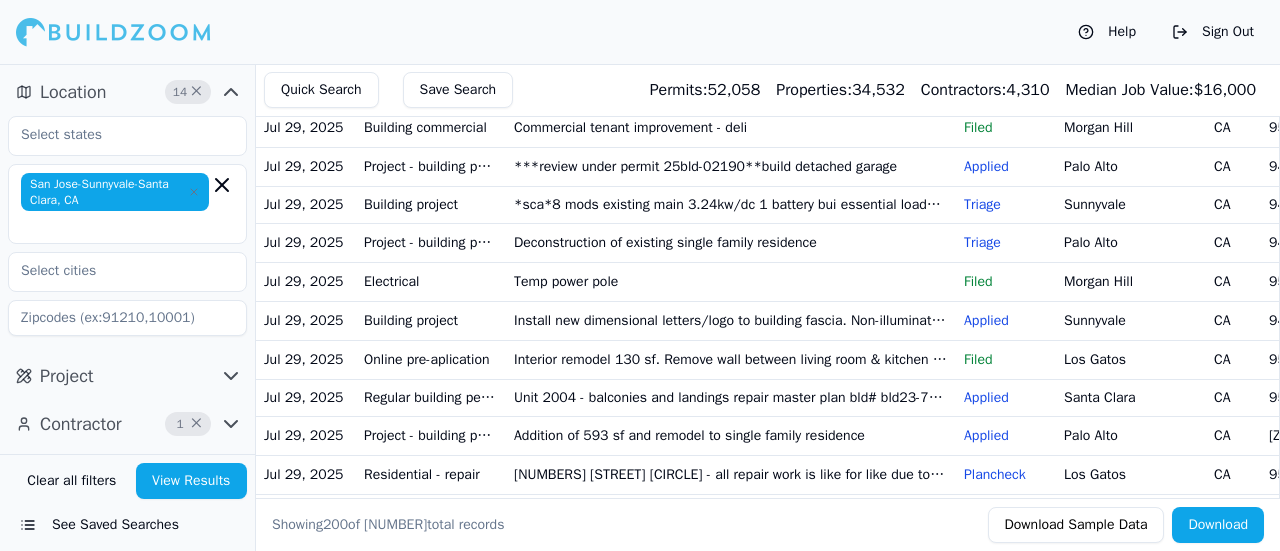 click on "Remodel (e) bedroom into a jadu" at bounding box center (731, -916) 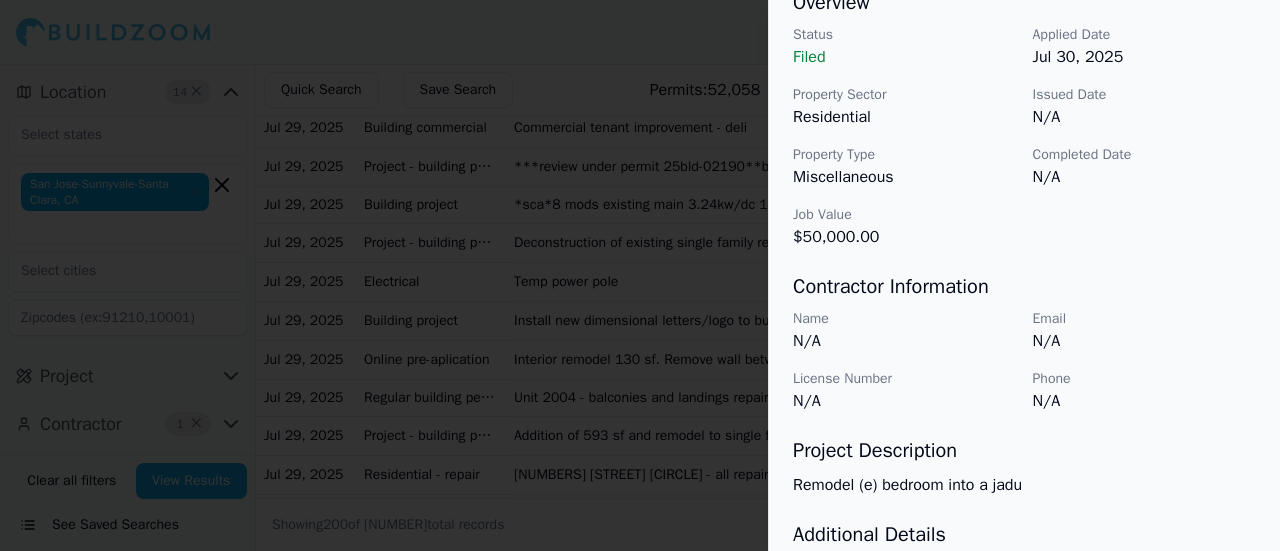 scroll, scrollTop: 642, scrollLeft: 0, axis: vertical 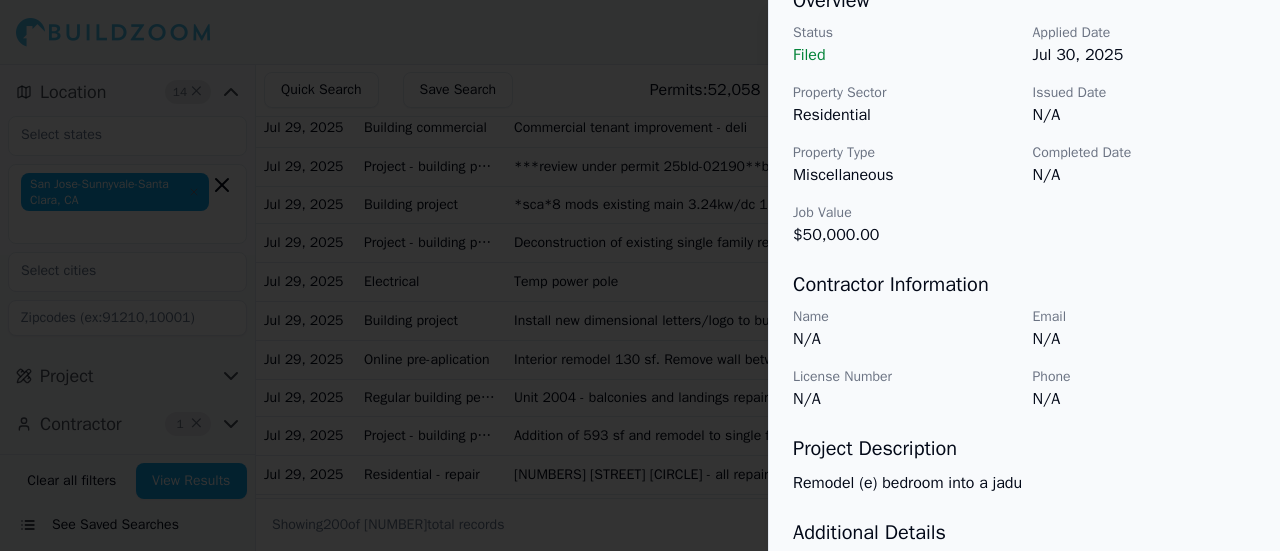 click at bounding box center (640, 275) 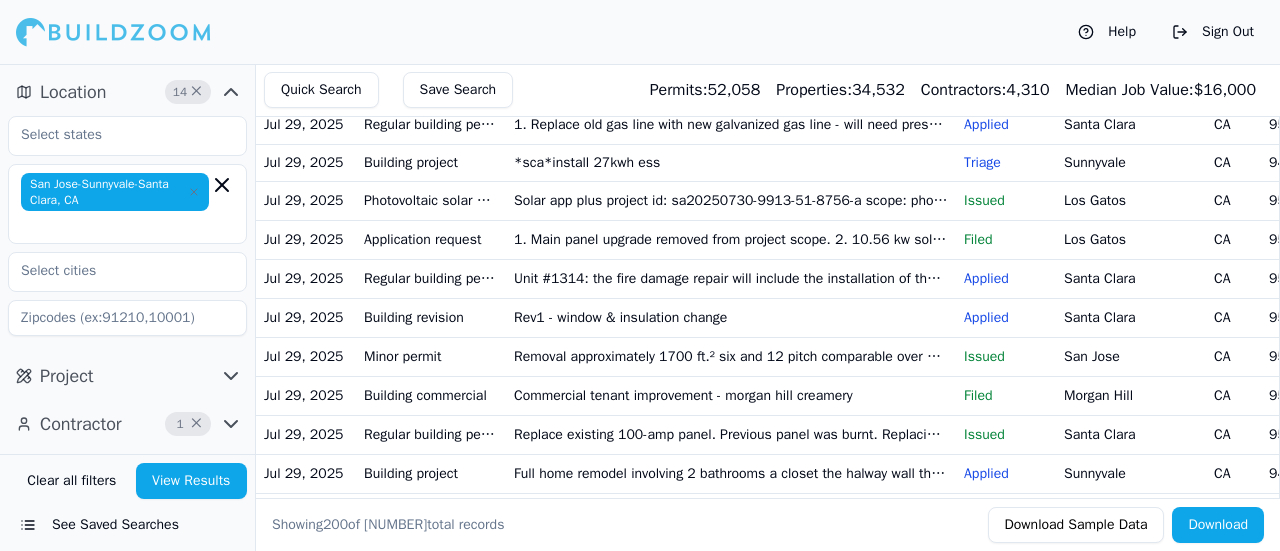 scroll, scrollTop: 5366, scrollLeft: 0, axis: vertical 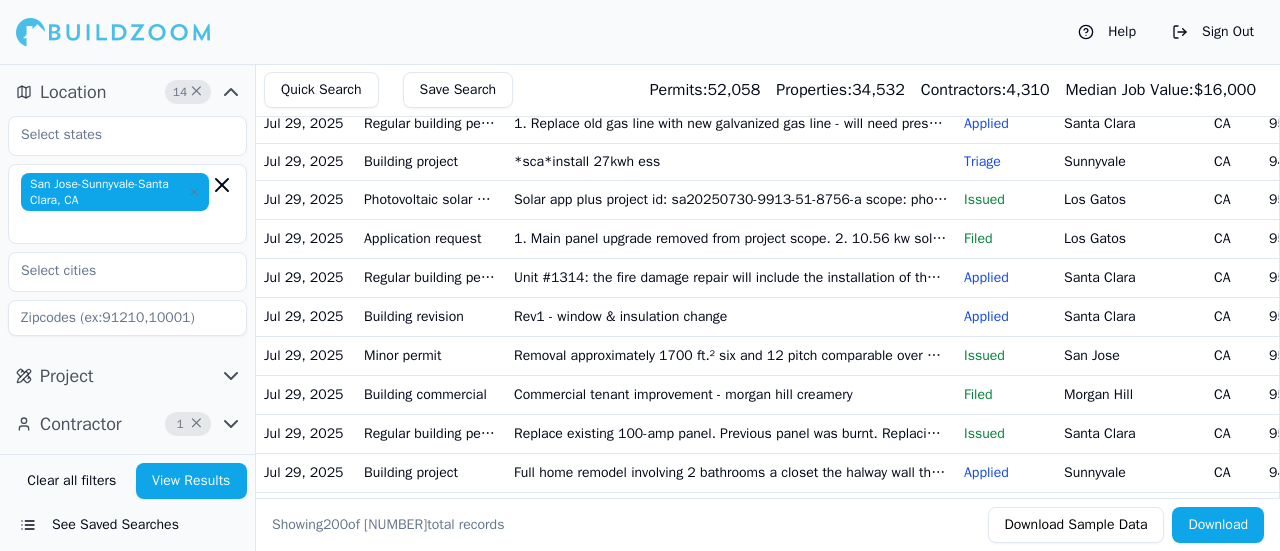 click on "Building one story single family residence" at bounding box center (731, -922) 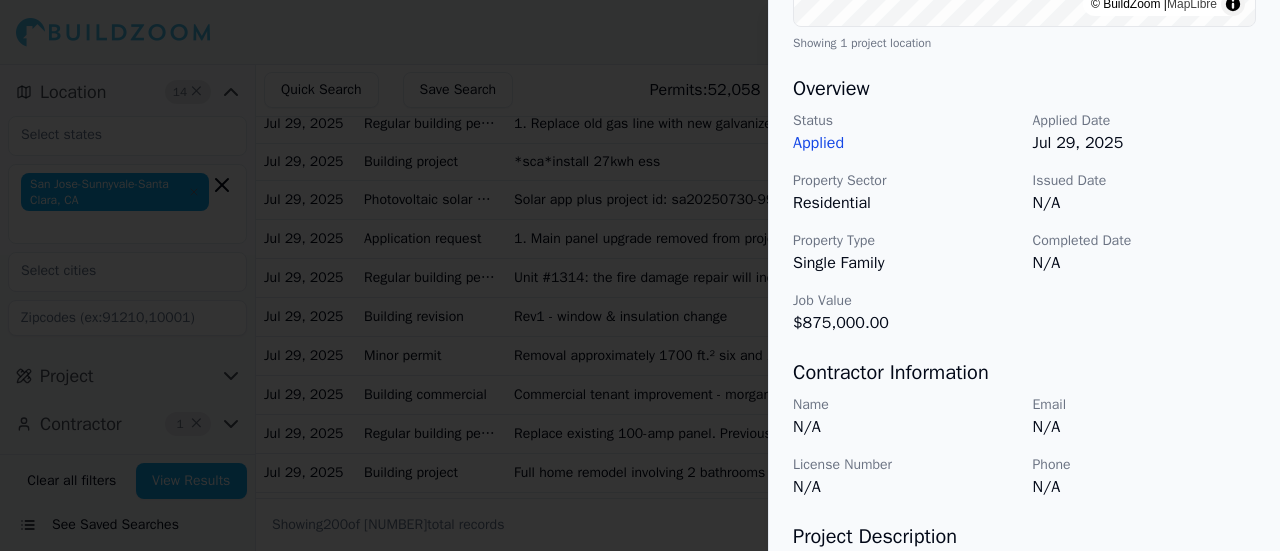 scroll, scrollTop: 556, scrollLeft: 0, axis: vertical 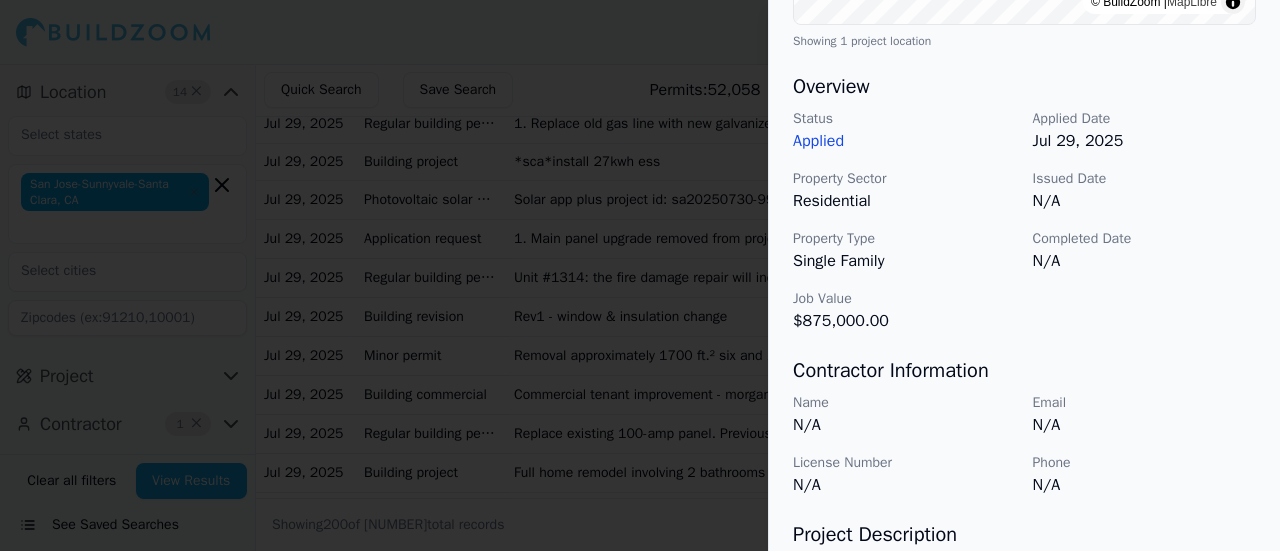 click at bounding box center [640, 275] 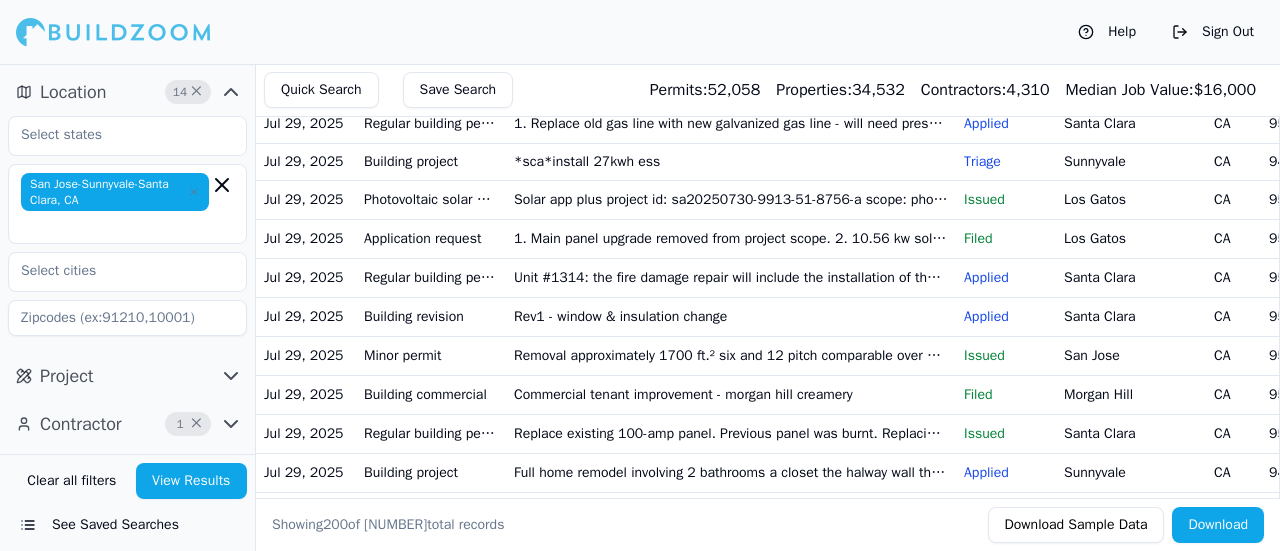 click on "Building one story single family residence" at bounding box center (731, -922) 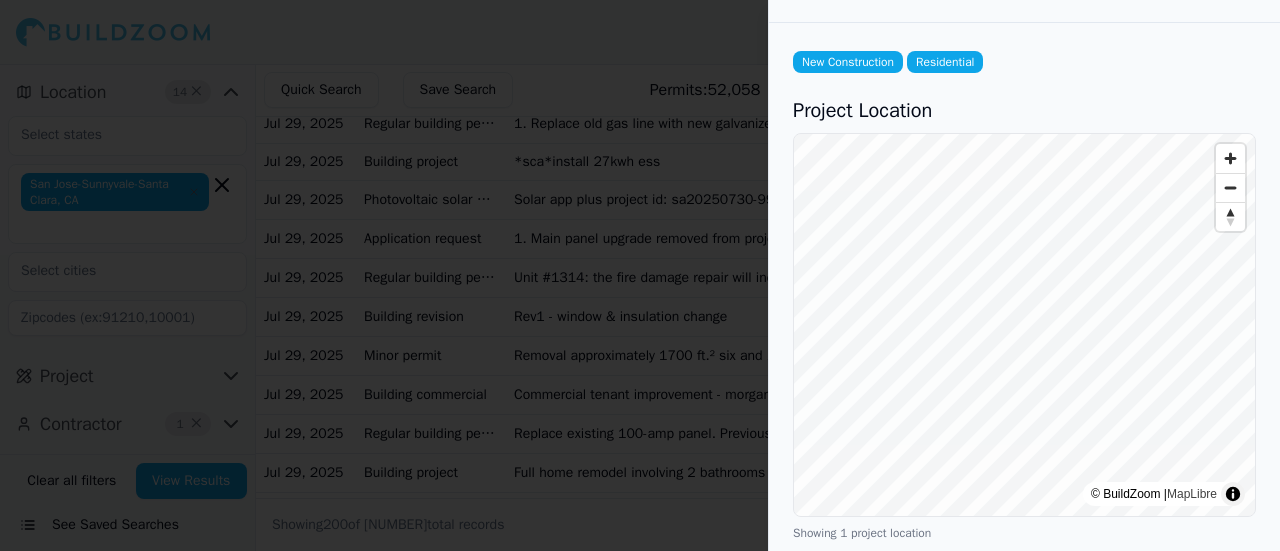 scroll, scrollTop: 0, scrollLeft: 0, axis: both 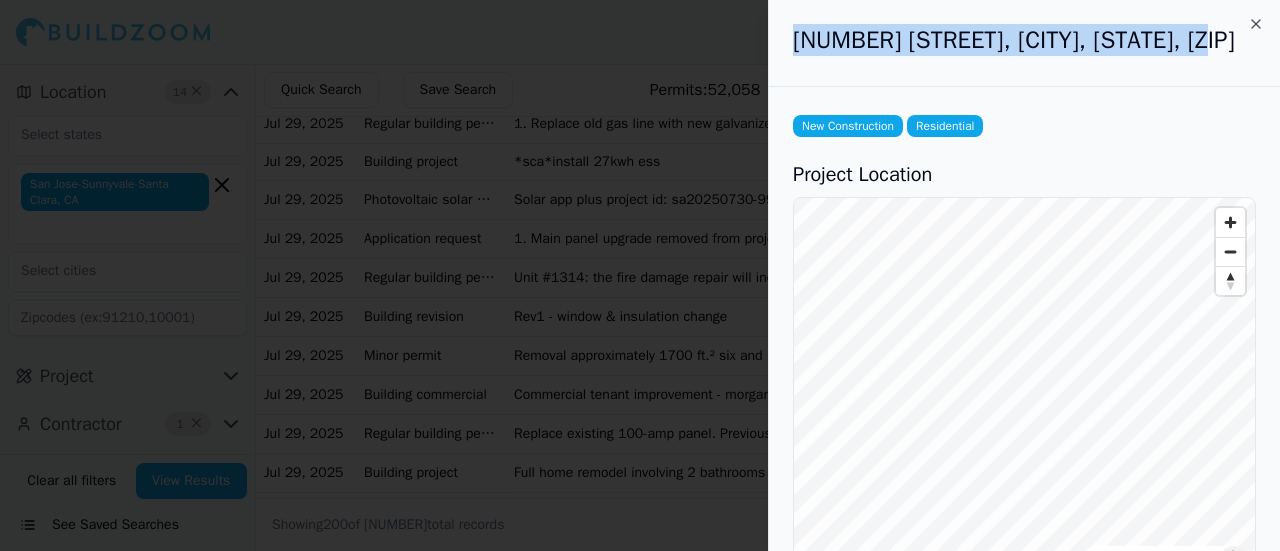 drag, startPoint x: 1220, startPoint y: 45, endPoint x: 798, endPoint y: 41, distance: 422.01895 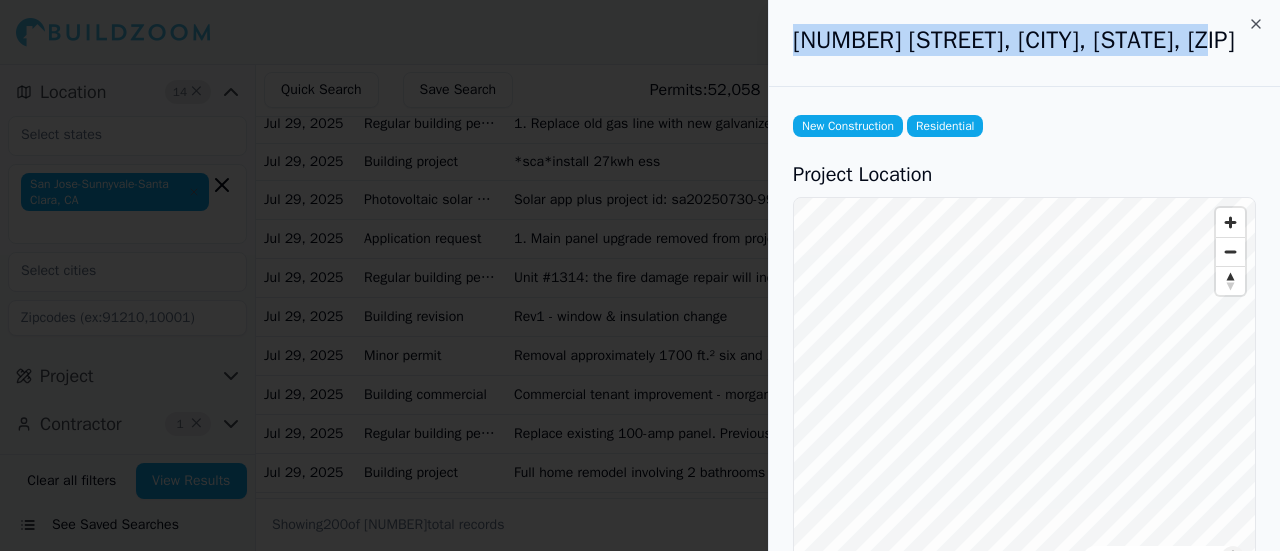 click on "[NUMBER] [STREET], [CITY], [STATE], [ZIP]" at bounding box center [1024, 40] 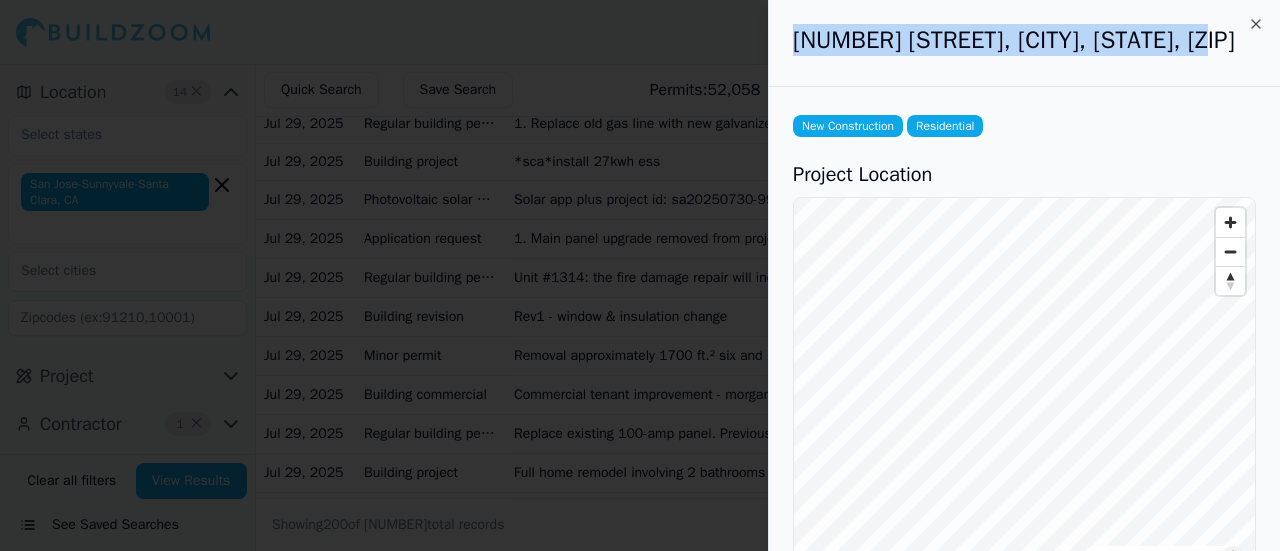 copy on "[NUMBER] [STREET], [CITY], [STATE], [ZIP]" 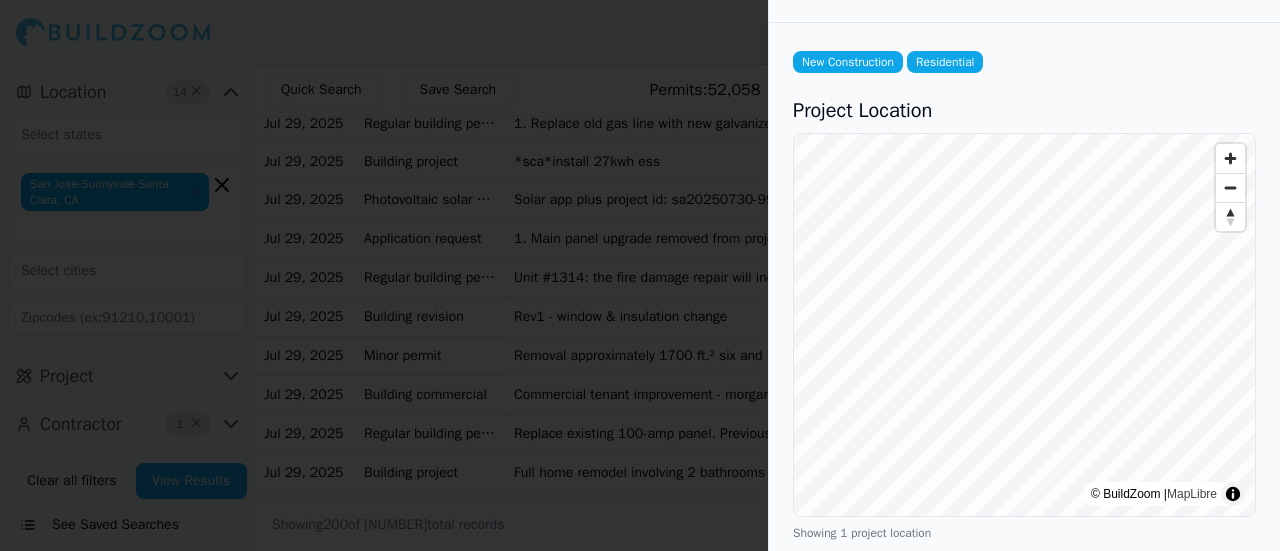 scroll, scrollTop: 0, scrollLeft: 0, axis: both 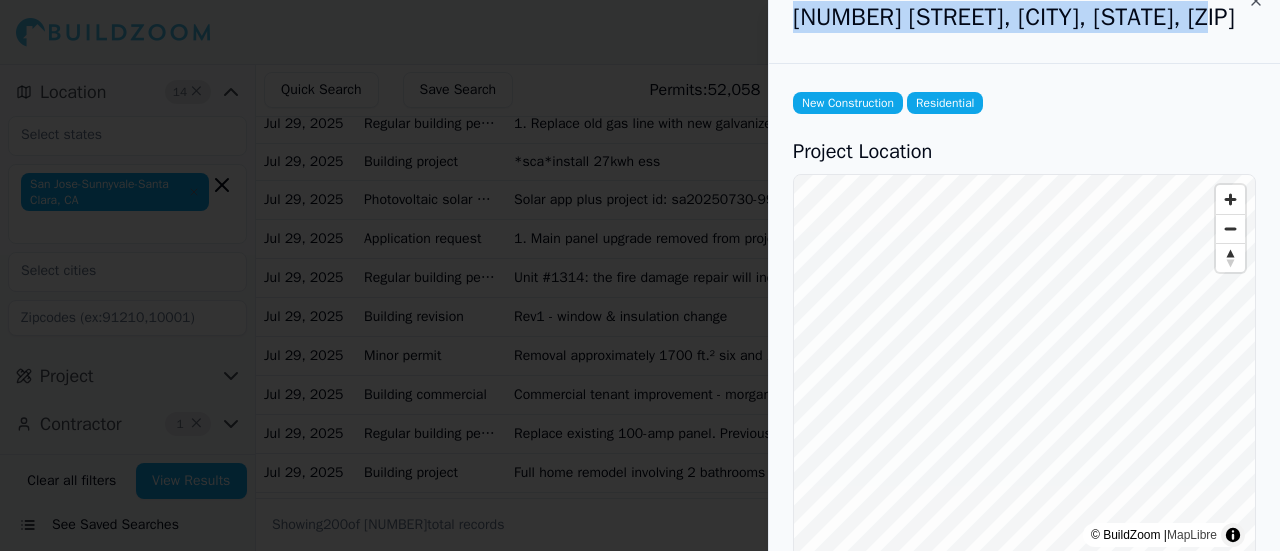 click at bounding box center (640, 275) 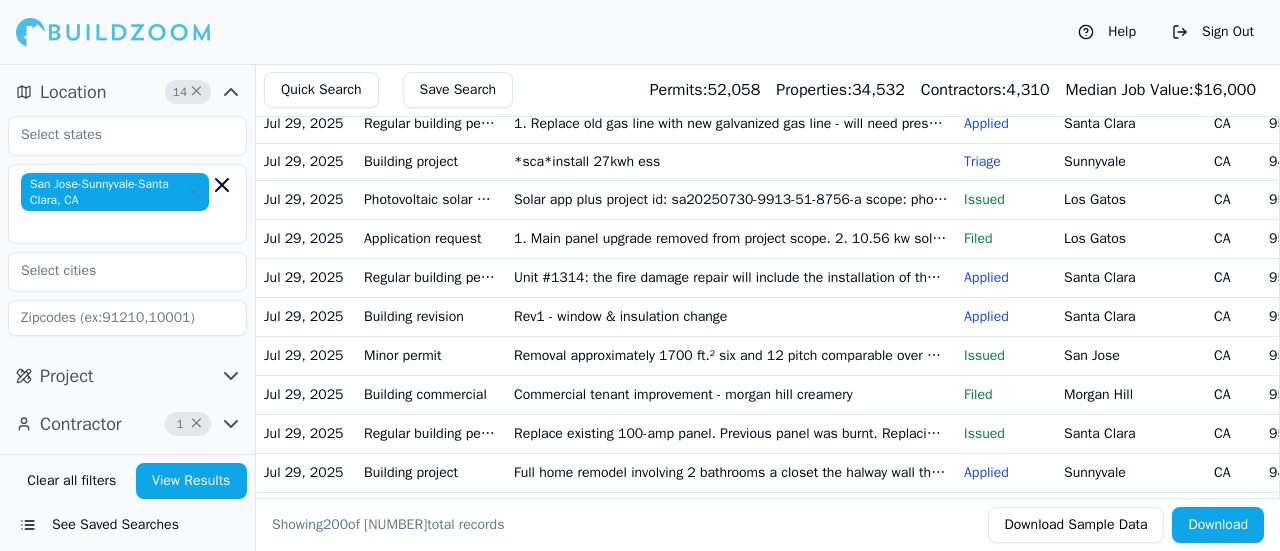 click on "Building one story single family residence" at bounding box center (731, -922) 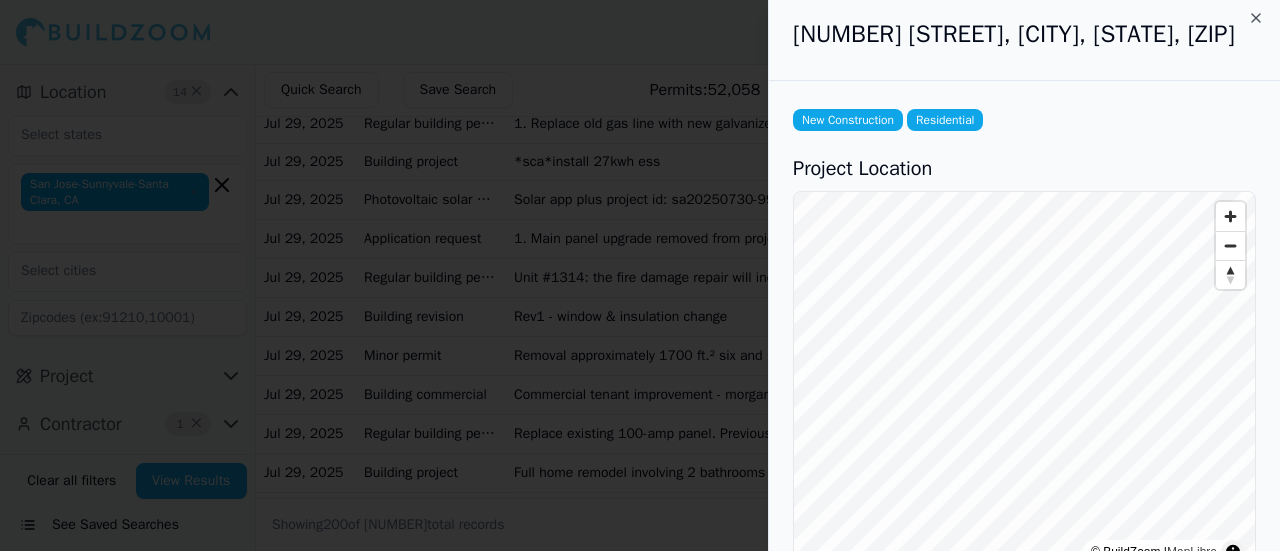 scroll, scrollTop: 0, scrollLeft: 0, axis: both 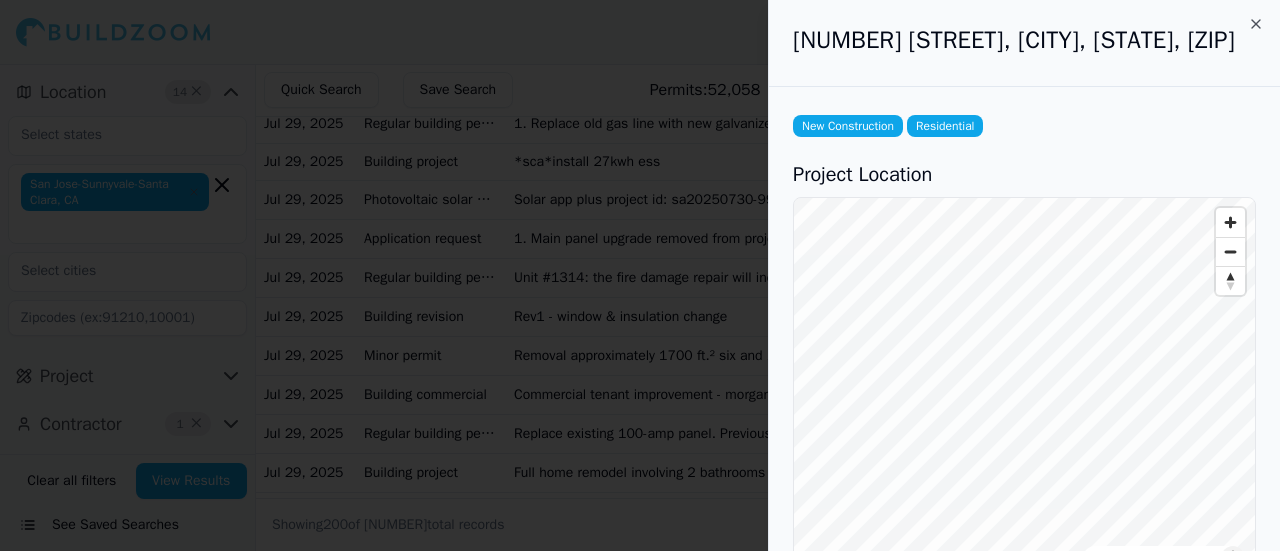 click at bounding box center (640, 275) 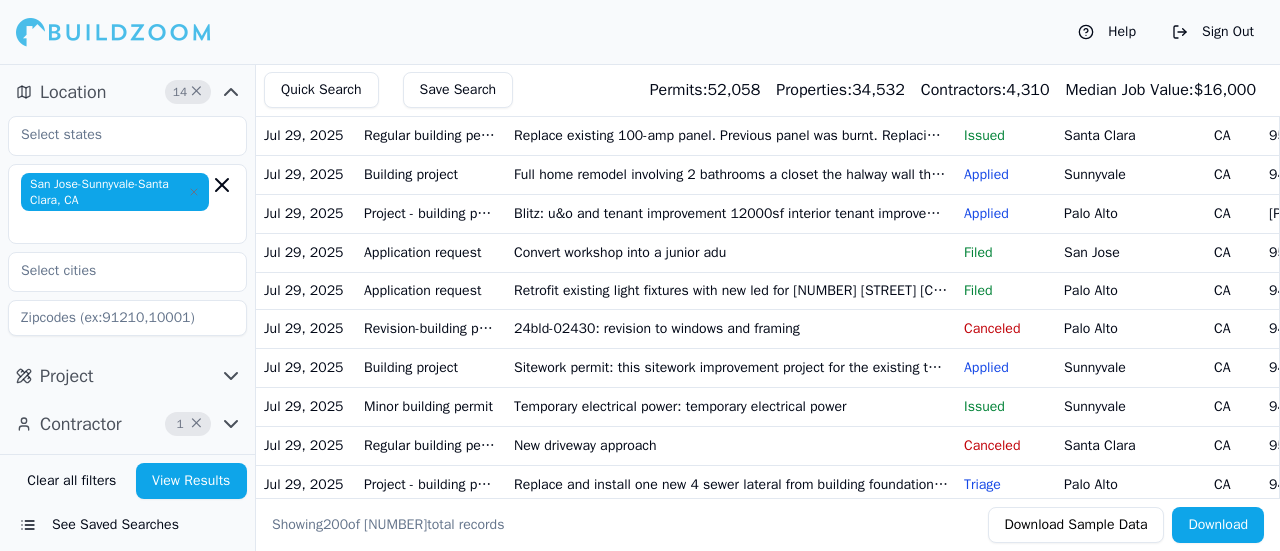 scroll, scrollTop: 5680, scrollLeft: 0, axis: vertical 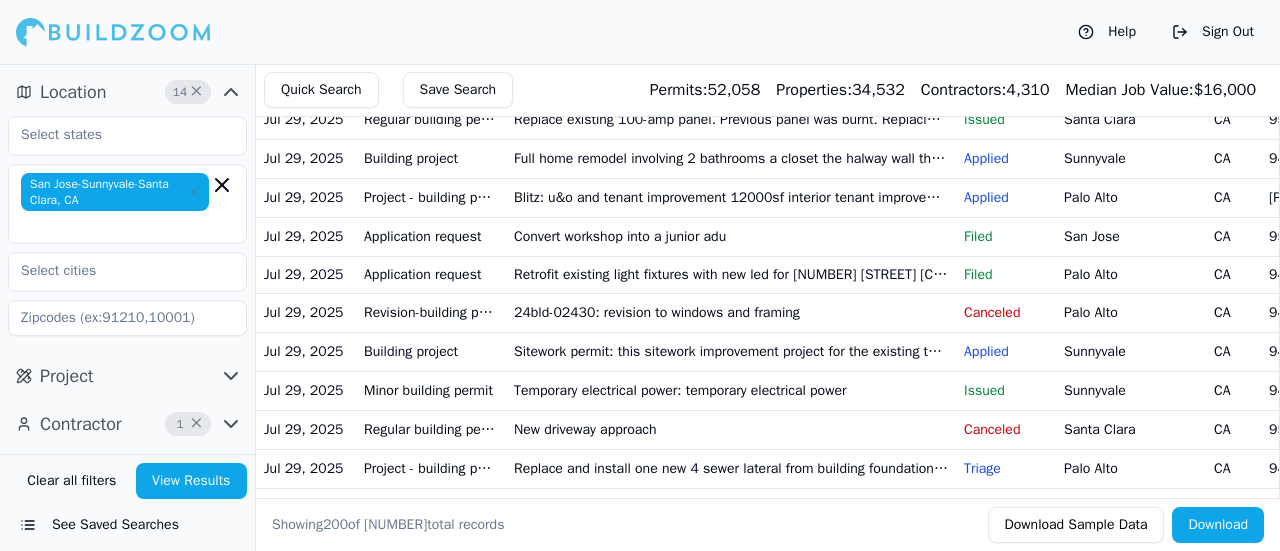 click on "Tenant improvement for monterey credit union" at bounding box center [731, -1045] 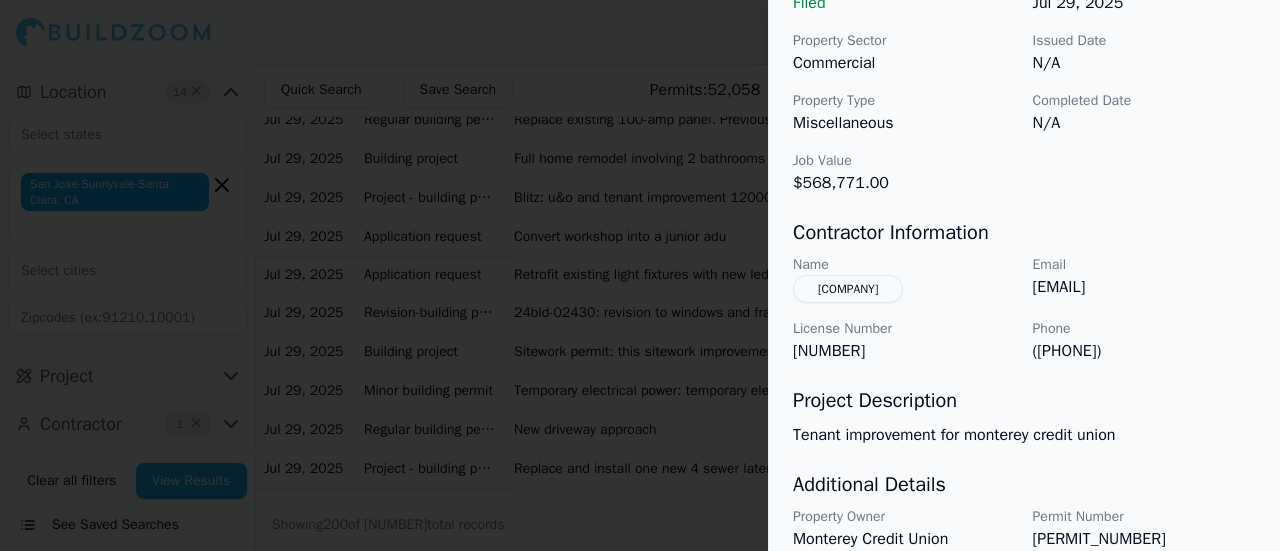 scroll, scrollTop: 724, scrollLeft: 0, axis: vertical 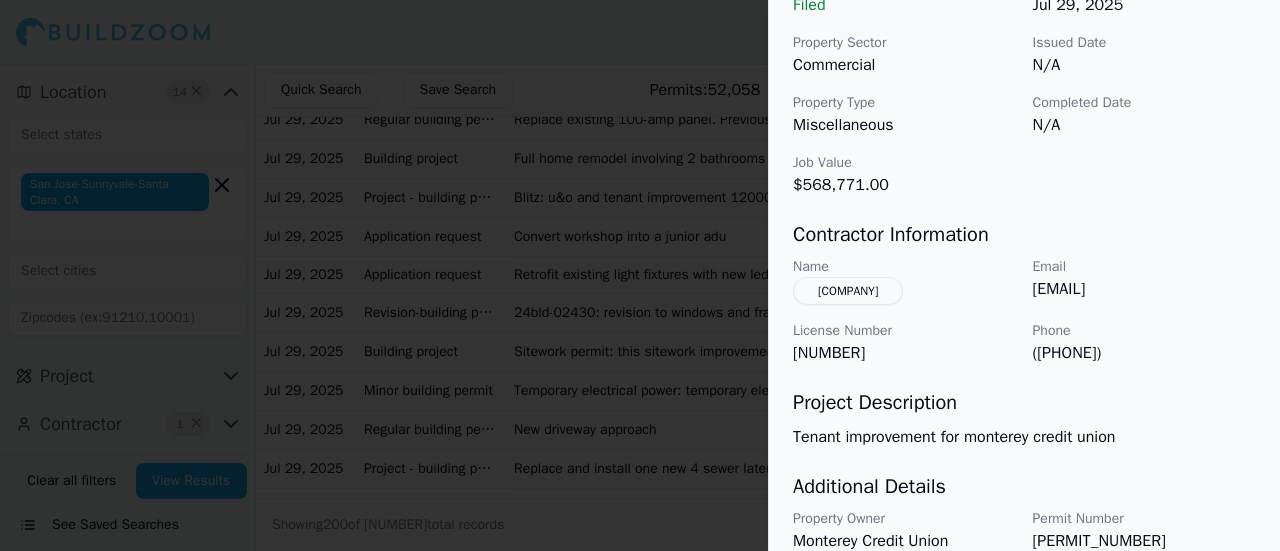 click at bounding box center [640, 275] 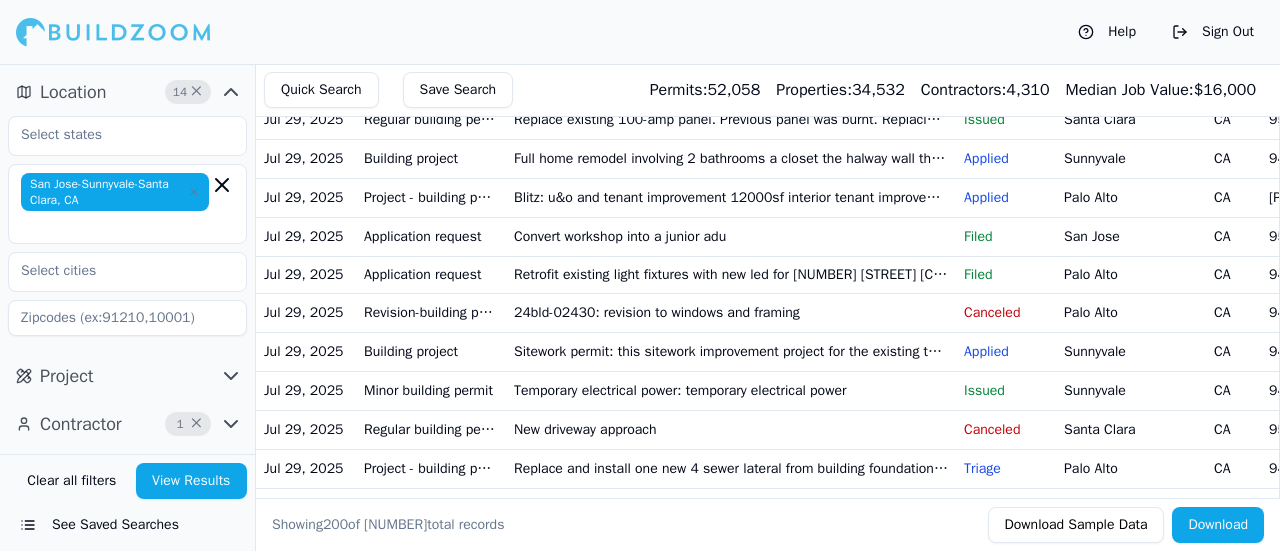 click on "Download" at bounding box center (1218, 525) 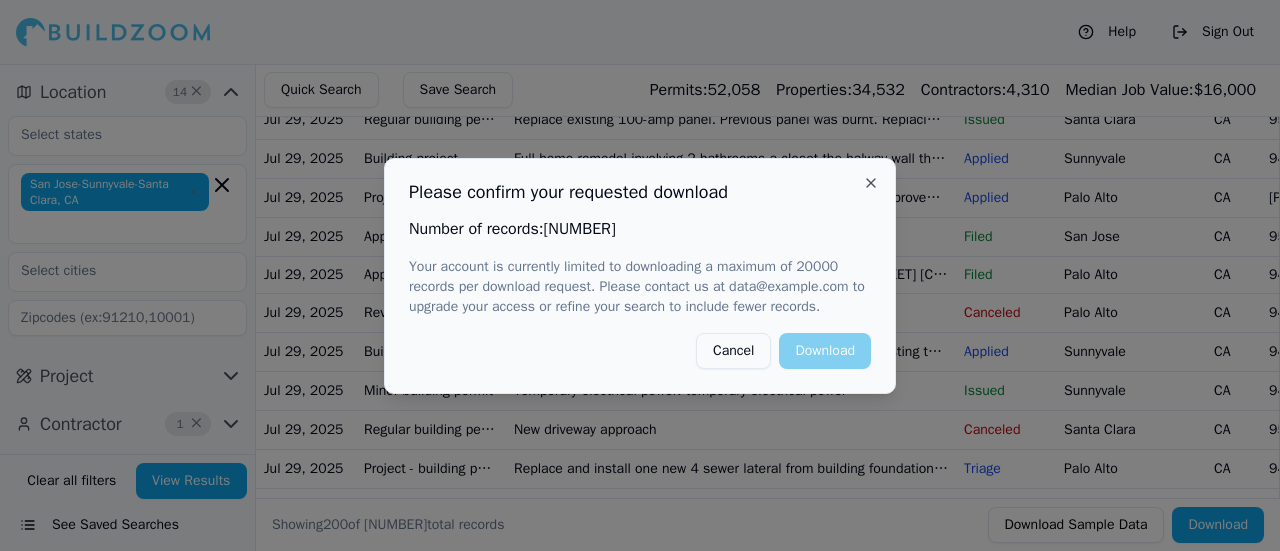 click on "Cancel" at bounding box center [733, 351] 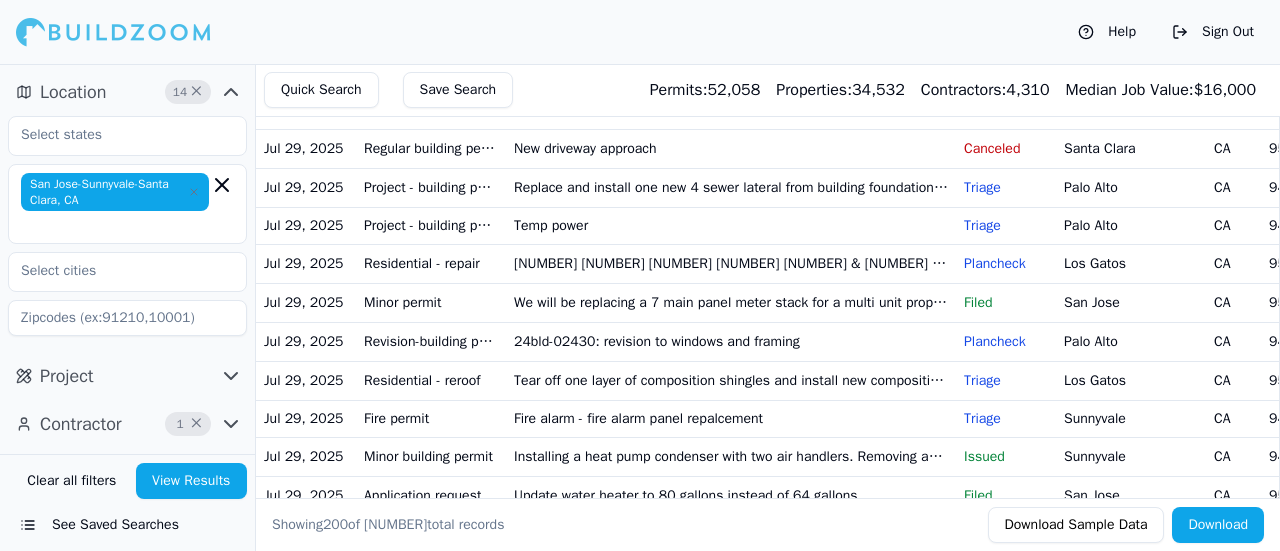 scroll, scrollTop: 5962, scrollLeft: 0, axis: vertical 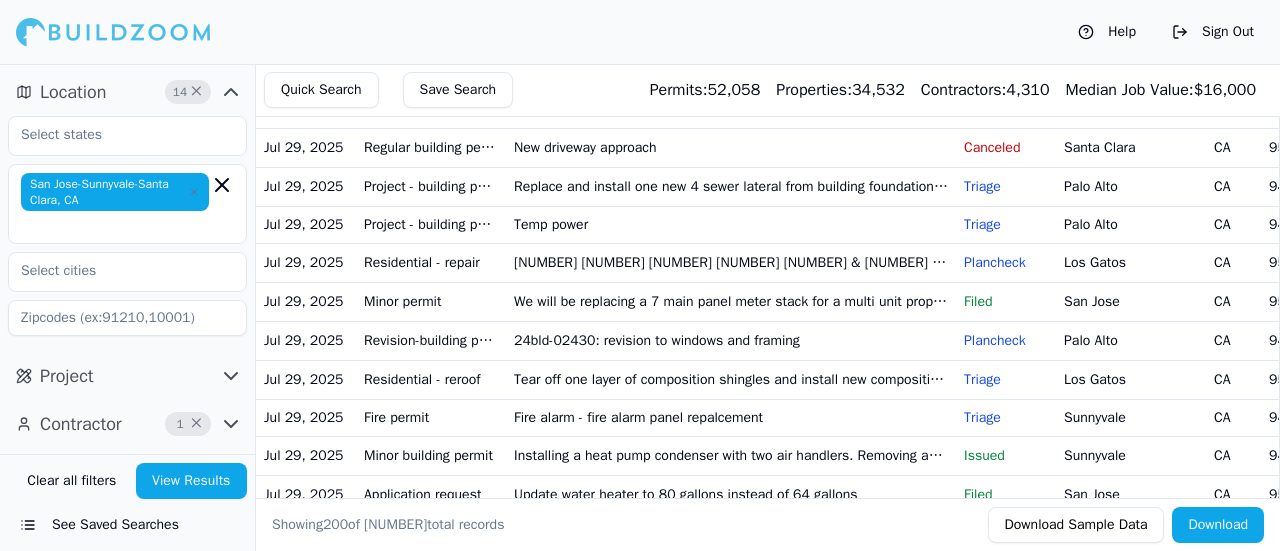 click on "Commercial tenant improvement - morgan hill creamery" at bounding box center (731, -1132) 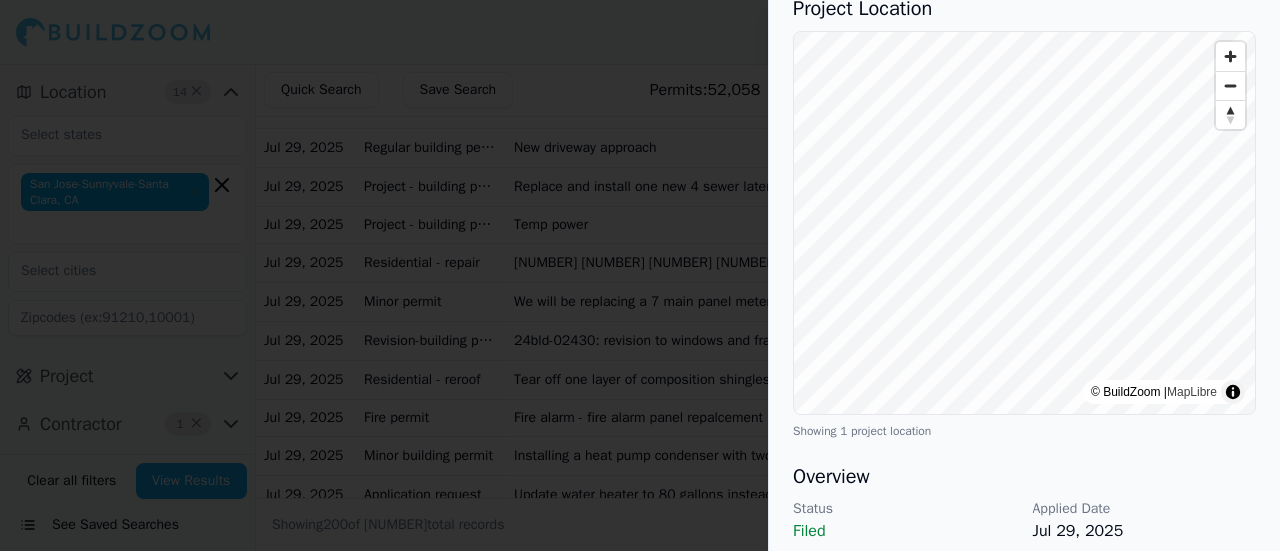 scroll, scrollTop: 78, scrollLeft: 0, axis: vertical 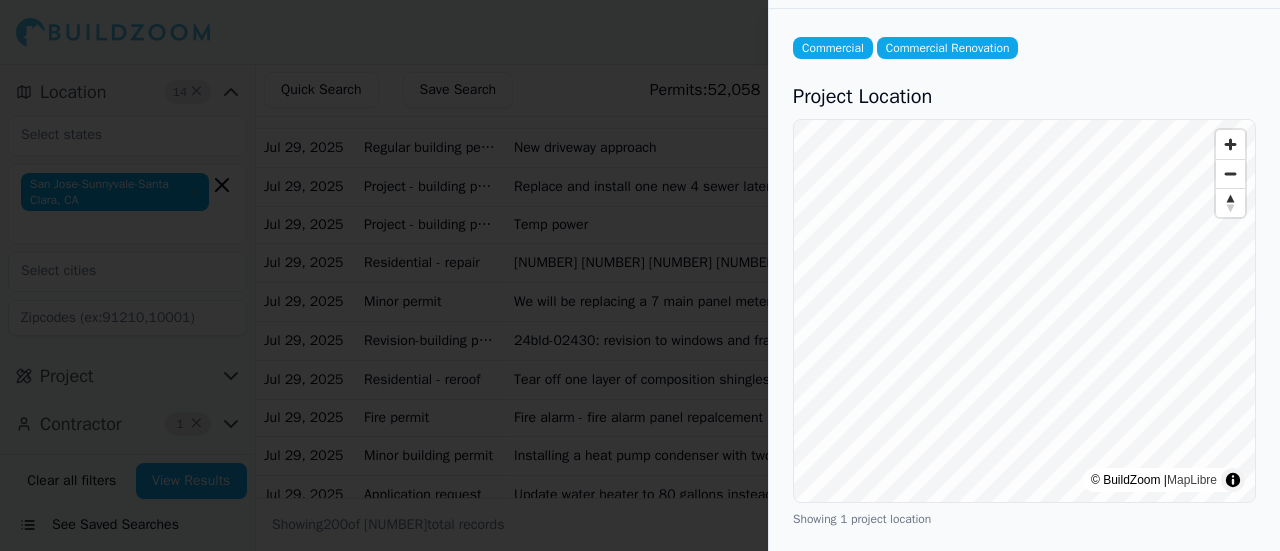 click at bounding box center [640, 275] 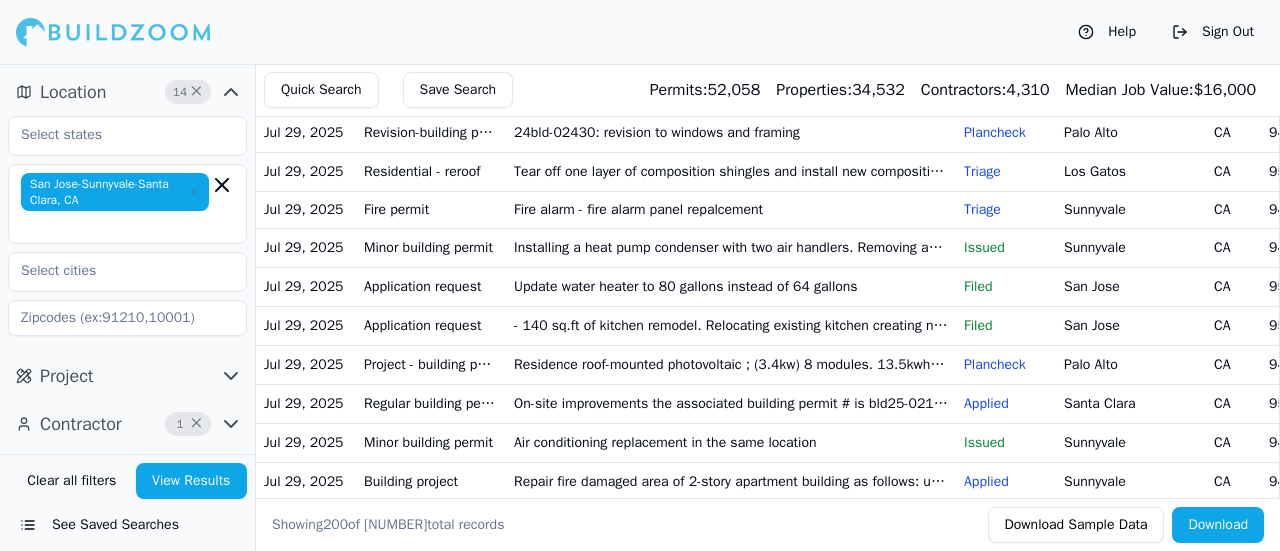 scroll, scrollTop: 6171, scrollLeft: 0, axis: vertical 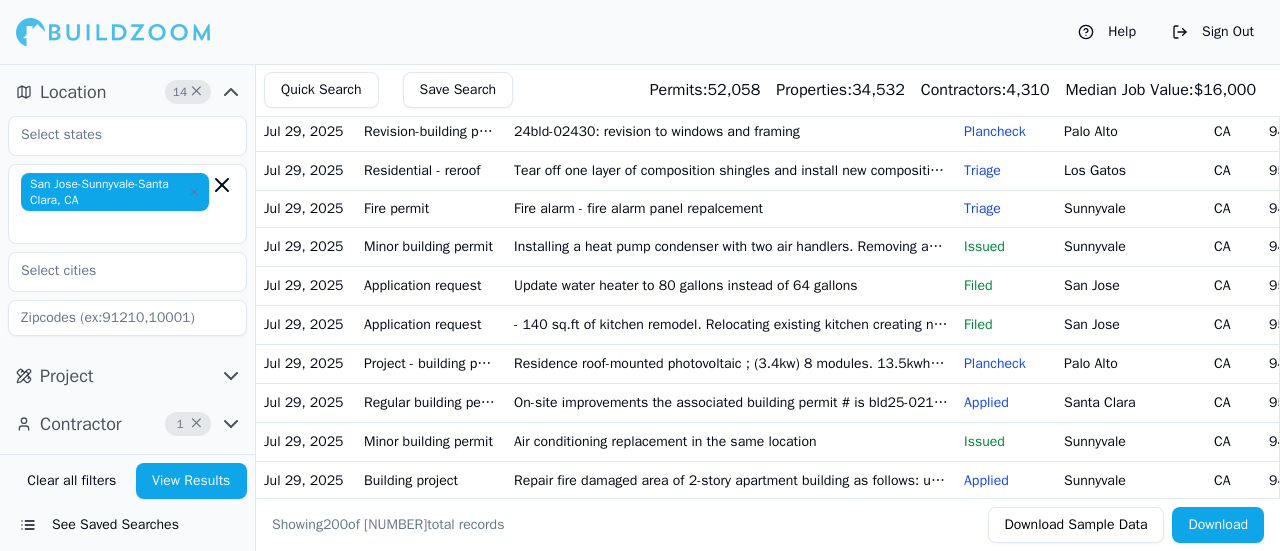 click on "Commercial tenant improvement - deli" at bounding box center (731, -1224) 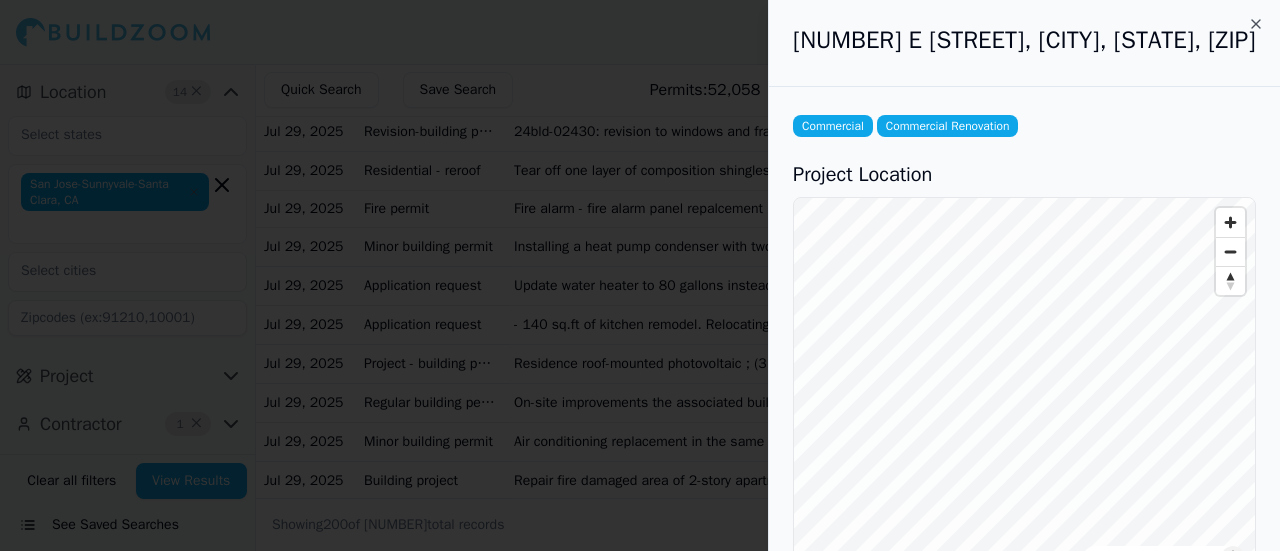 scroll, scrollTop: 0, scrollLeft: 0, axis: both 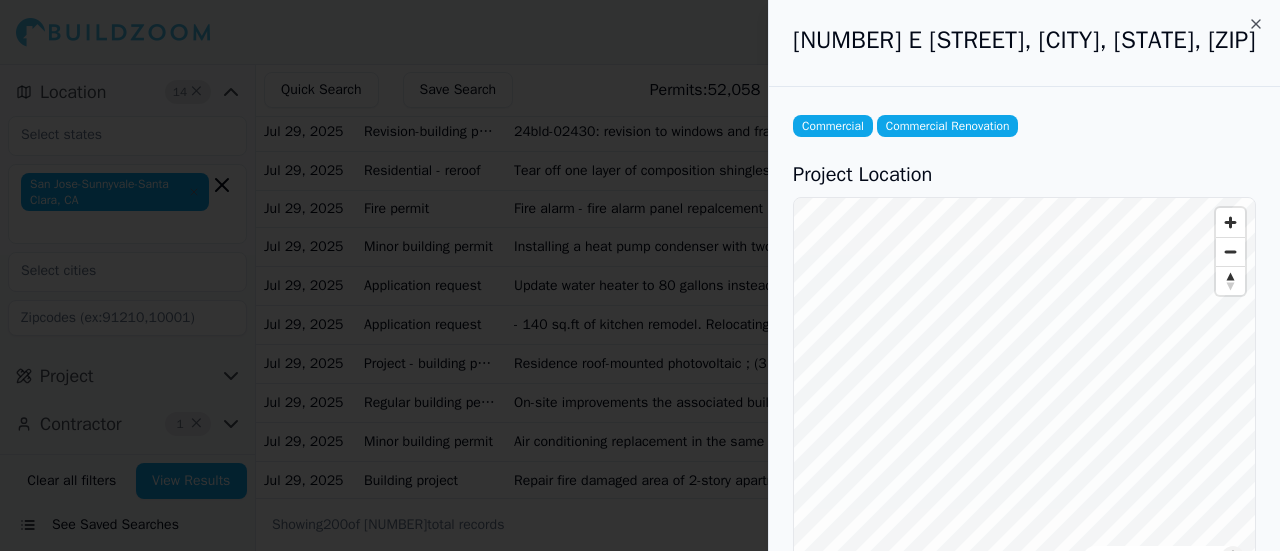 click at bounding box center (640, 275) 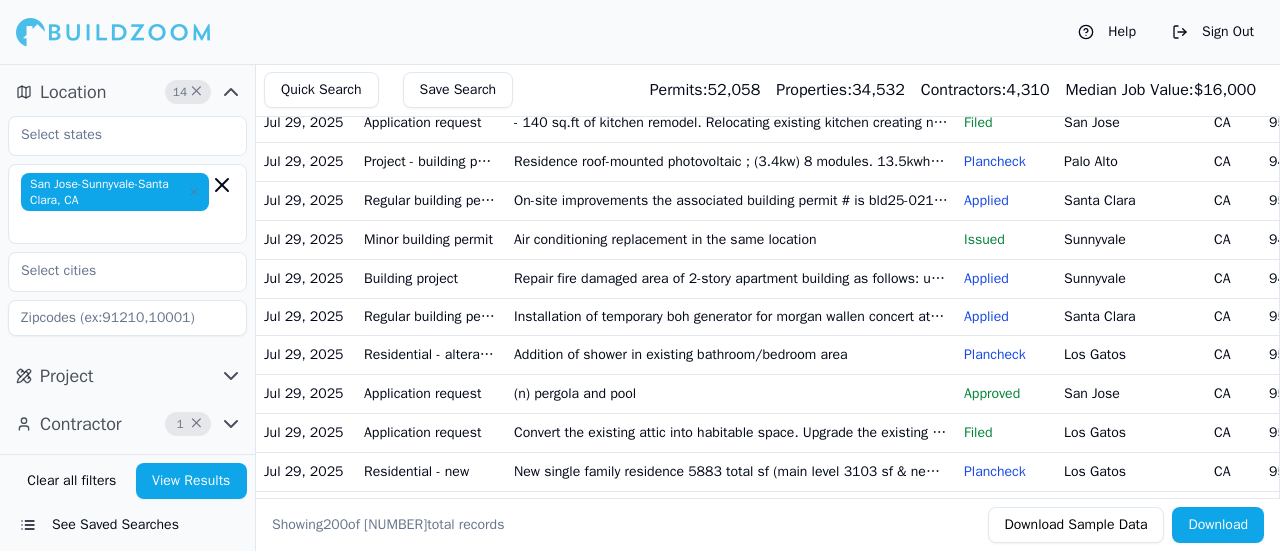 scroll, scrollTop: 6375, scrollLeft: 0, axis: vertical 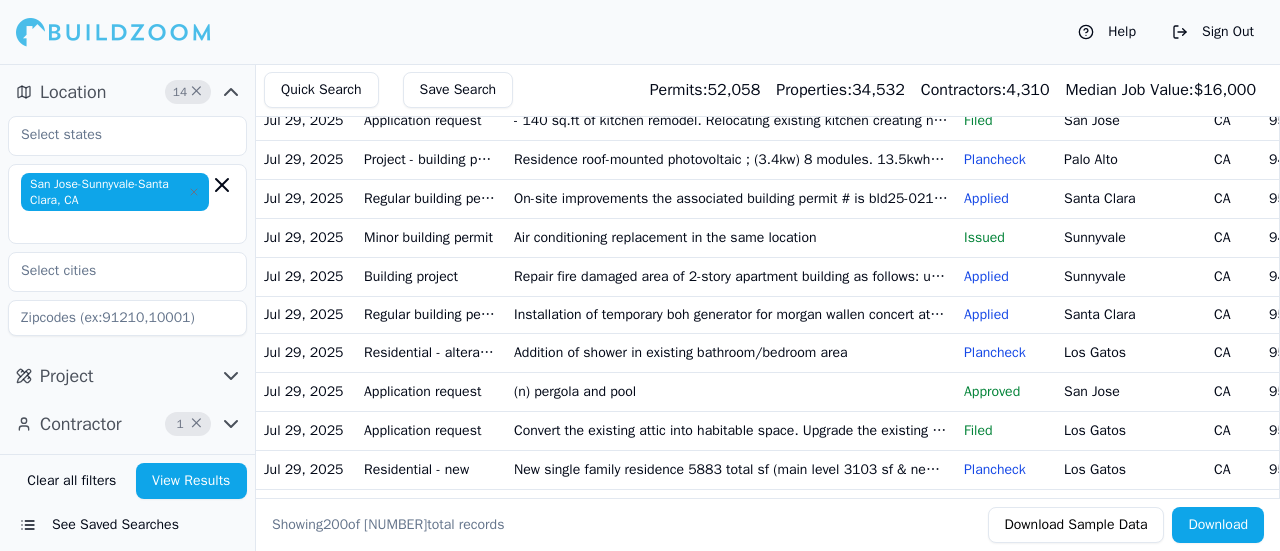 click on "Interior remodel 130 sf. Remove wall between living room & kitchen new window on upper floor and relocate 32 garage door" at bounding box center (731, -1196) 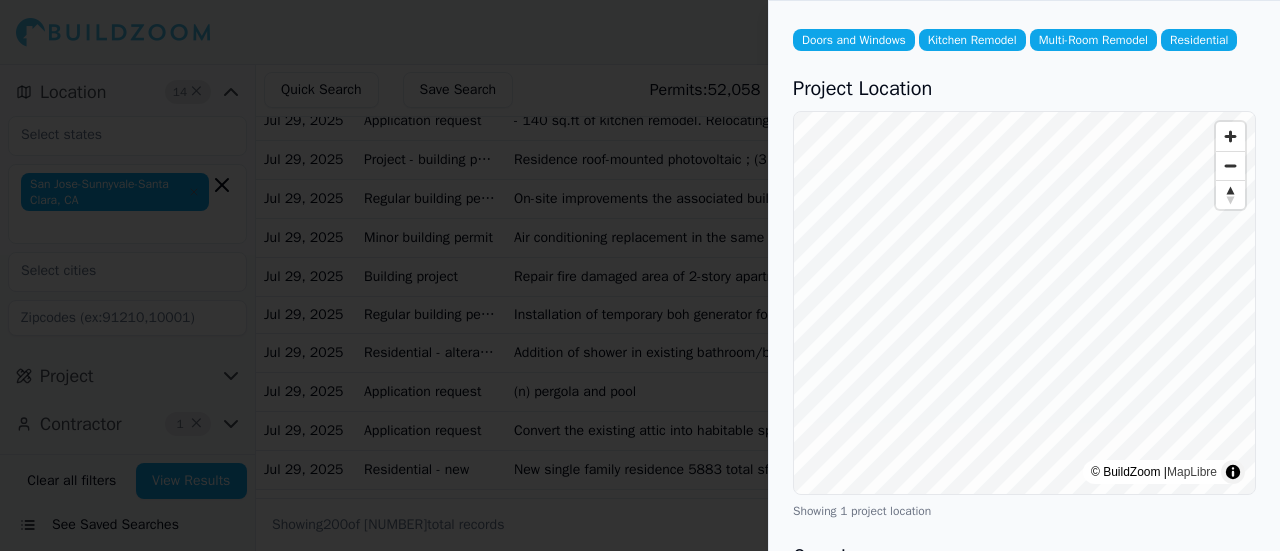 scroll, scrollTop: 0, scrollLeft: 0, axis: both 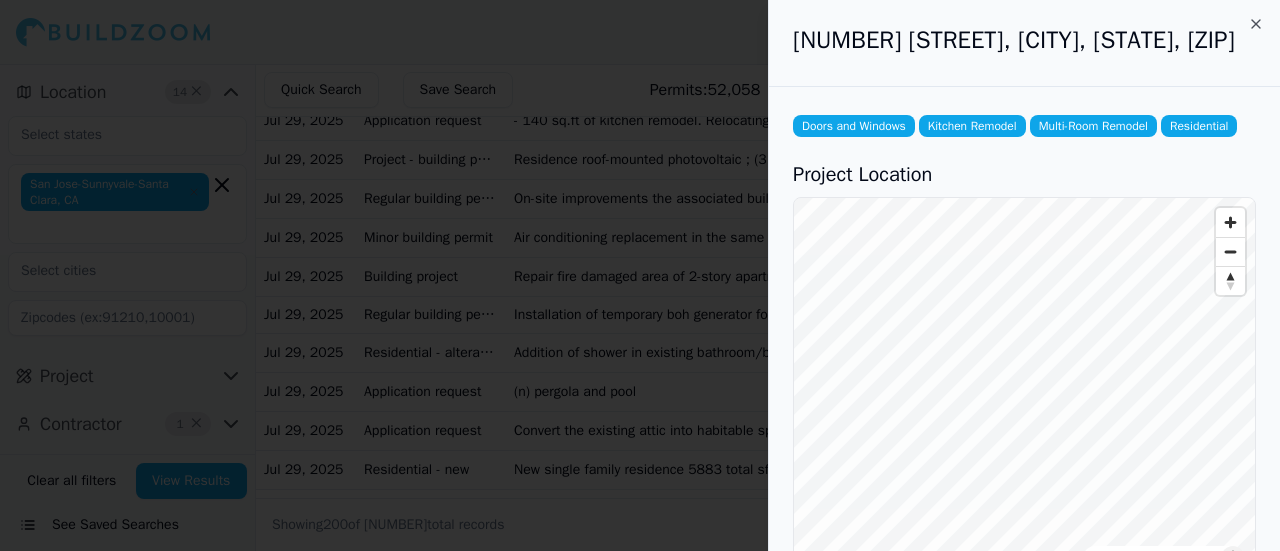 click at bounding box center (640, 275) 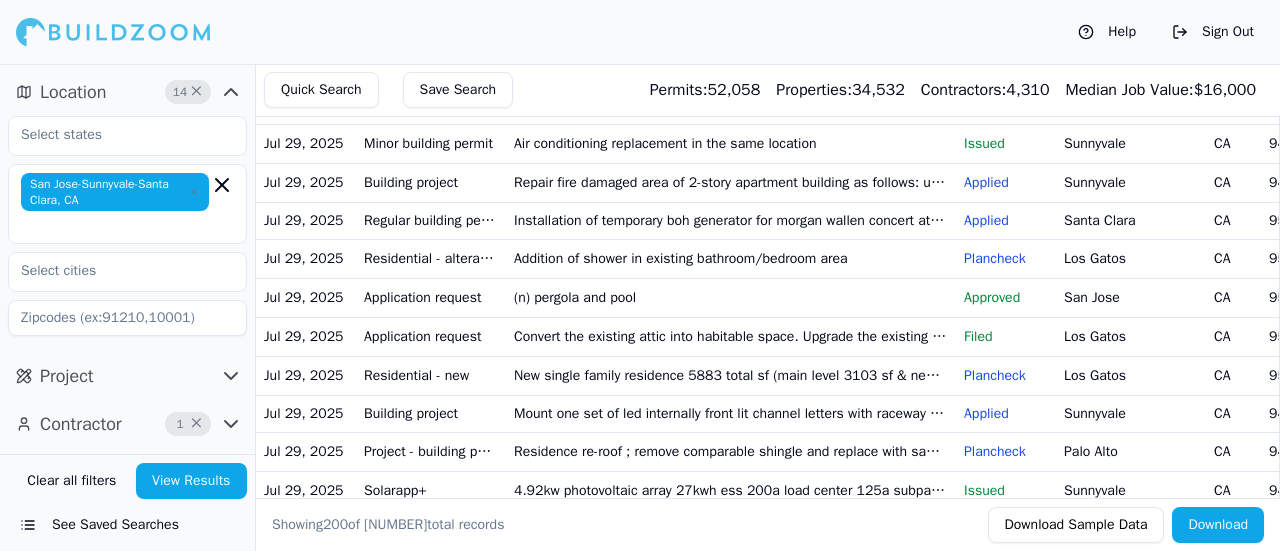 scroll, scrollTop: 6473, scrollLeft: 0, axis: vertical 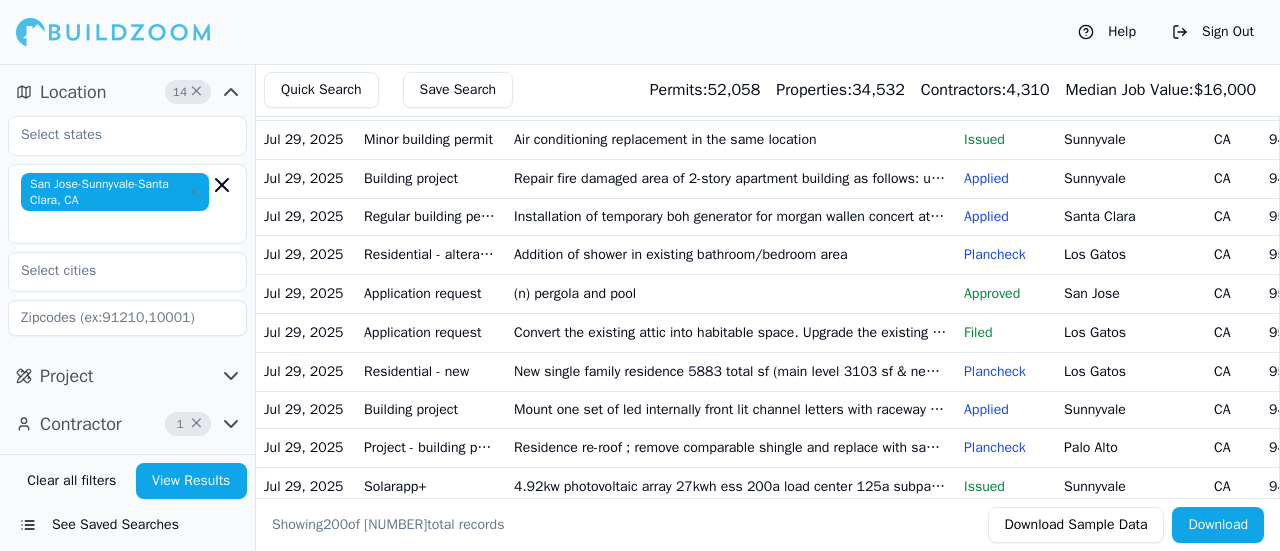 click on "Addition of 593 sf and remodel to single family residence" at bounding box center [731, -1218] 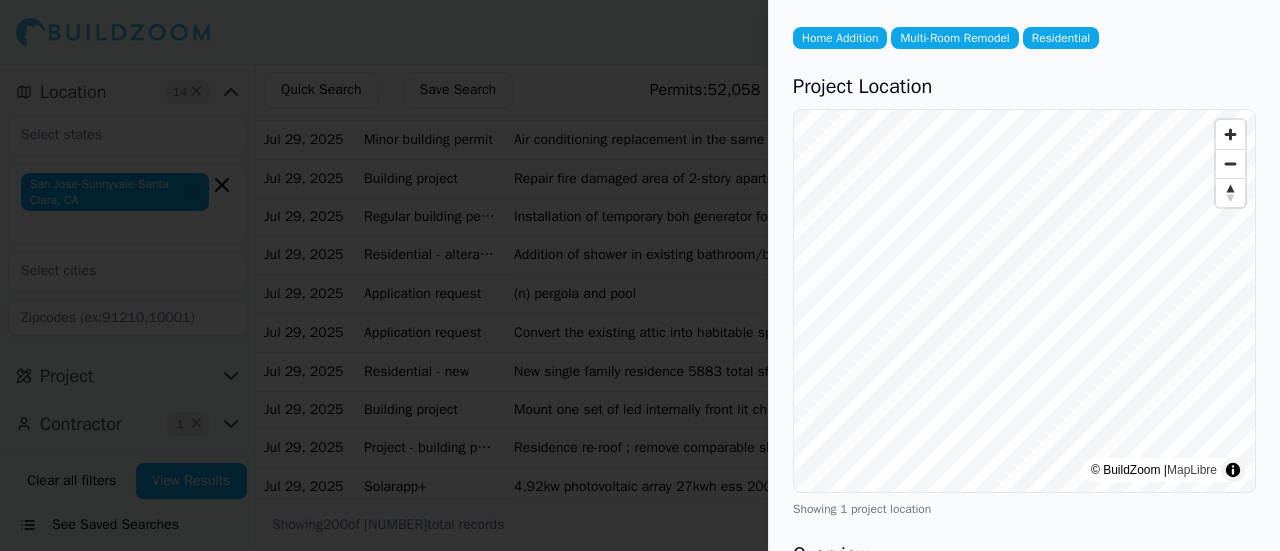 scroll, scrollTop: 0, scrollLeft: 0, axis: both 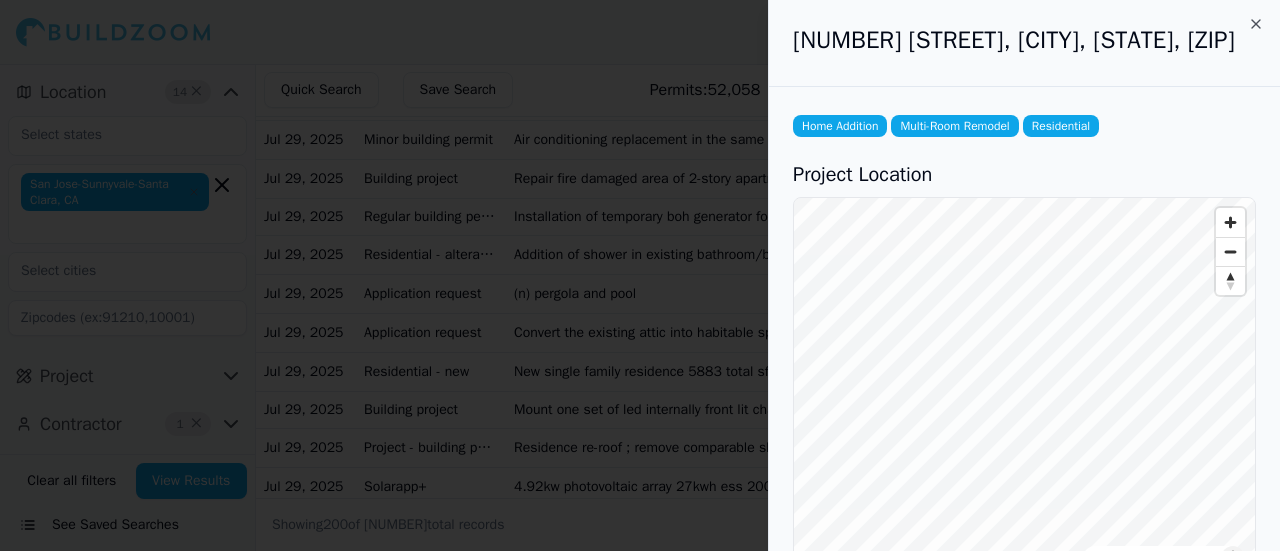click at bounding box center (640, 275) 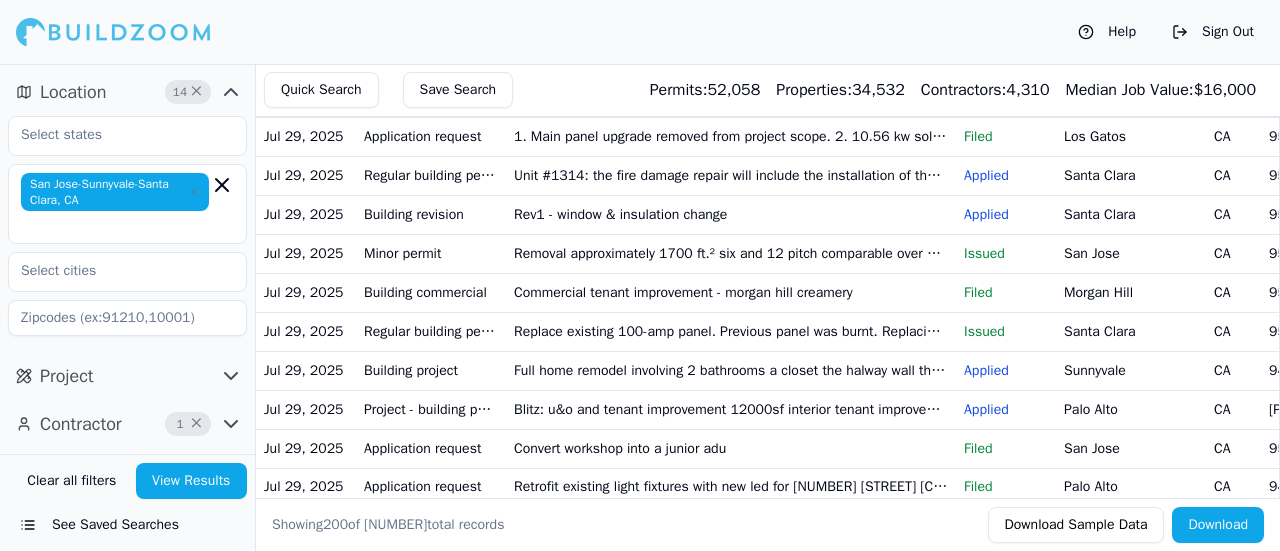 scroll, scrollTop: 5465, scrollLeft: 0, axis: vertical 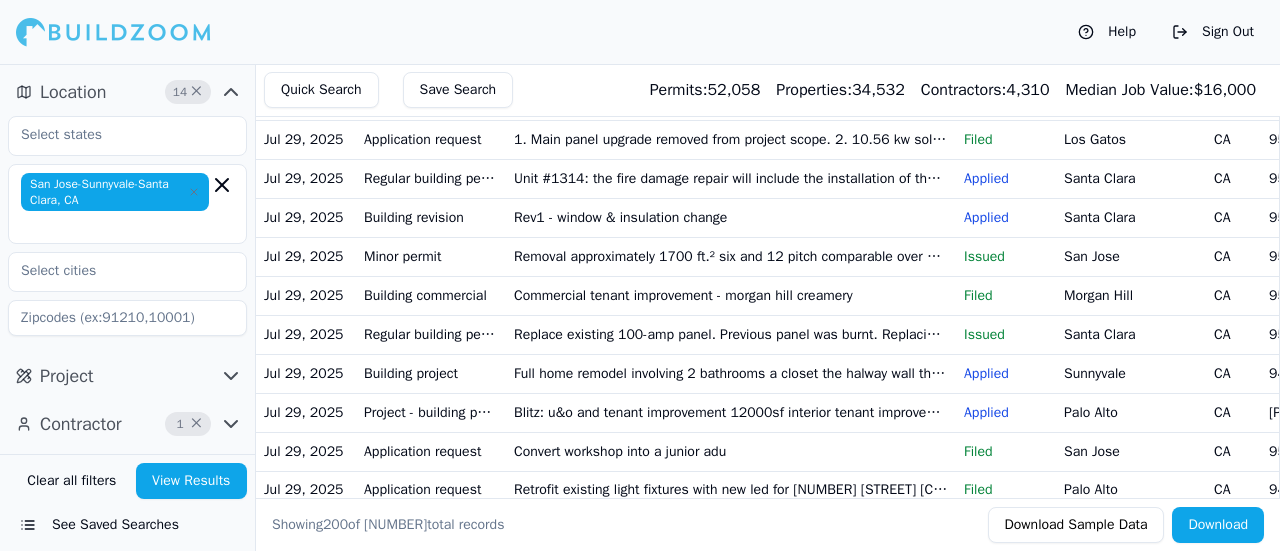 click on "Building one story single family residence" at bounding box center (731, -1021) 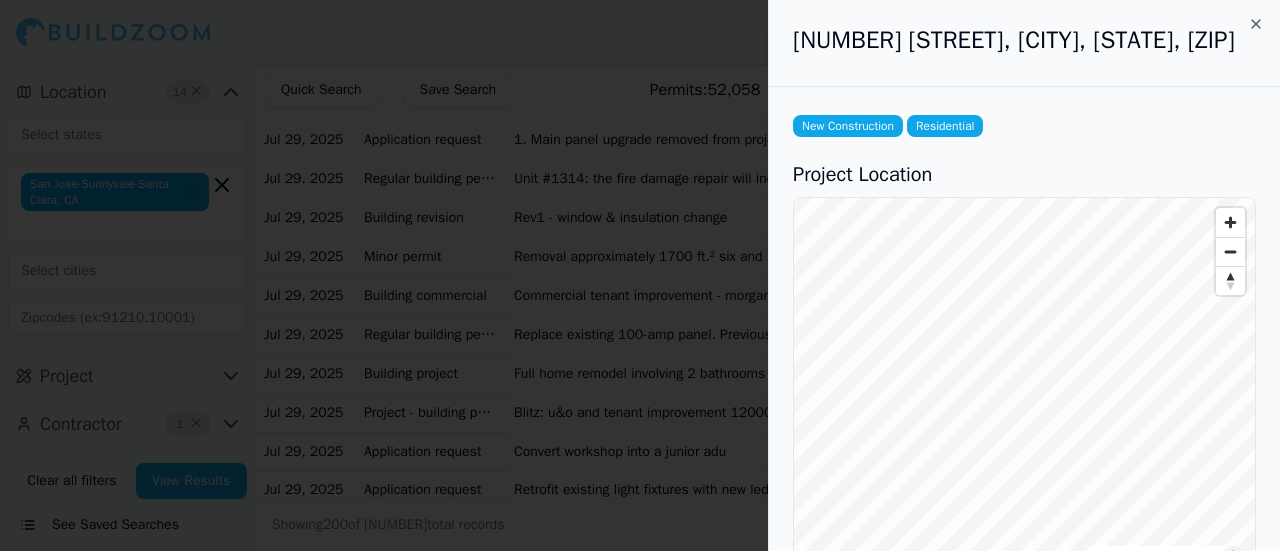 click at bounding box center [640, 275] 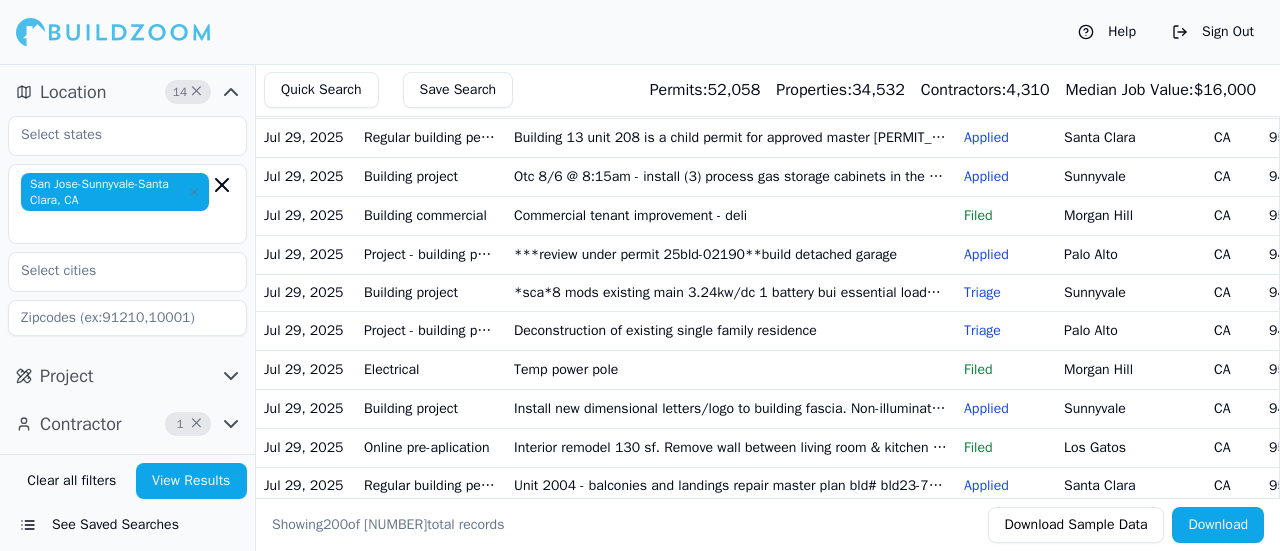 scroll, scrollTop: 4730, scrollLeft: 0, axis: vertical 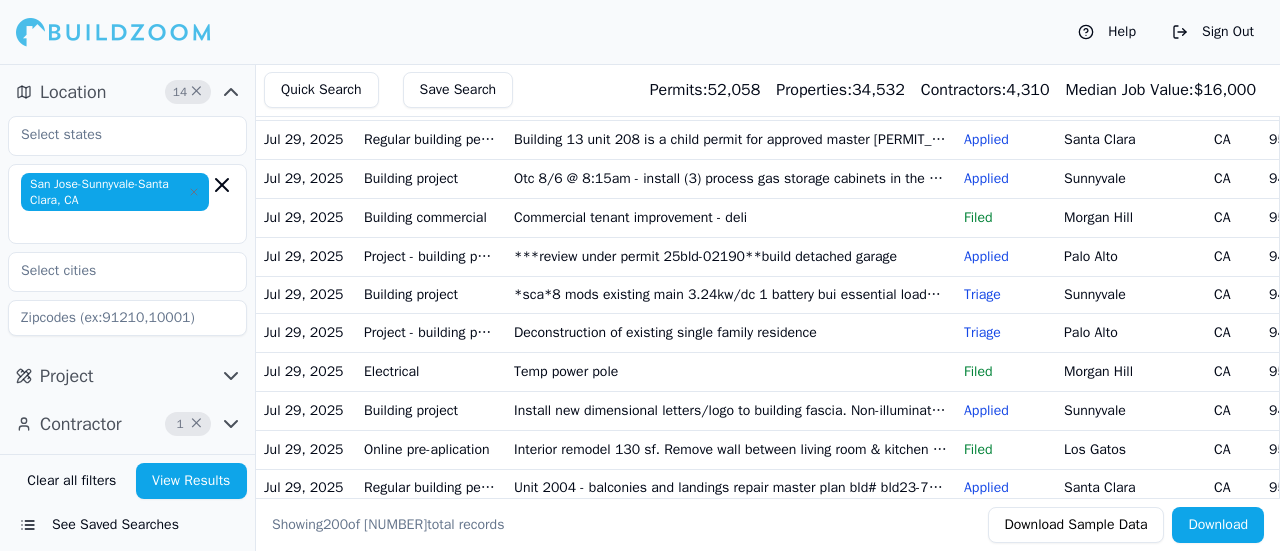 click on "New sfr/tud 2728 sf (1st floor 1280 sf+ lower level 853 sf adu & 1448 sf at second floor). Includes new attached garage 610 sf decks 1172 sf with outdoor bbq. New retaining wall 179 lf (seperate permit)" at bounding box center [731, -904] 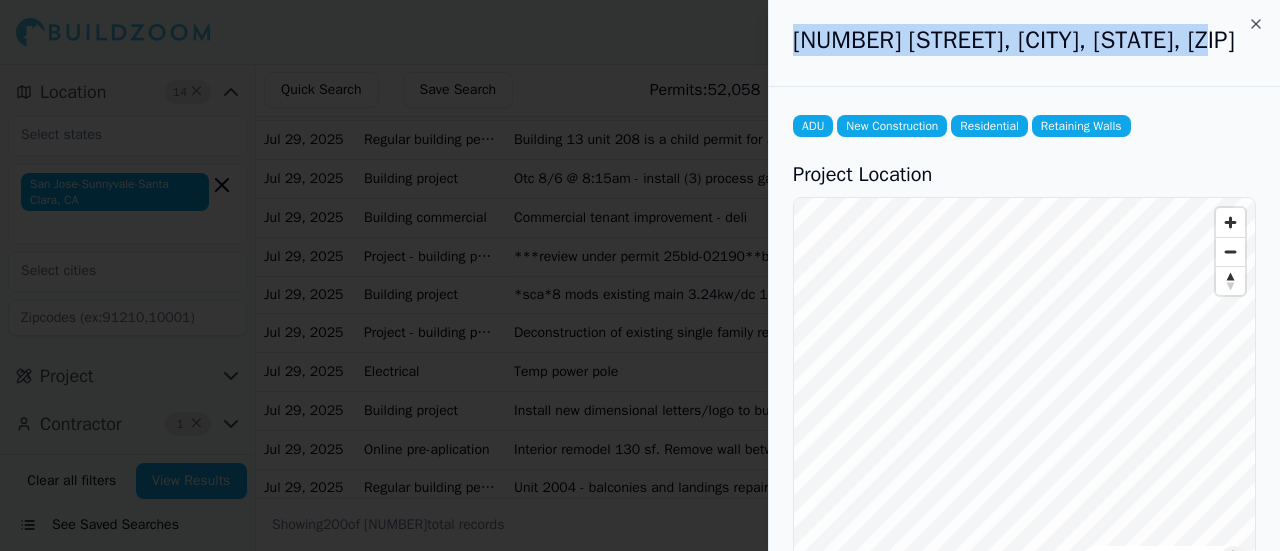 drag, startPoint x: 1230, startPoint y: 43, endPoint x: 785, endPoint y: 38, distance: 445.02808 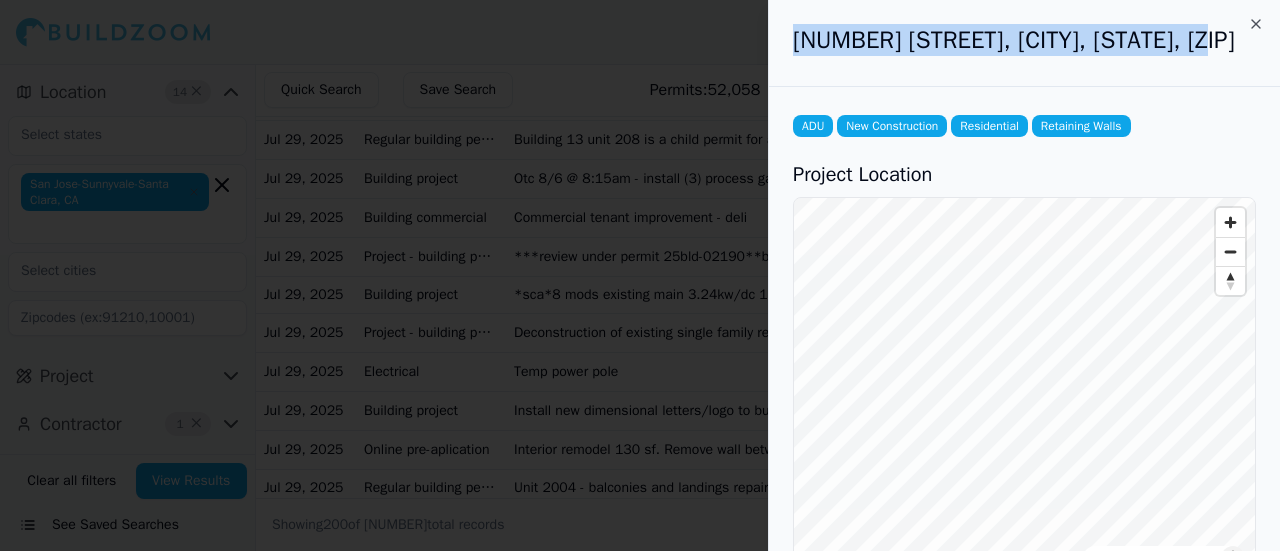 click on "[NUMBER] [STREET], [CITY], [STATE], [ZIP]" at bounding box center (1024, 43) 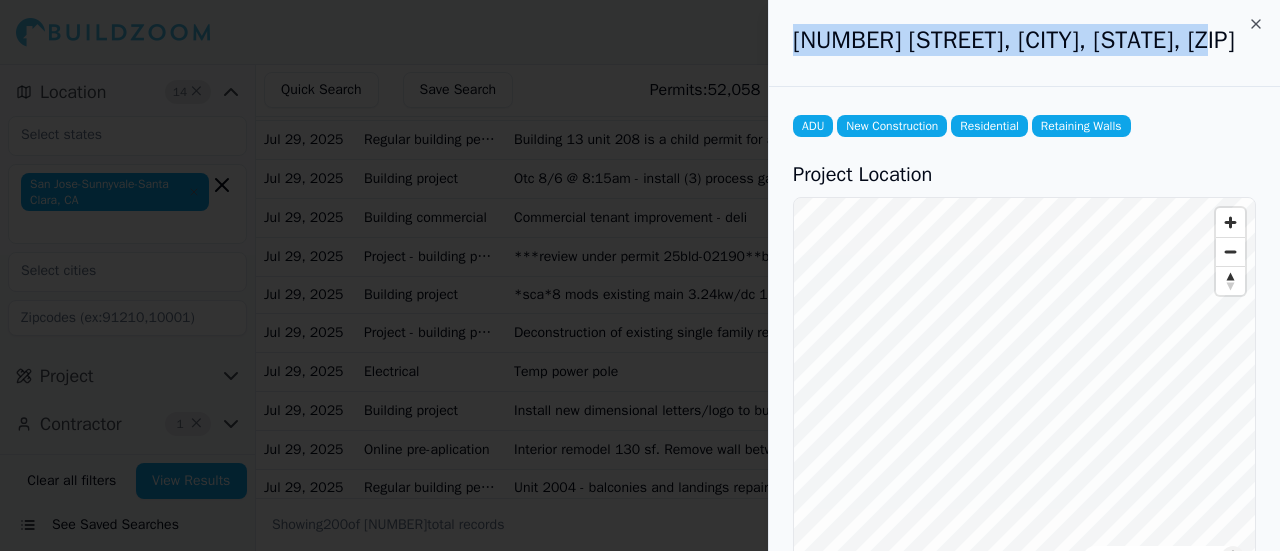 copy on "[NUMBER] [STREET], [CITY], [STATE], [ZIP]" 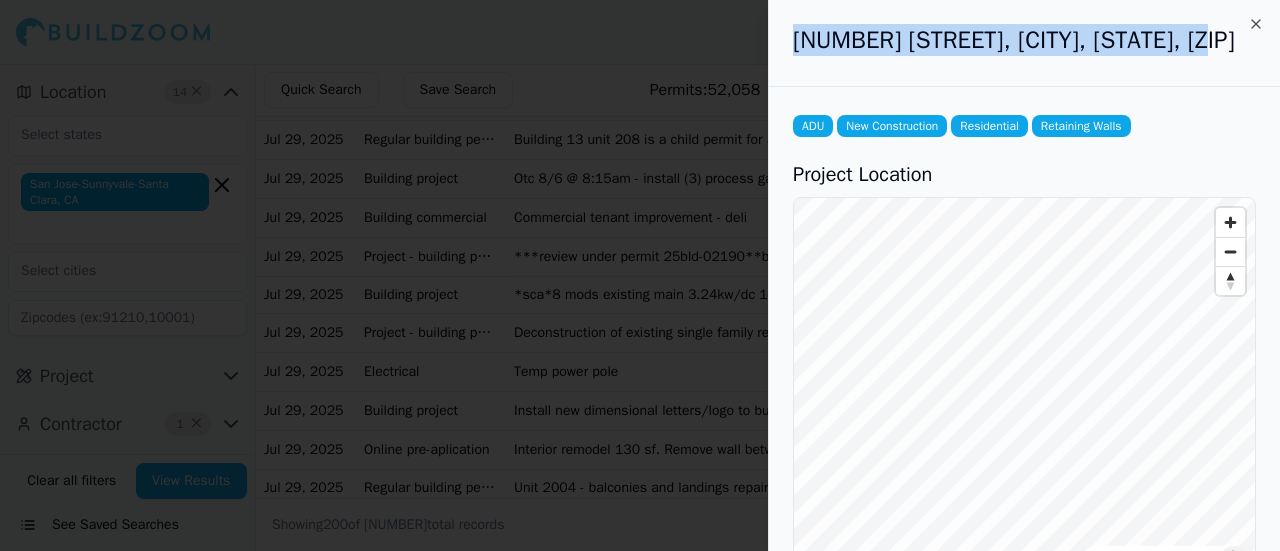 click at bounding box center [640, 275] 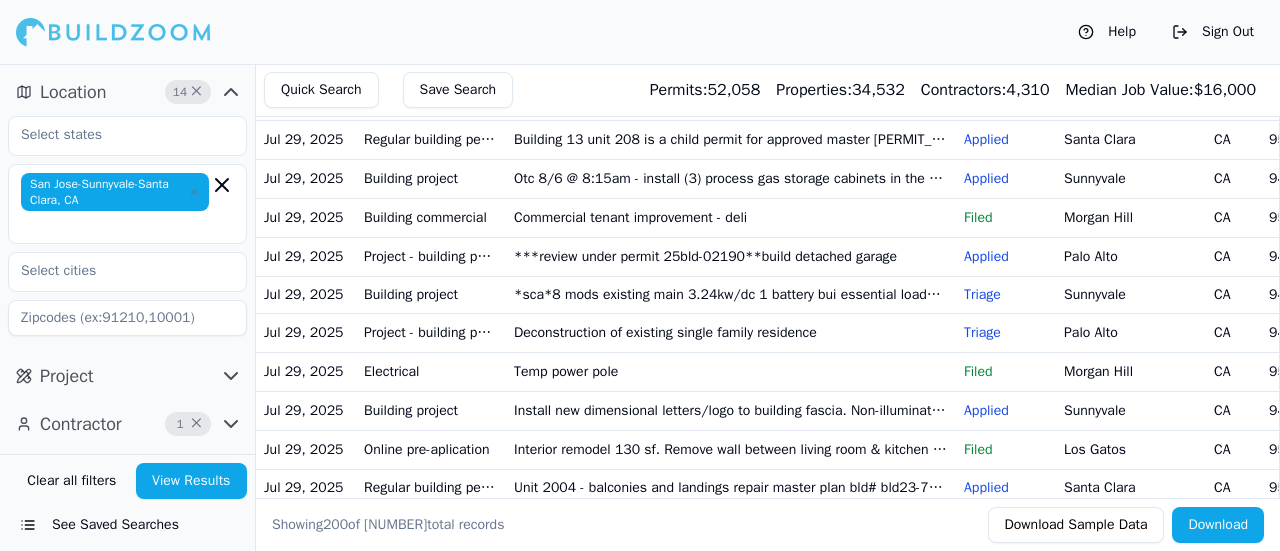 click on "New sfr/tud 2728 sf (1st floor 1280 sf+ lower level 853 sf adu & 1448 sf at second floor). Includes new attached garage 610 sf decks 1172 sf with outdoor bbq. New retaining wall 179 lf (seperate permit)" at bounding box center [731, -904] 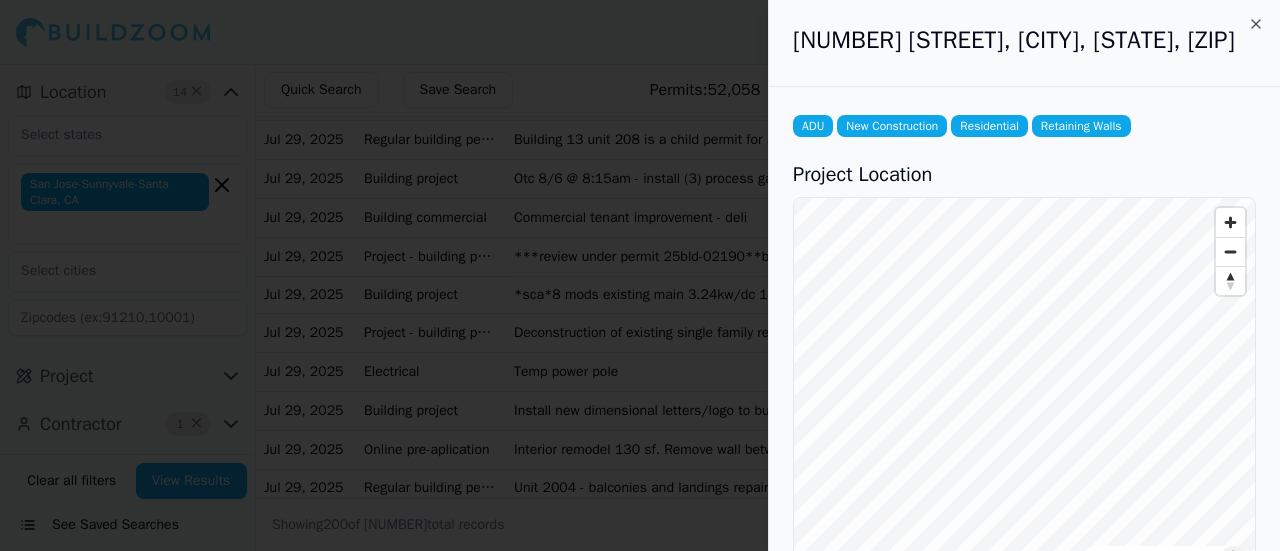 click at bounding box center (640, 275) 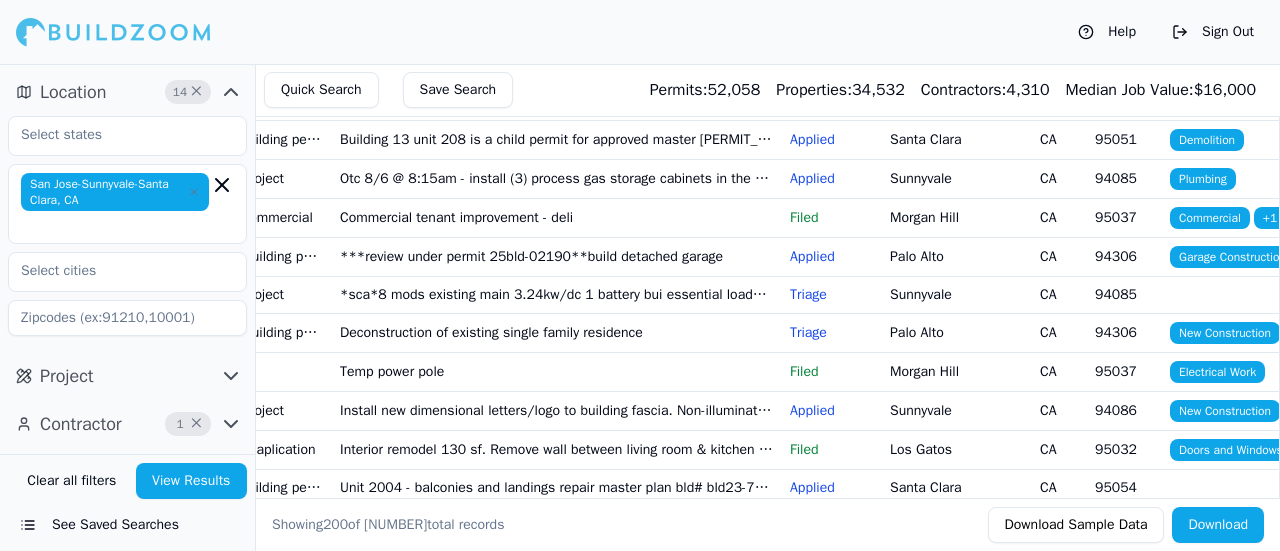 scroll, scrollTop: 0, scrollLeft: 175, axis: horizontal 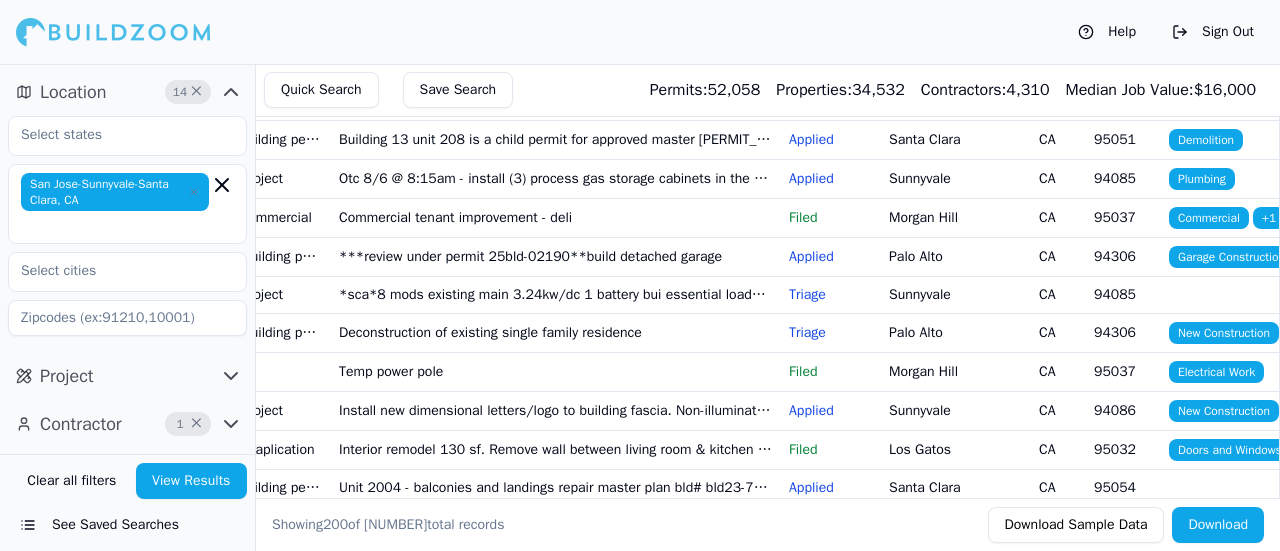 click on "New sfr/tud 2728 sf (1st floor 1280 sf+ lower level 853 sf adu & 1448 sf at second floor). Includes new attached garage 610 sf decks 1172 sf with outdoor bbq. New retaining wall 179 lf (seperate permit)" at bounding box center (556, -904) 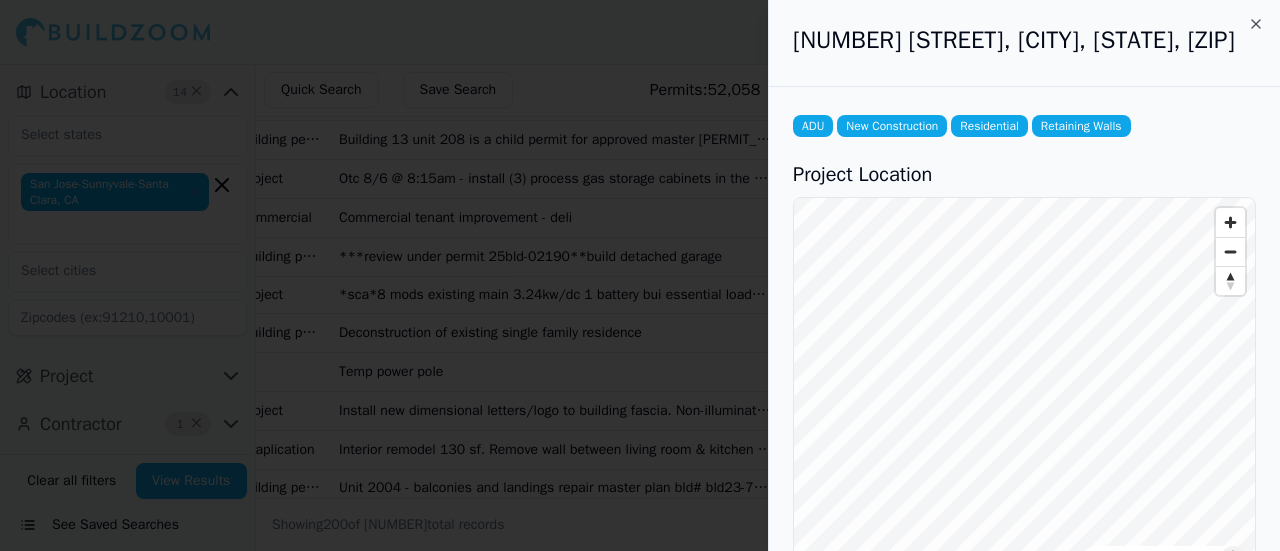 click at bounding box center [640, 275] 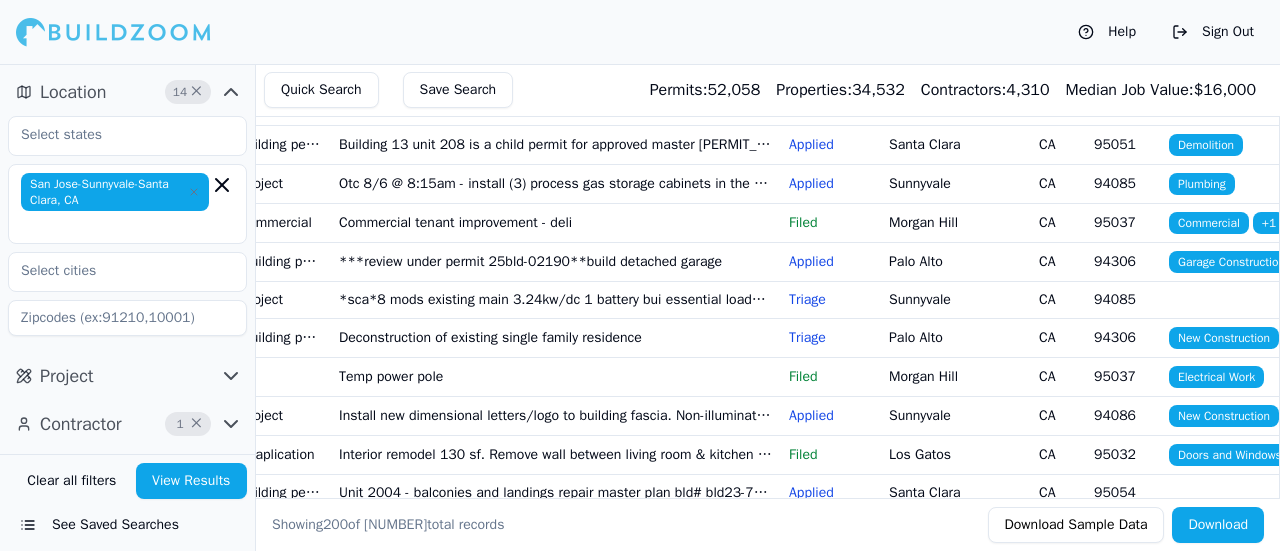 scroll, scrollTop: 4721, scrollLeft: 0, axis: vertical 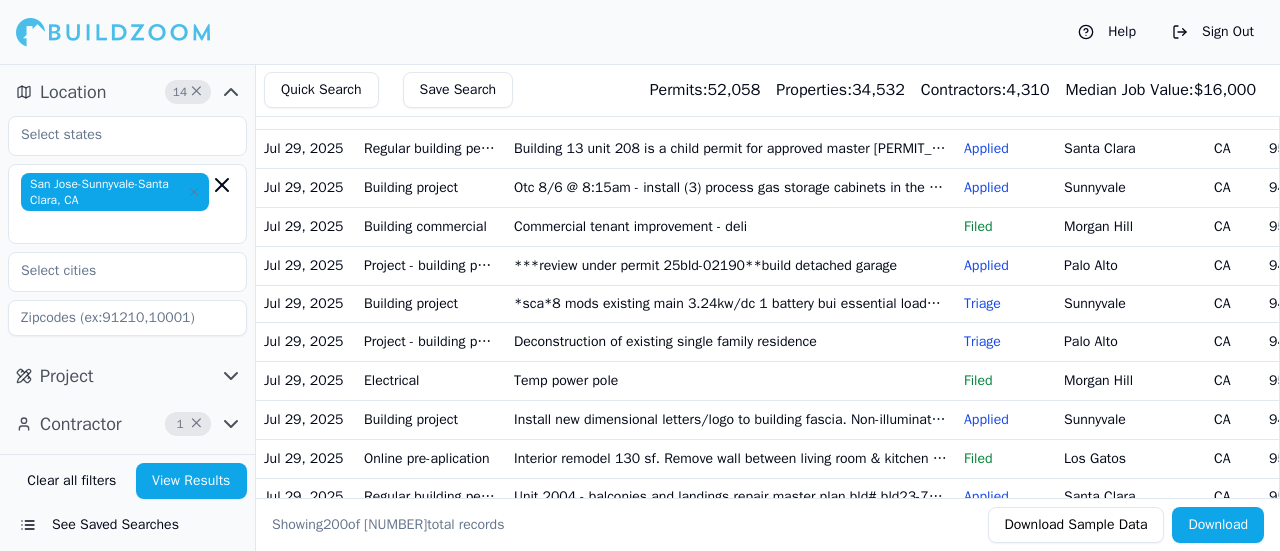 click on "New sfr/tud 2728 sf (1st floor 1280 sf+ lower level 853 sf adu & 1448 sf at second floor). Includes new attached garage 610 sf decks 1172 sf with outdoor bbq. New retaining wall 179 lf (seperate permit)" at bounding box center [731, -895] 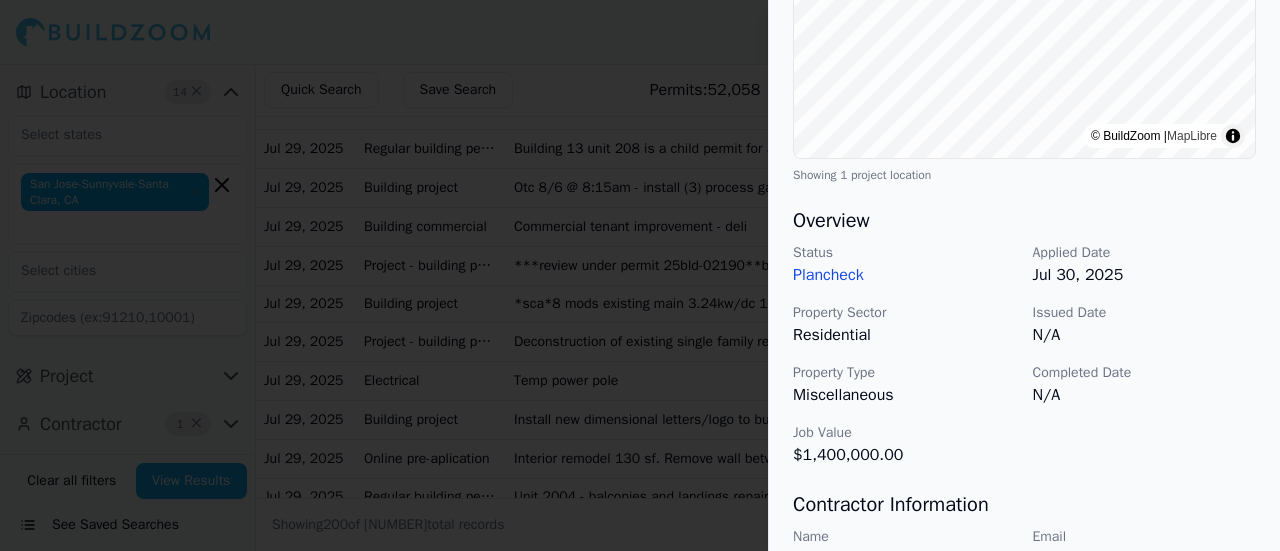 scroll, scrollTop: 398, scrollLeft: 0, axis: vertical 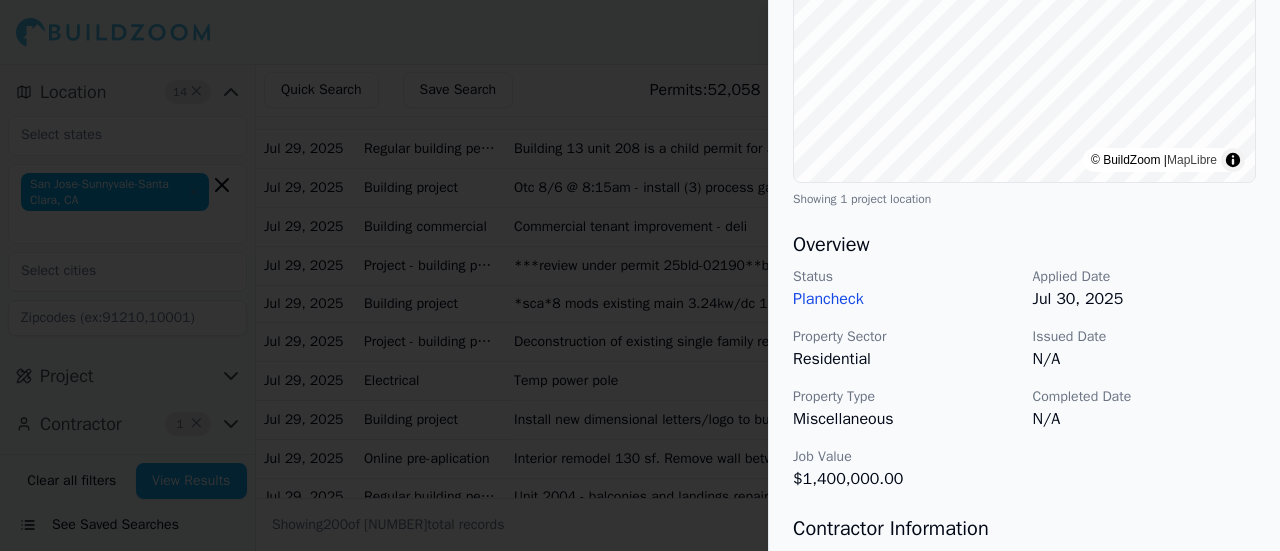 click at bounding box center [640, 275] 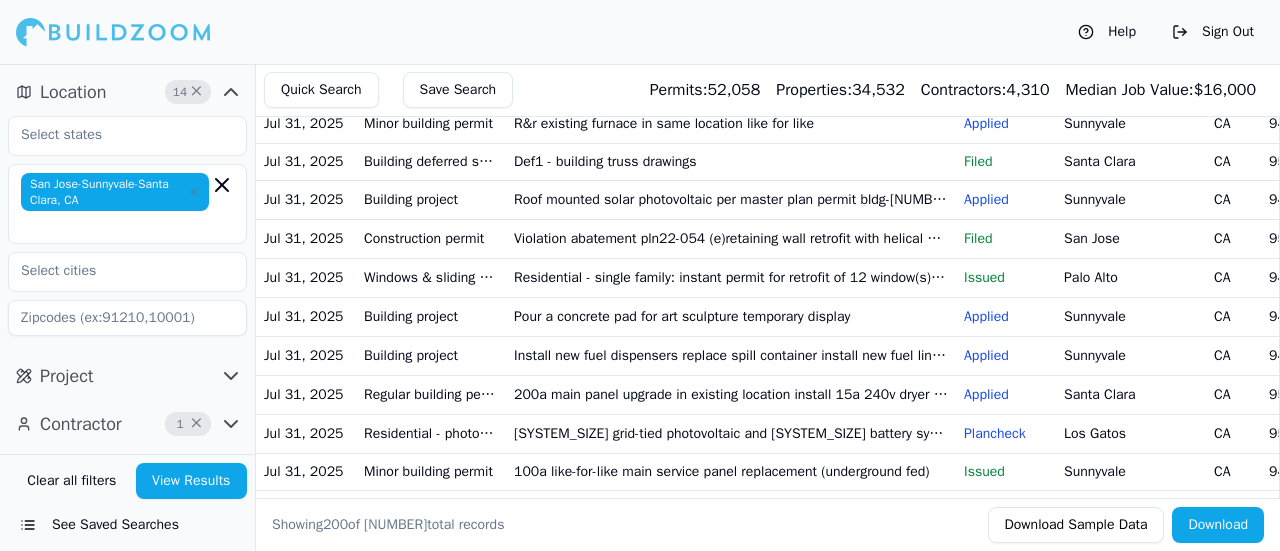 scroll, scrollTop: 2932, scrollLeft: 0, axis: vertical 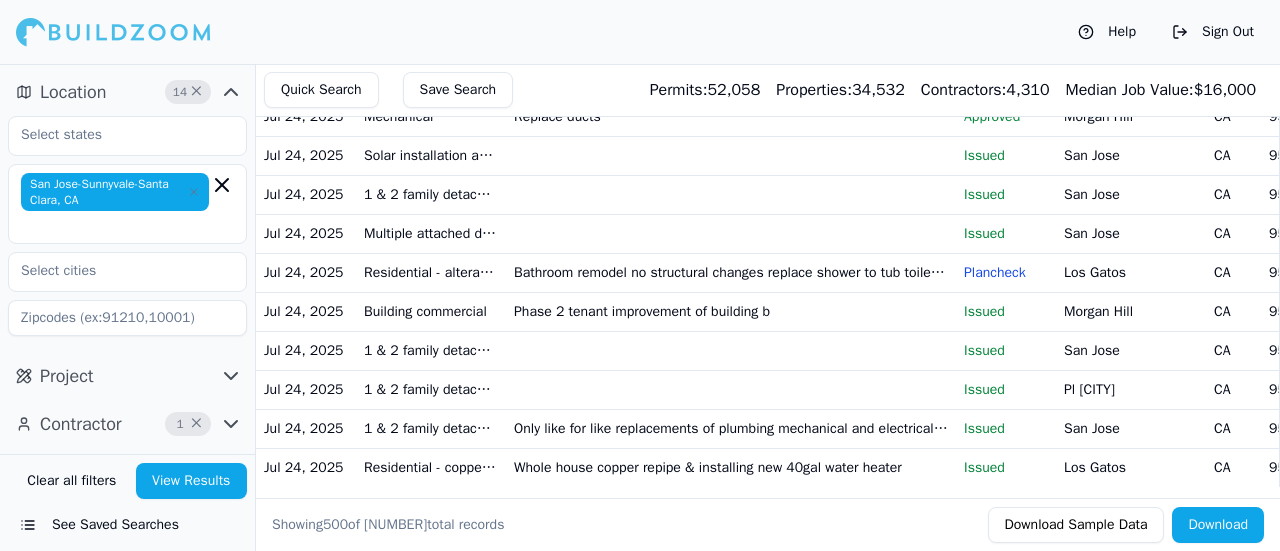 click on "1 & 2 family detached dwellings" at bounding box center [431, -2409] 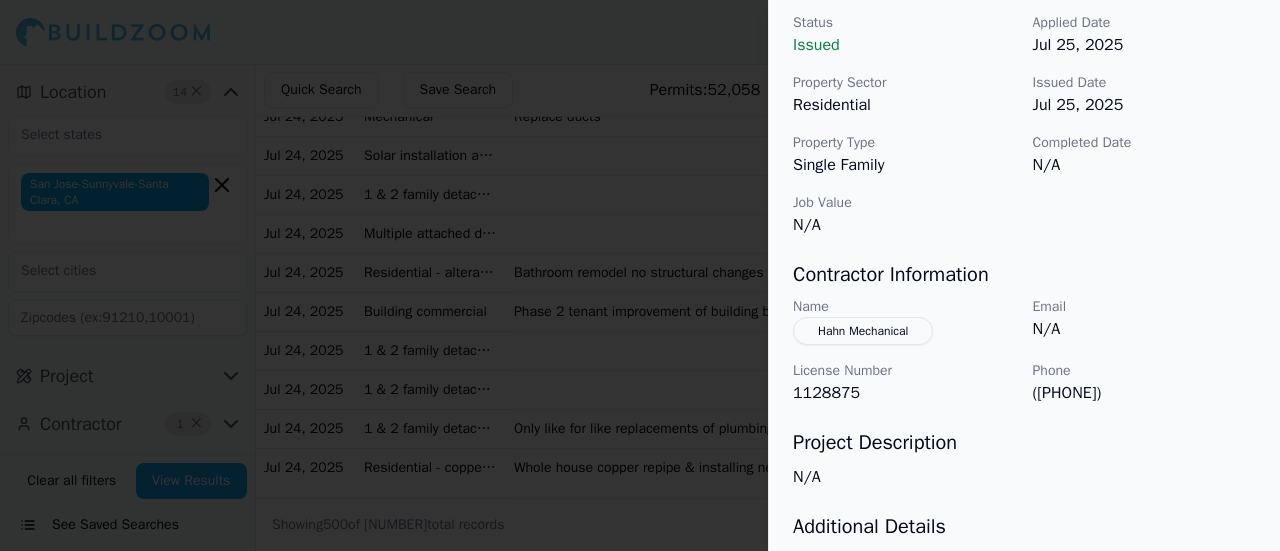 scroll, scrollTop: 622, scrollLeft: 0, axis: vertical 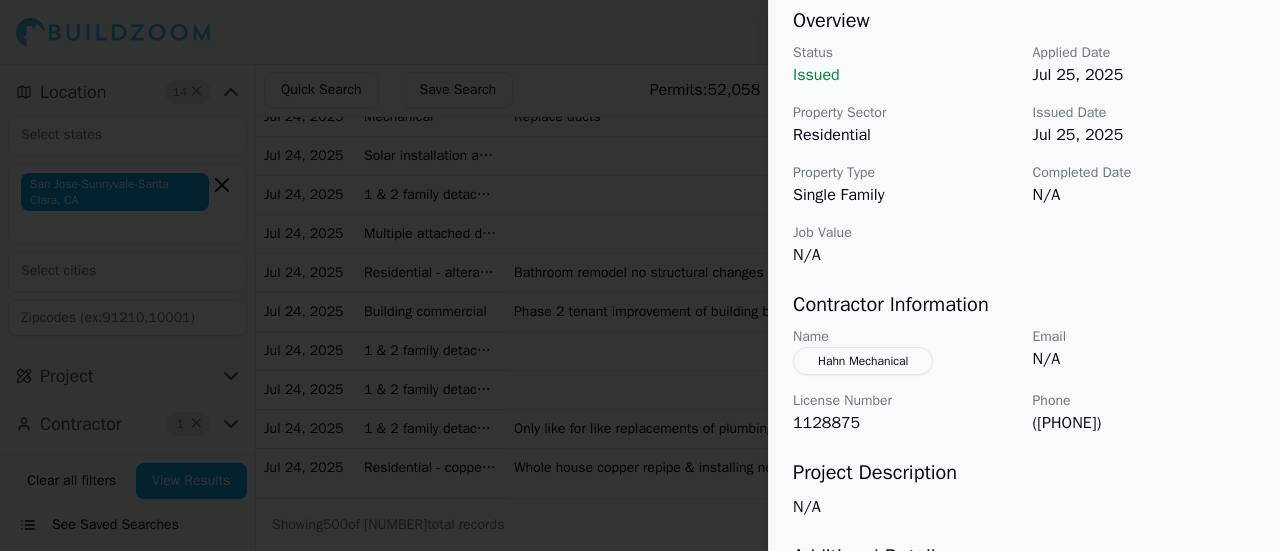 click at bounding box center (640, 275) 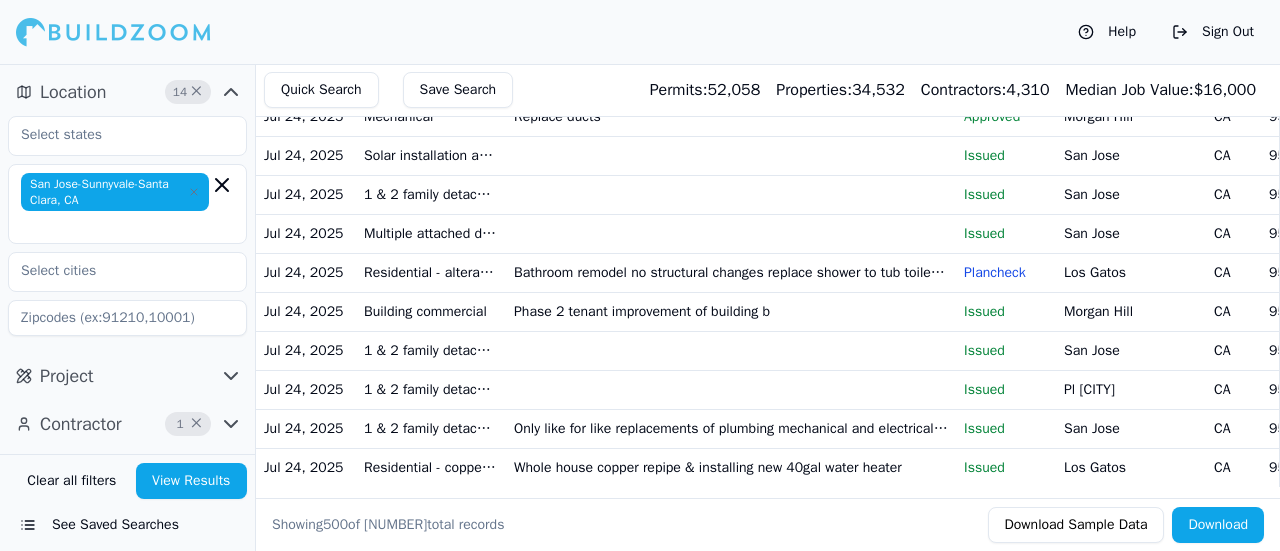scroll, scrollTop: 21859, scrollLeft: 0, axis: vertical 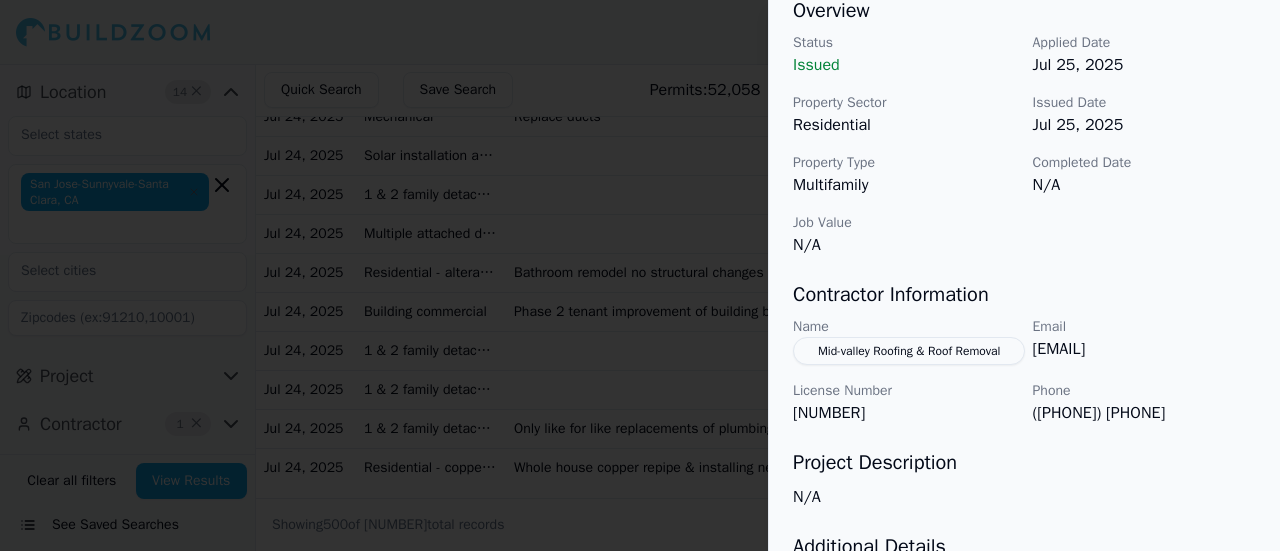 click at bounding box center [640, 275] 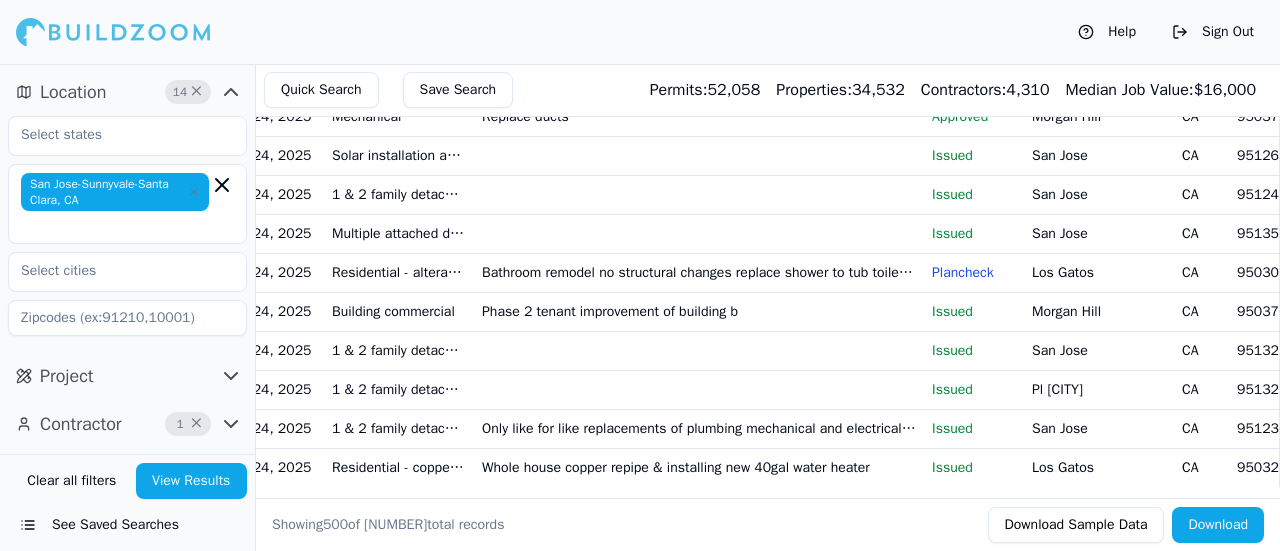 scroll, scrollTop: 0, scrollLeft: 35, axis: horizontal 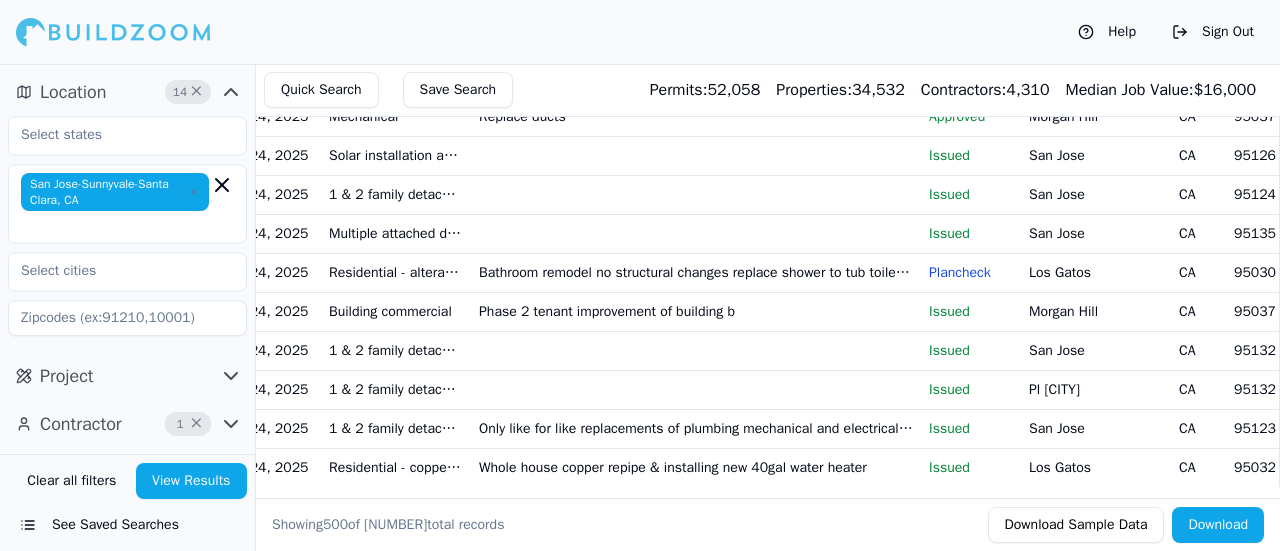 click on "Issued" at bounding box center [971, -468] 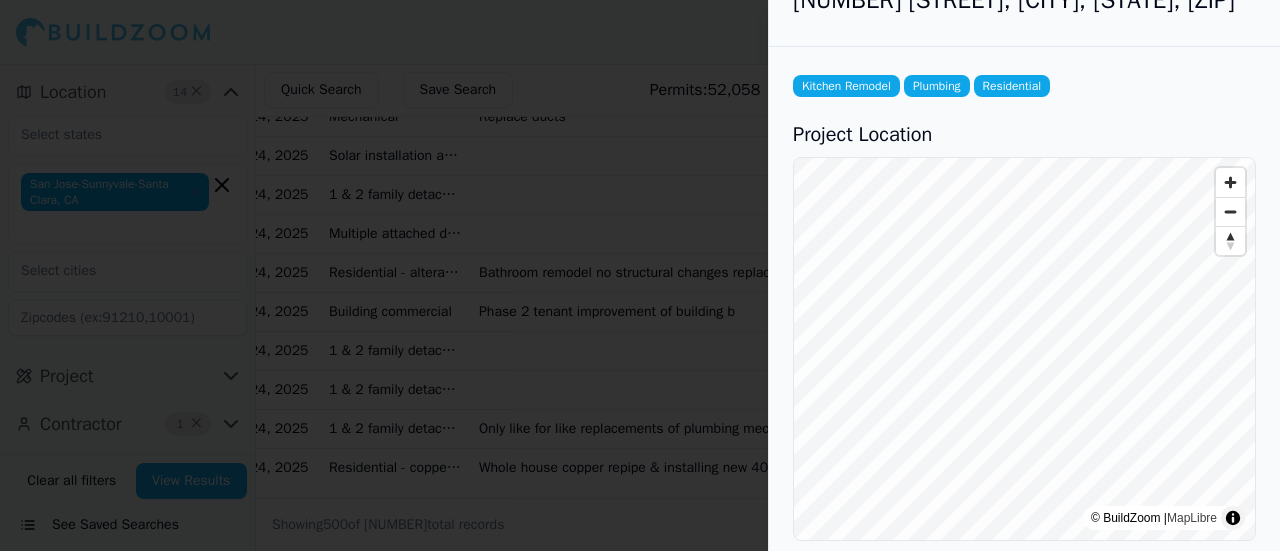 scroll, scrollTop: 0, scrollLeft: 0, axis: both 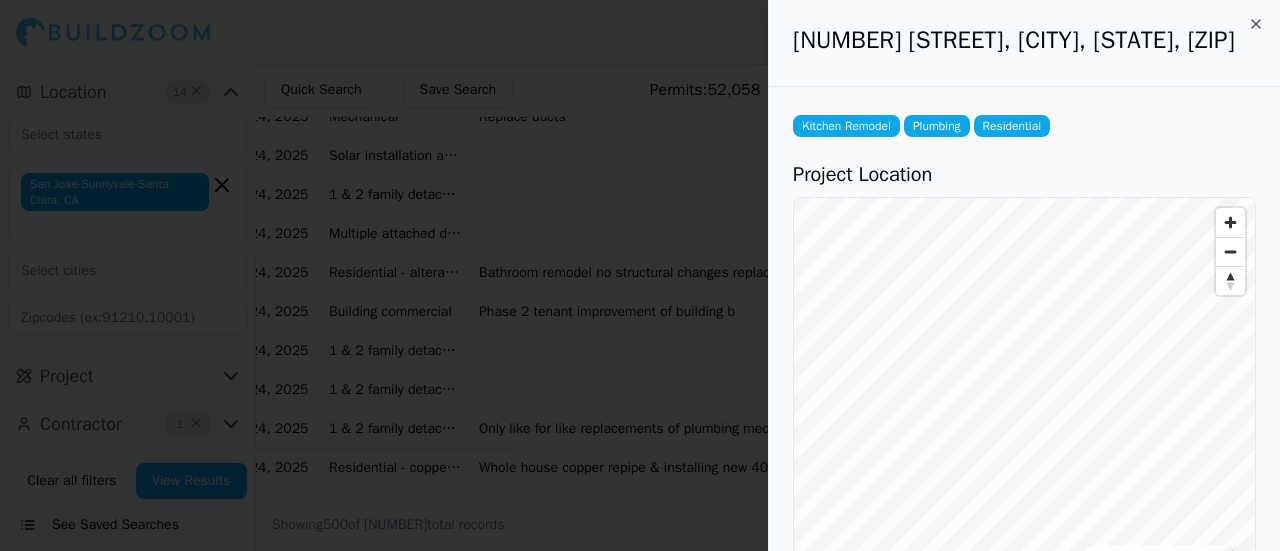 click at bounding box center (640, 275) 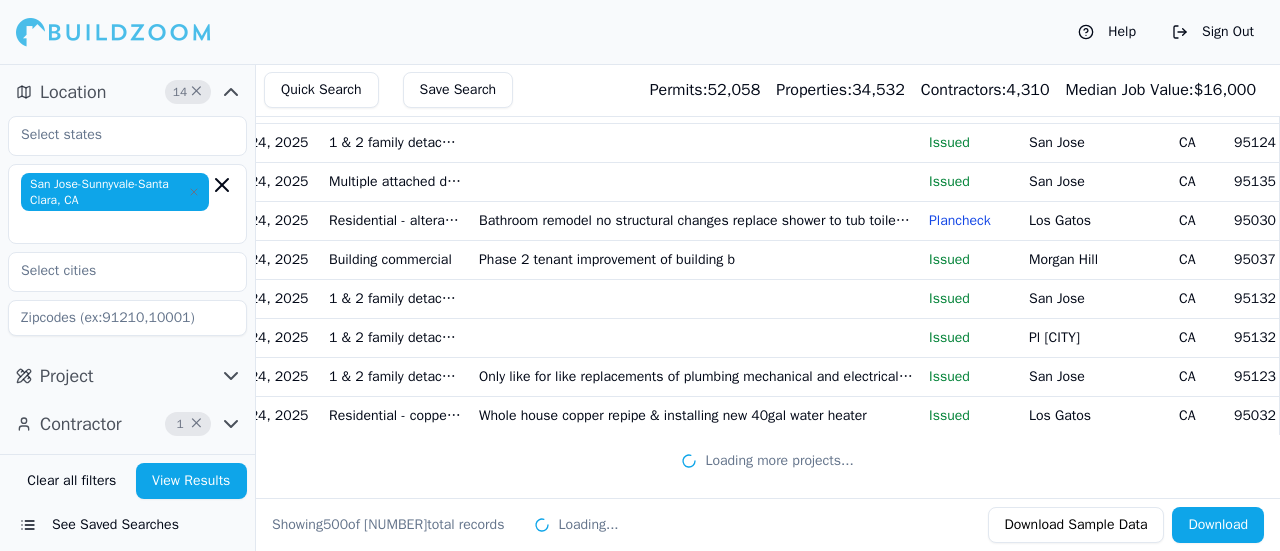 scroll, scrollTop: 25091, scrollLeft: 0, axis: vertical 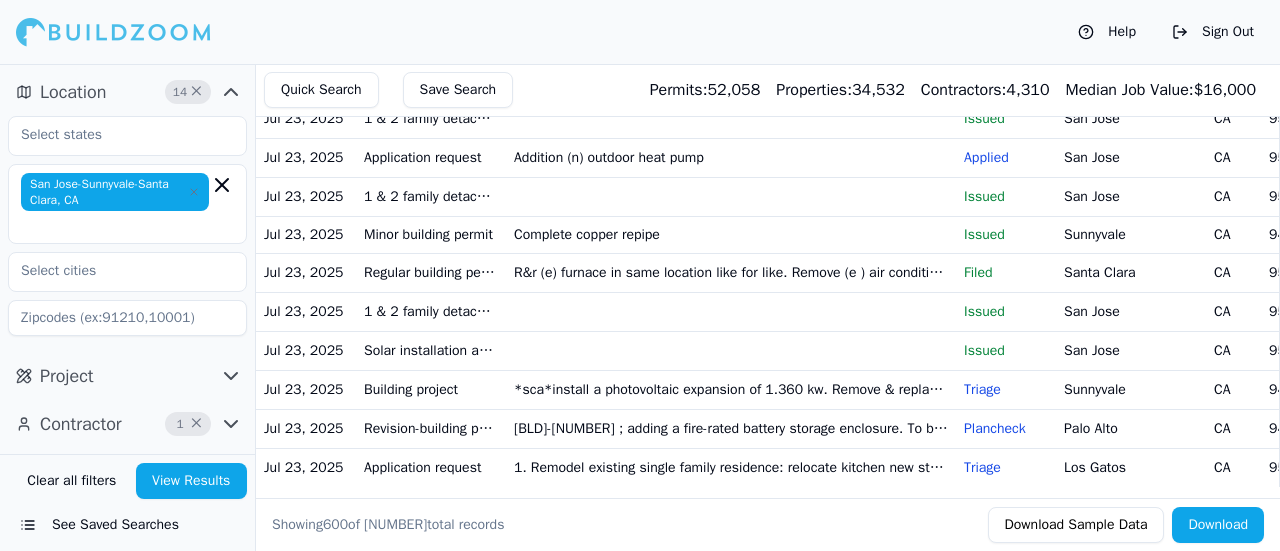 click on "Fire sprinklers - tenant improvement - addition pendent fire sprinklers to ceiling from existing shell system on ground floor" at bounding box center (731, -1083) 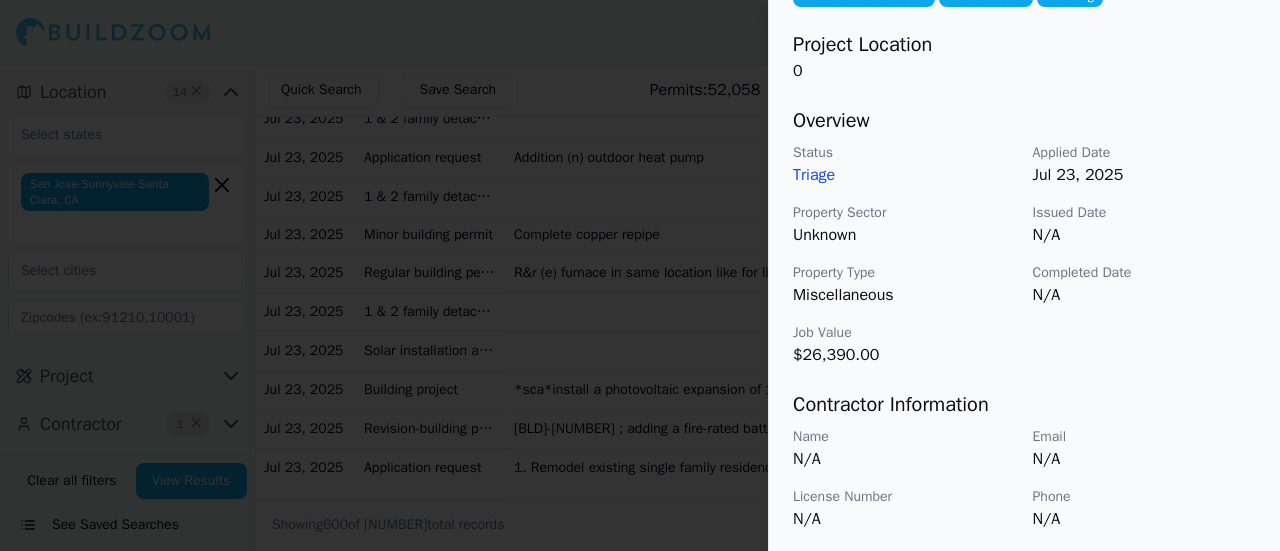 scroll, scrollTop: 160, scrollLeft: 0, axis: vertical 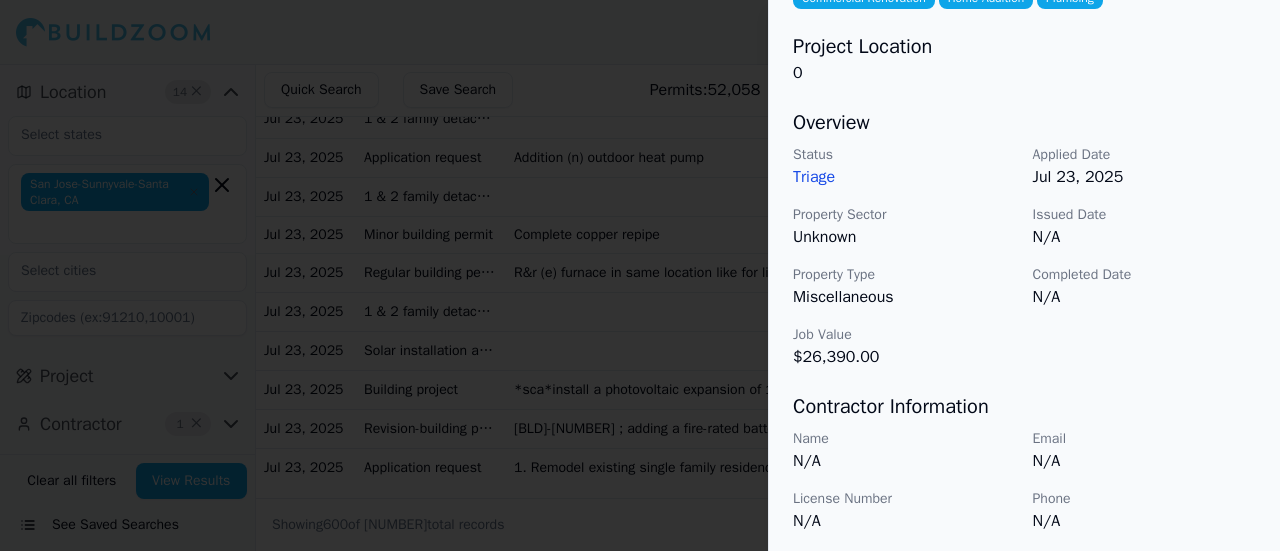 click at bounding box center (640, 275) 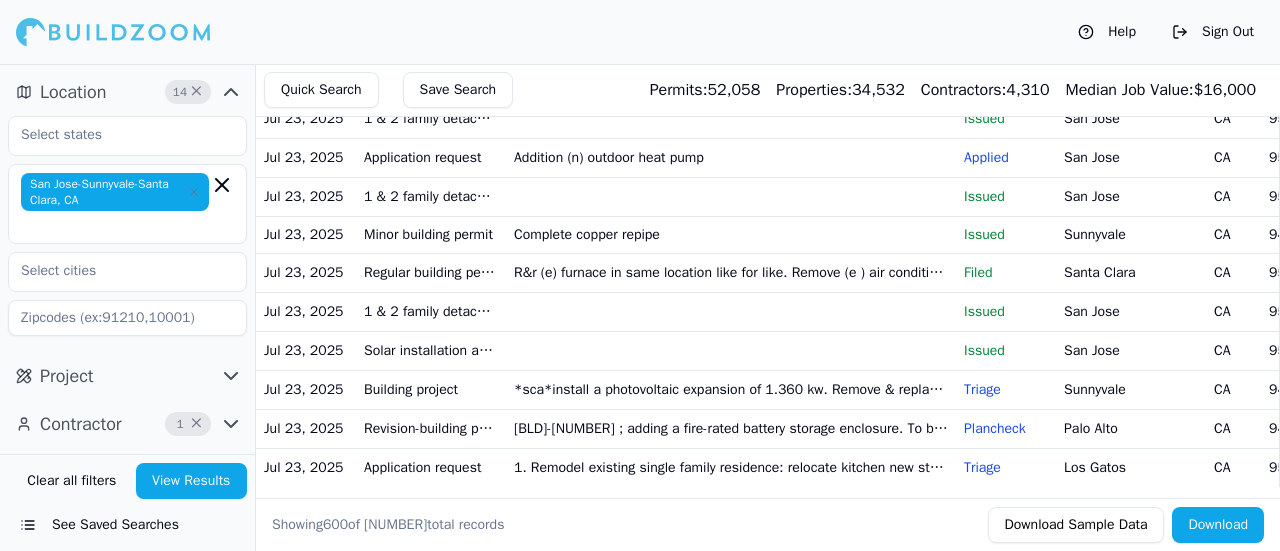 scroll, scrollTop: 29027, scrollLeft: 0, axis: vertical 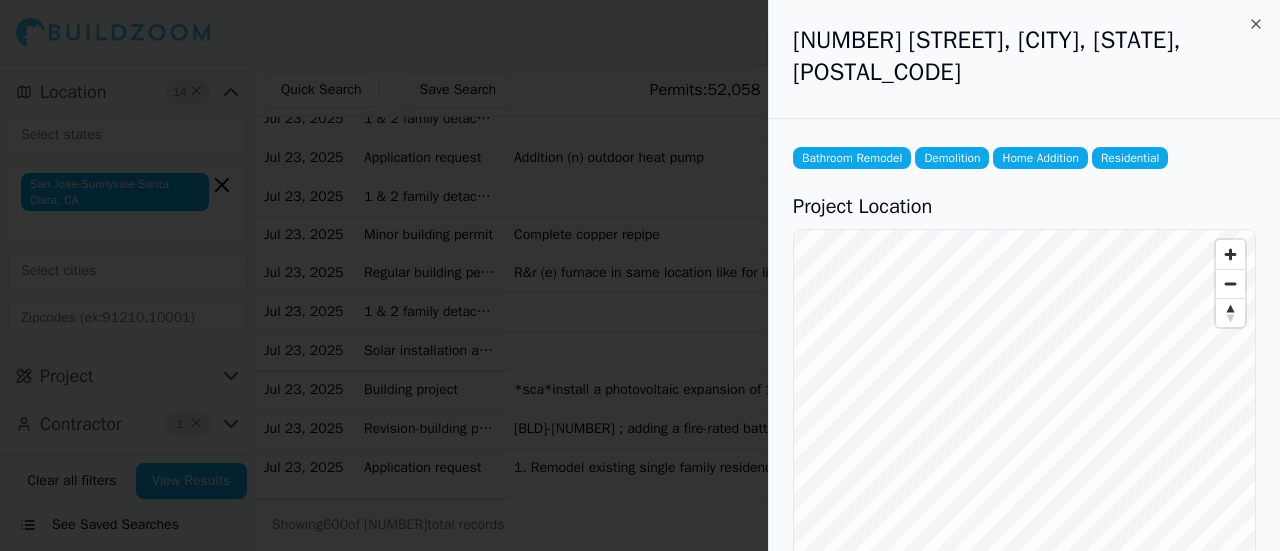 click at bounding box center (640, 275) 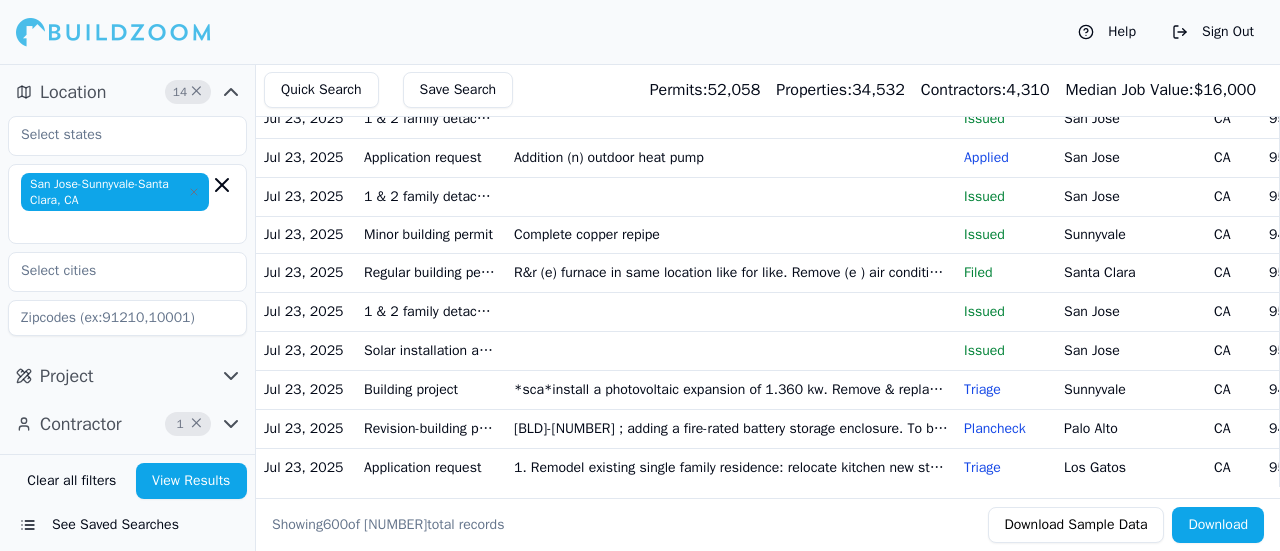 click on "Fire sprinklers - relocate 1 pendent sprinkler per new ceiling plan" at bounding box center [731, -350] 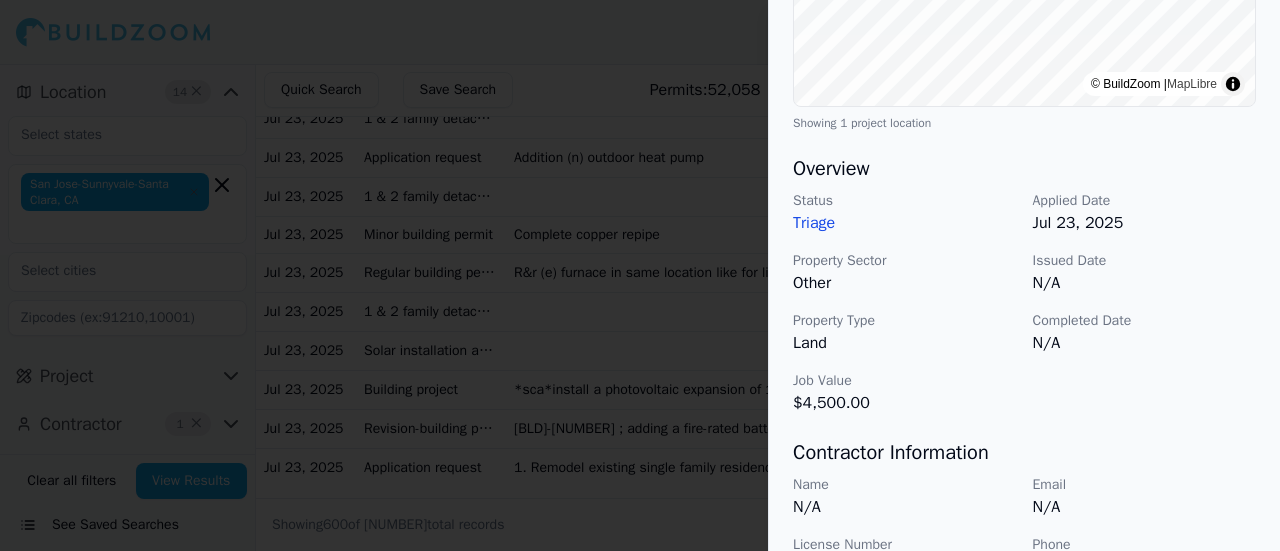 scroll, scrollTop: 466, scrollLeft: 0, axis: vertical 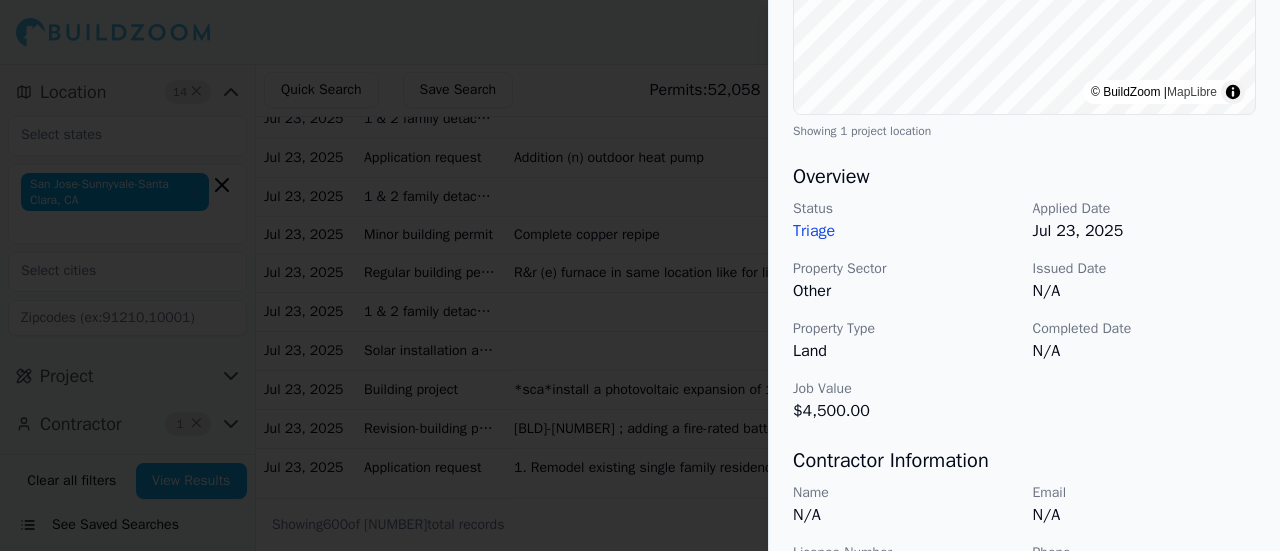 click at bounding box center [640, 275] 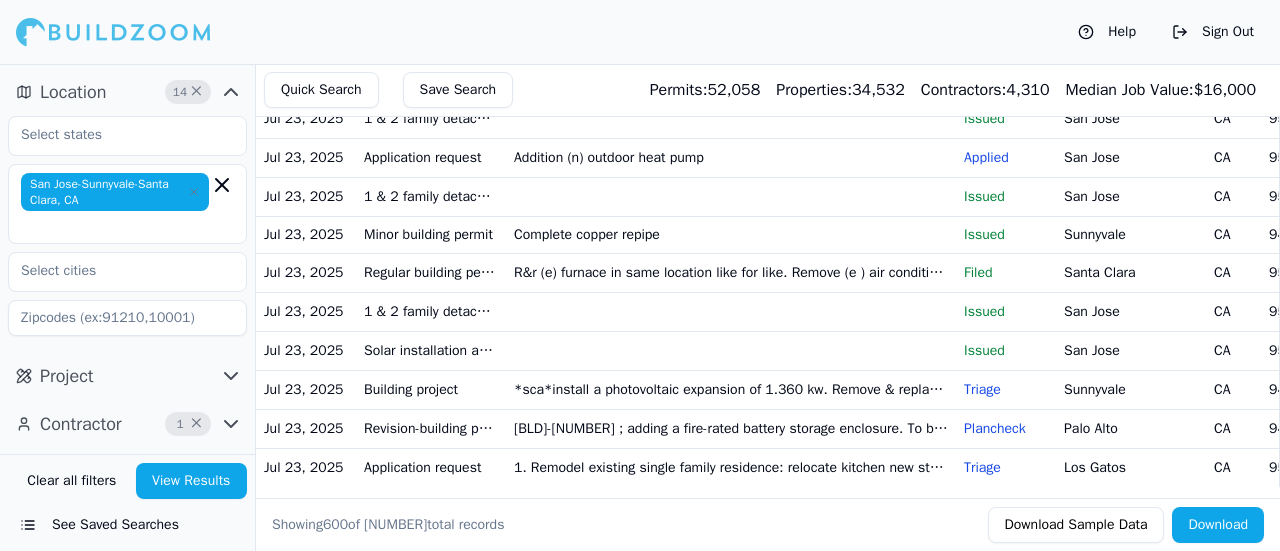 click on "Fire sprinklers - relocate 1 pendent sprinkler per new ceiling plan" at bounding box center (731, -350) 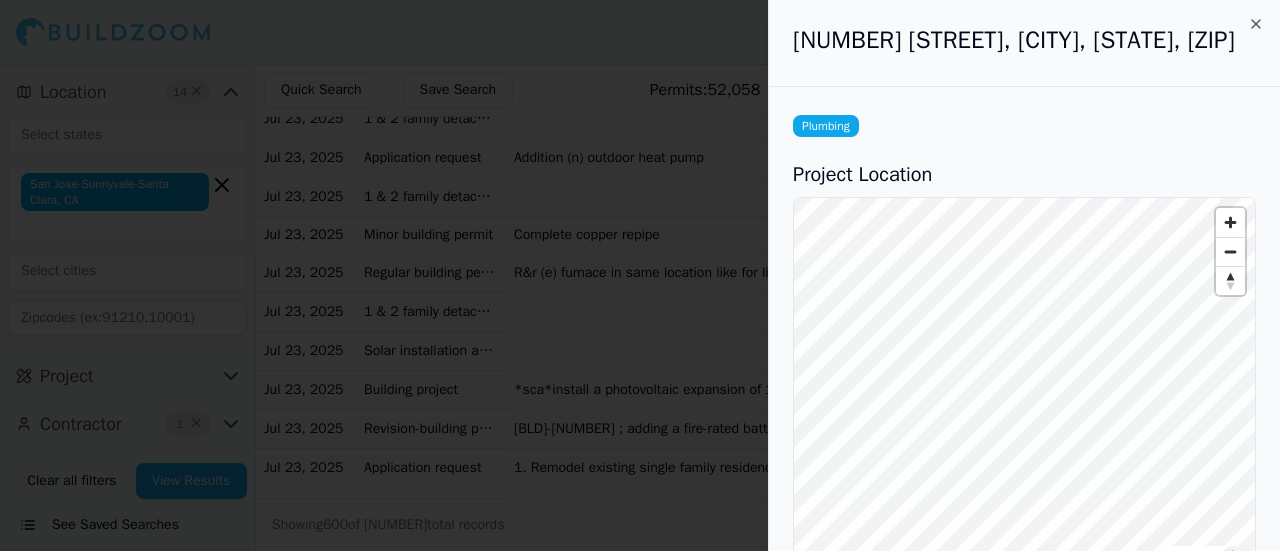 click at bounding box center (640, 275) 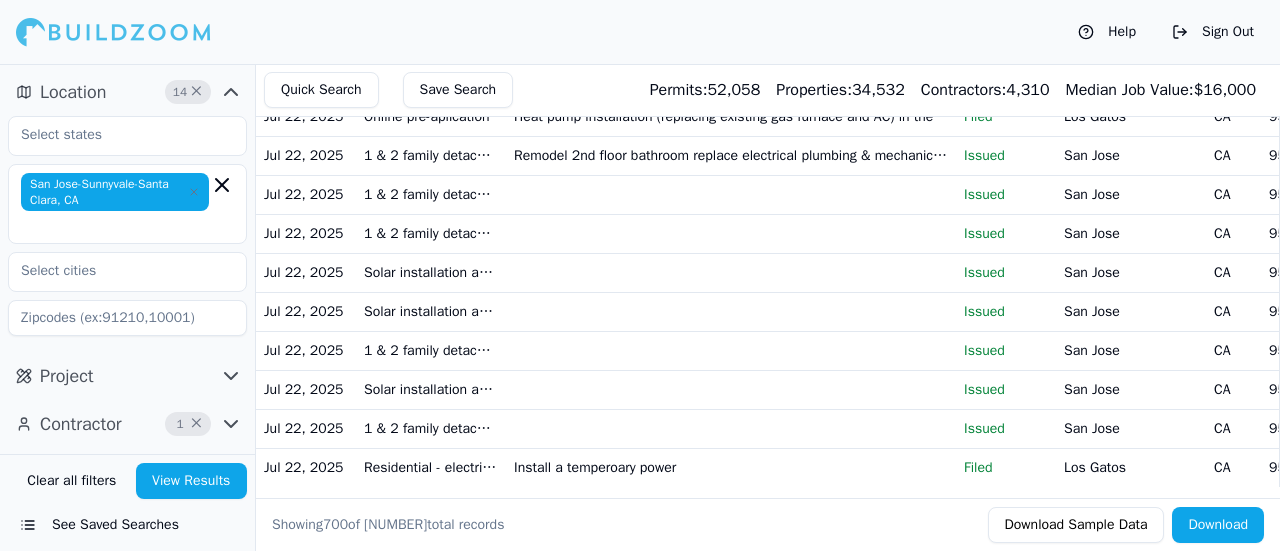 scroll, scrollTop: 30791, scrollLeft: 0, axis: vertical 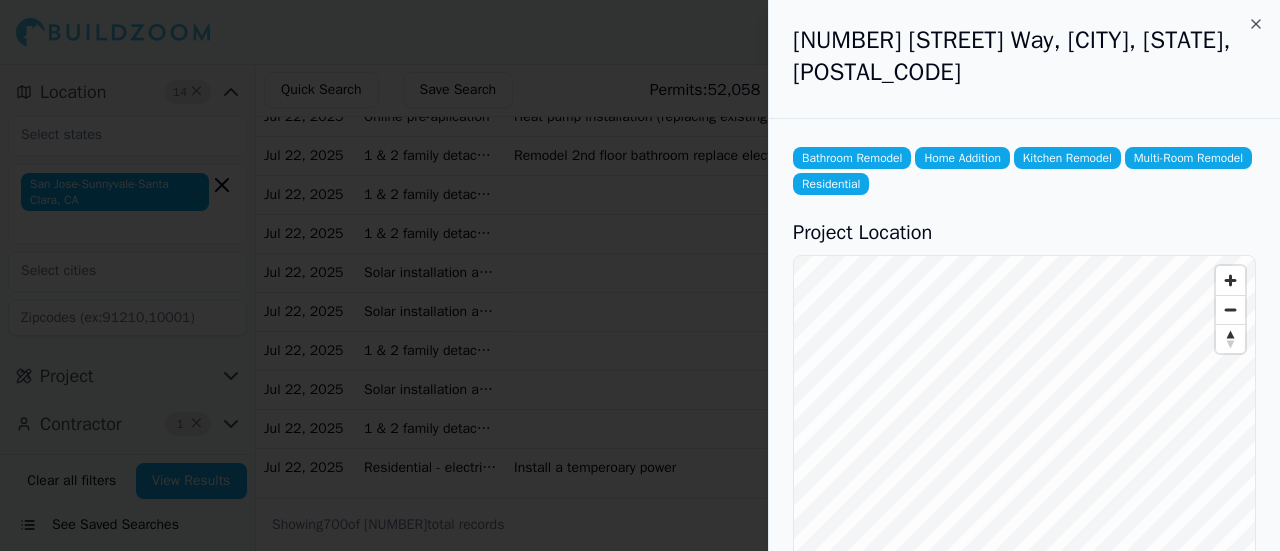 click at bounding box center [640, 275] 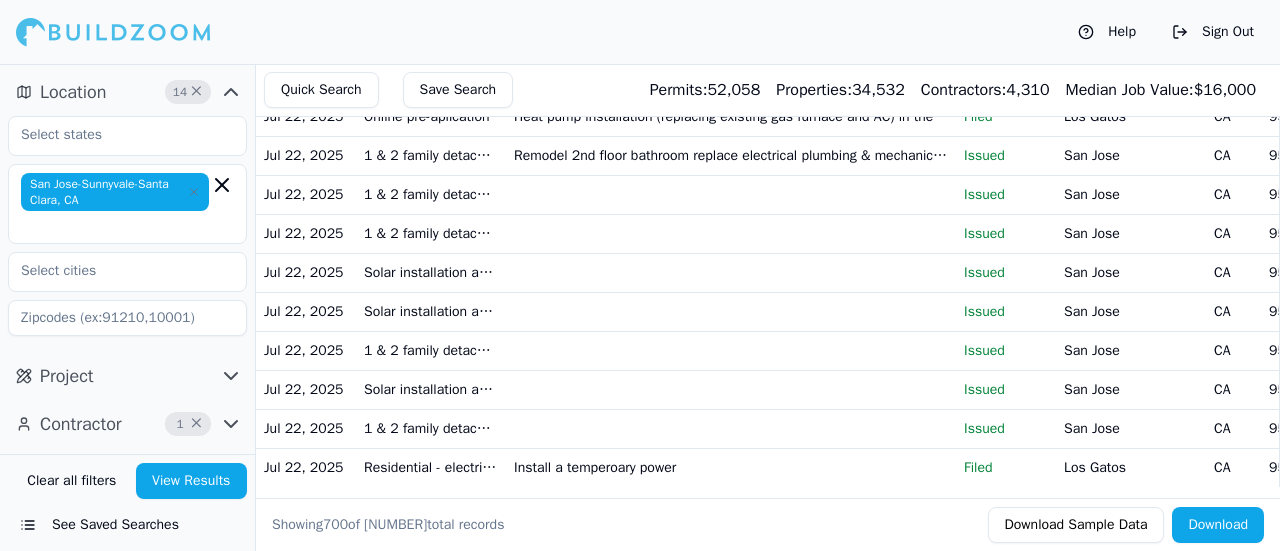 scroll, scrollTop: 31460, scrollLeft: 0, axis: vertical 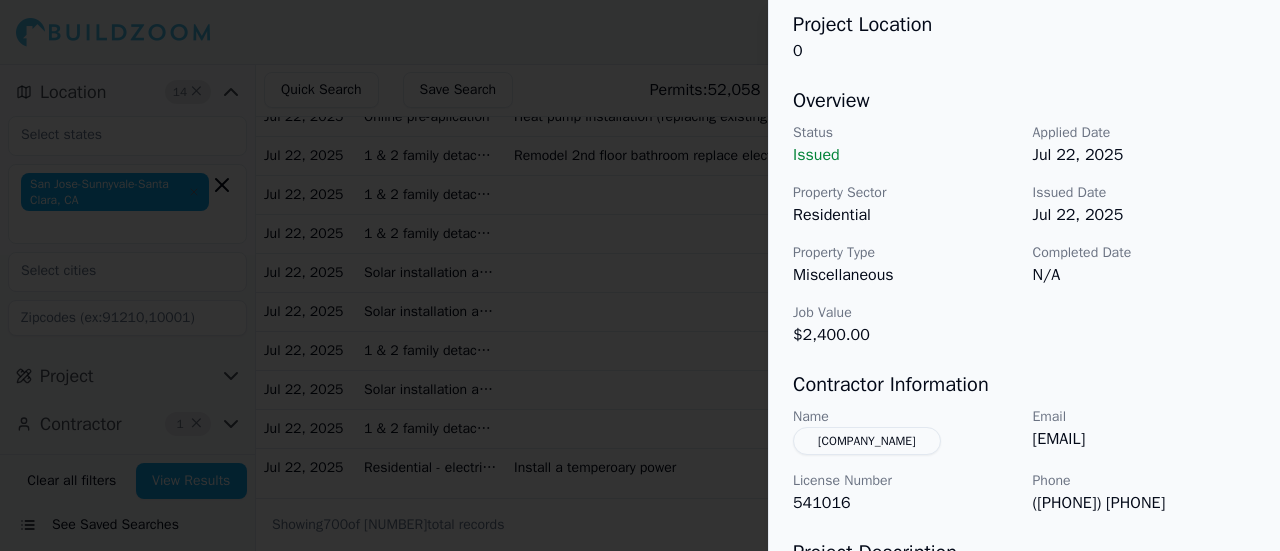 drag, startPoint x: 679, startPoint y: 211, endPoint x: 592, endPoint y: 247, distance: 94.15413 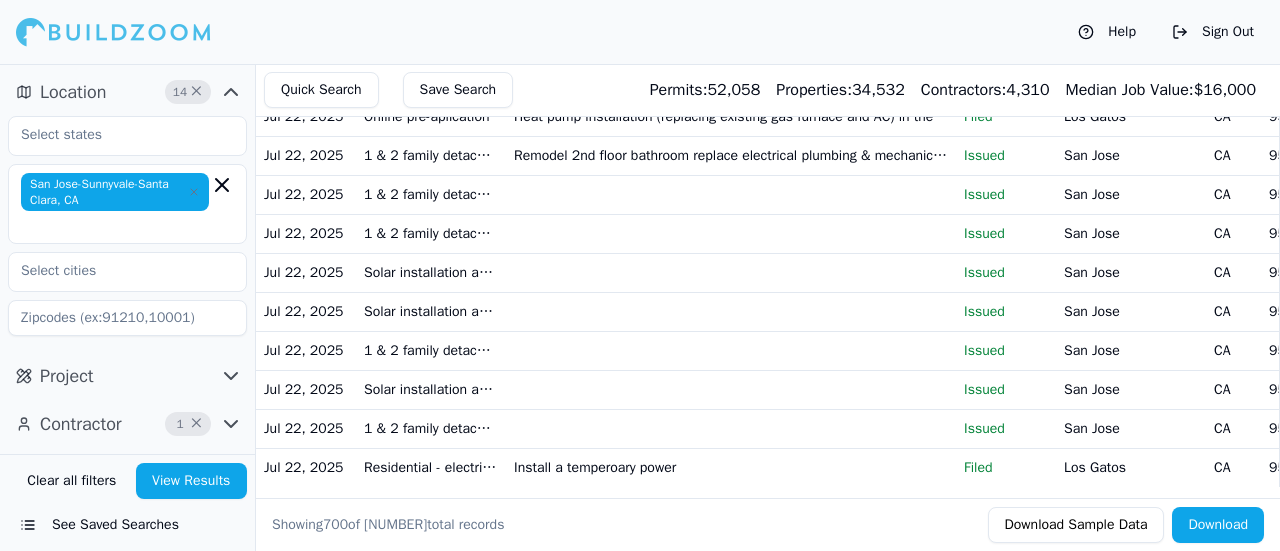 scroll, scrollTop: 32110, scrollLeft: 0, axis: vertical 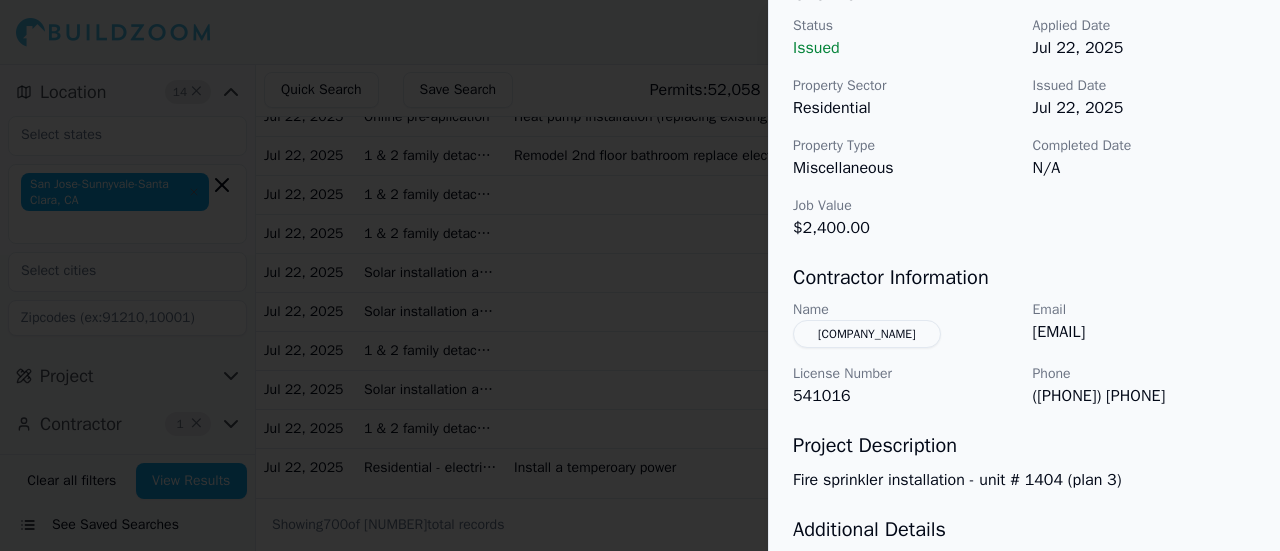 click at bounding box center (640, 275) 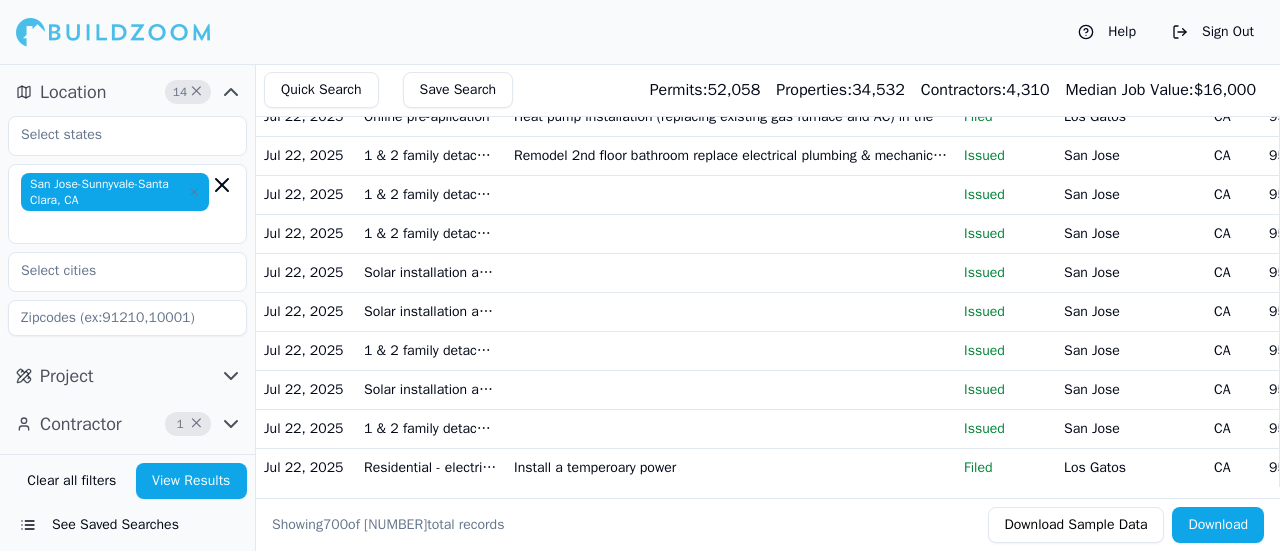scroll, scrollTop: 32615, scrollLeft: 0, axis: vertical 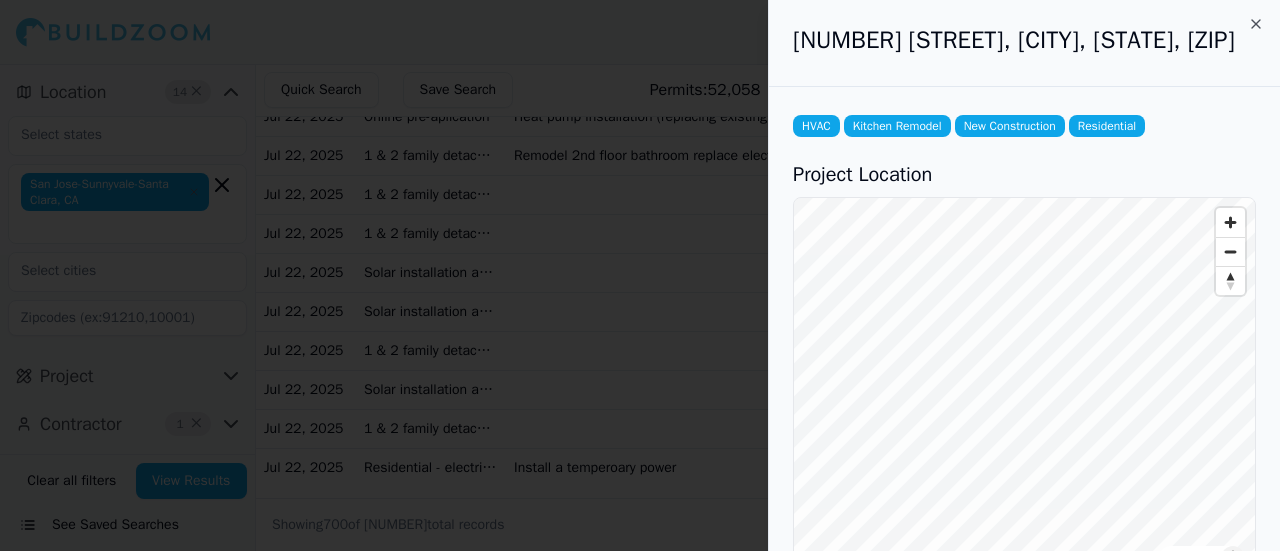 click at bounding box center [640, 275] 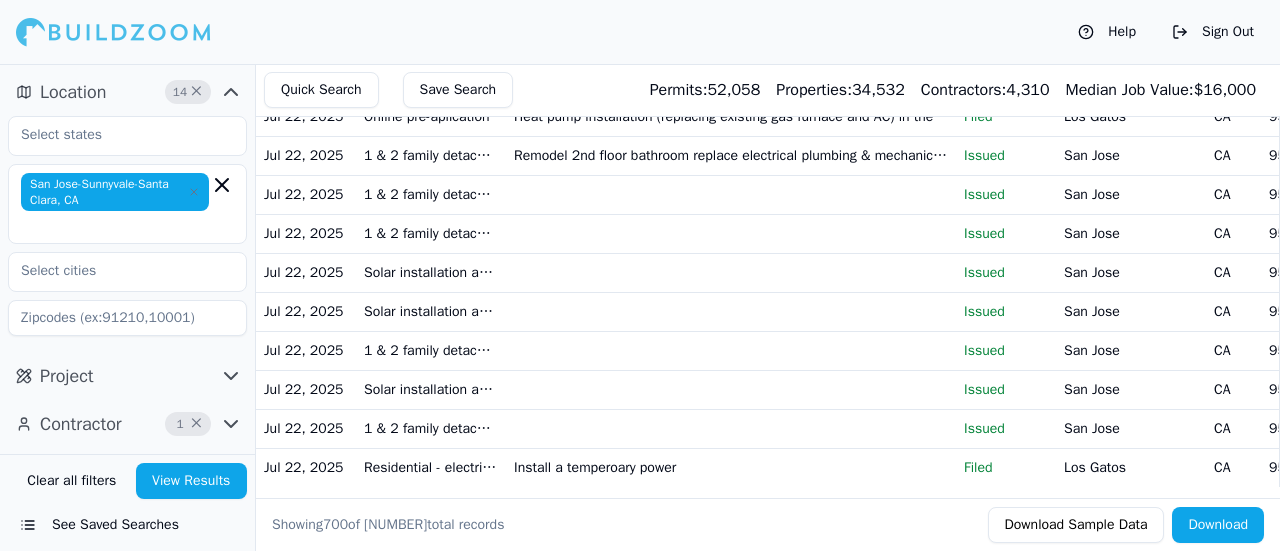 scroll, scrollTop: 34207, scrollLeft: 0, axis: vertical 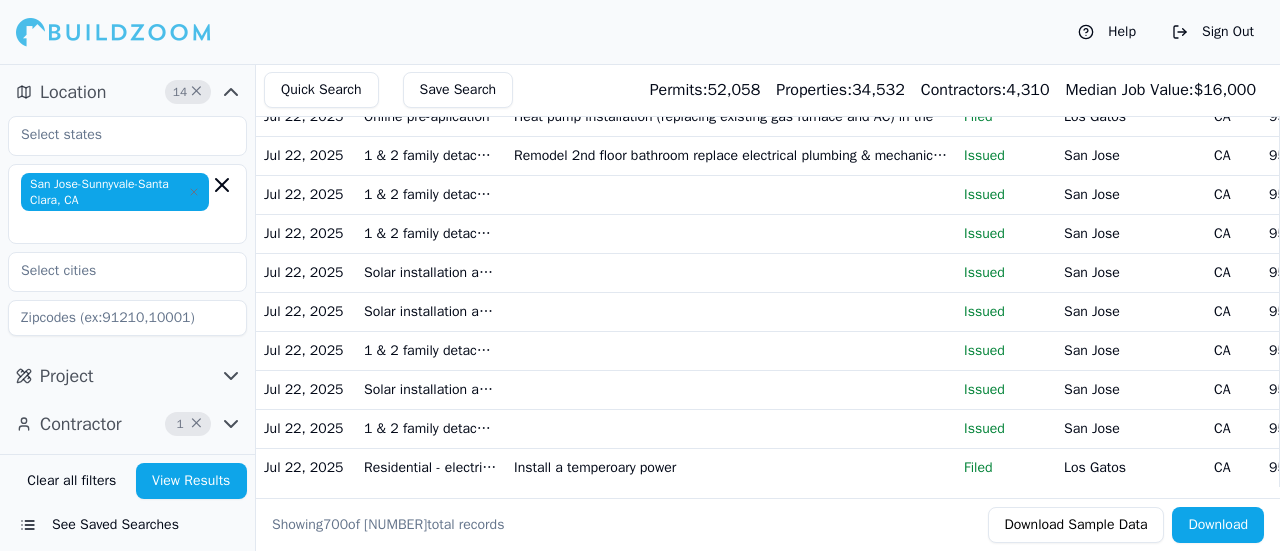 click on "Fire sprinkler installation - unit # 1403 (plan 1)" at bounding box center [731, -1054] 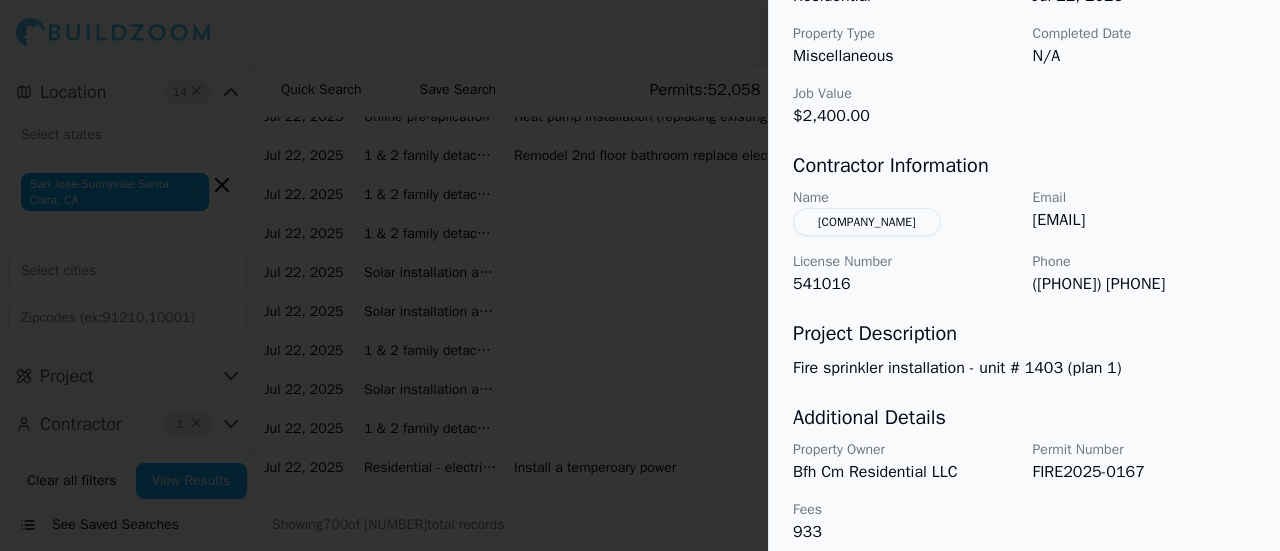 scroll, scrollTop: 384, scrollLeft: 0, axis: vertical 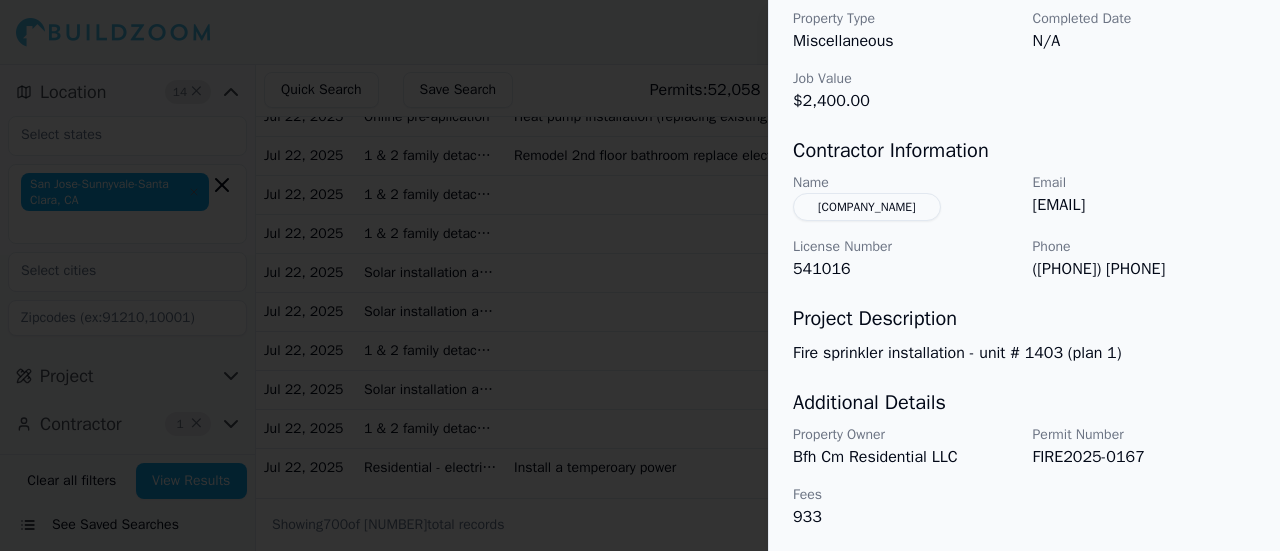click at bounding box center (640, 275) 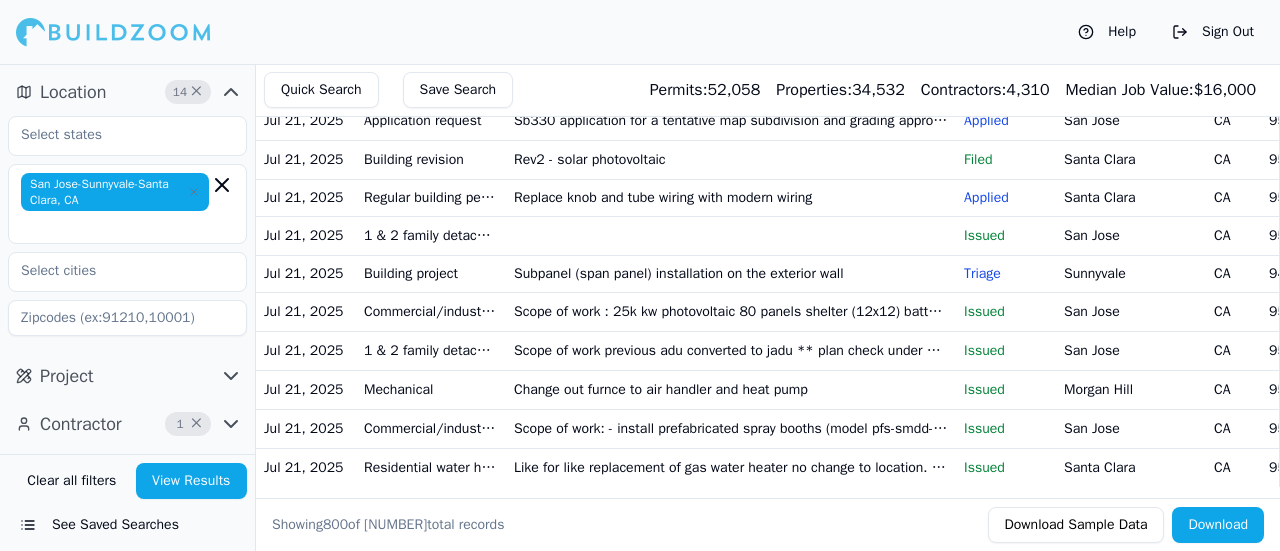 scroll, scrollTop: 36826, scrollLeft: 0, axis: vertical 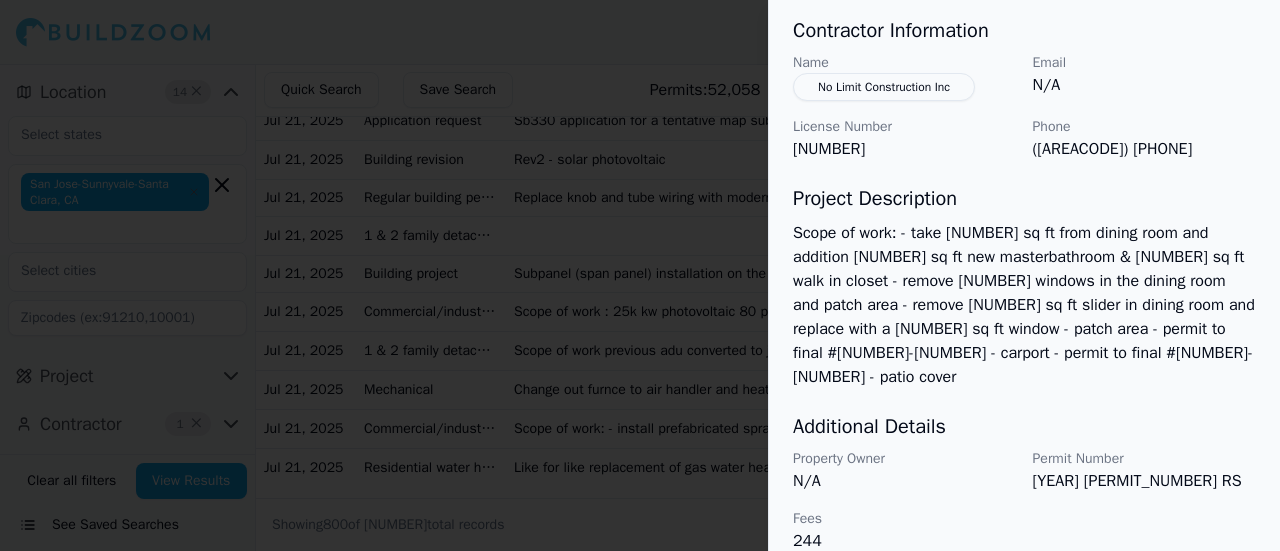 click on "No Limit Construction Inc" at bounding box center [884, 87] 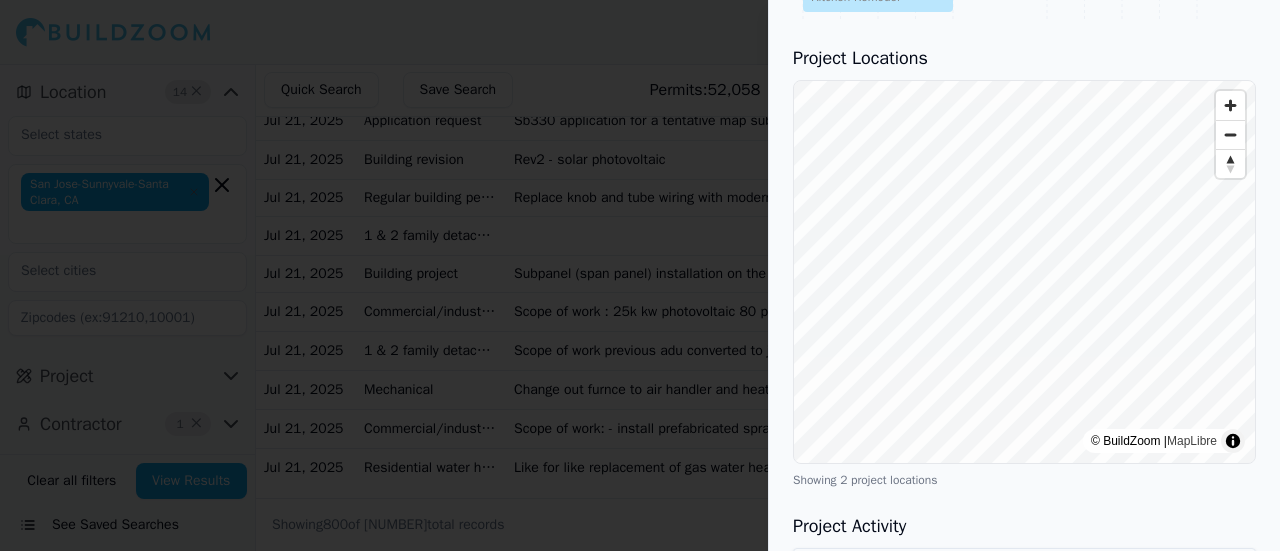 scroll, scrollTop: 826, scrollLeft: 0, axis: vertical 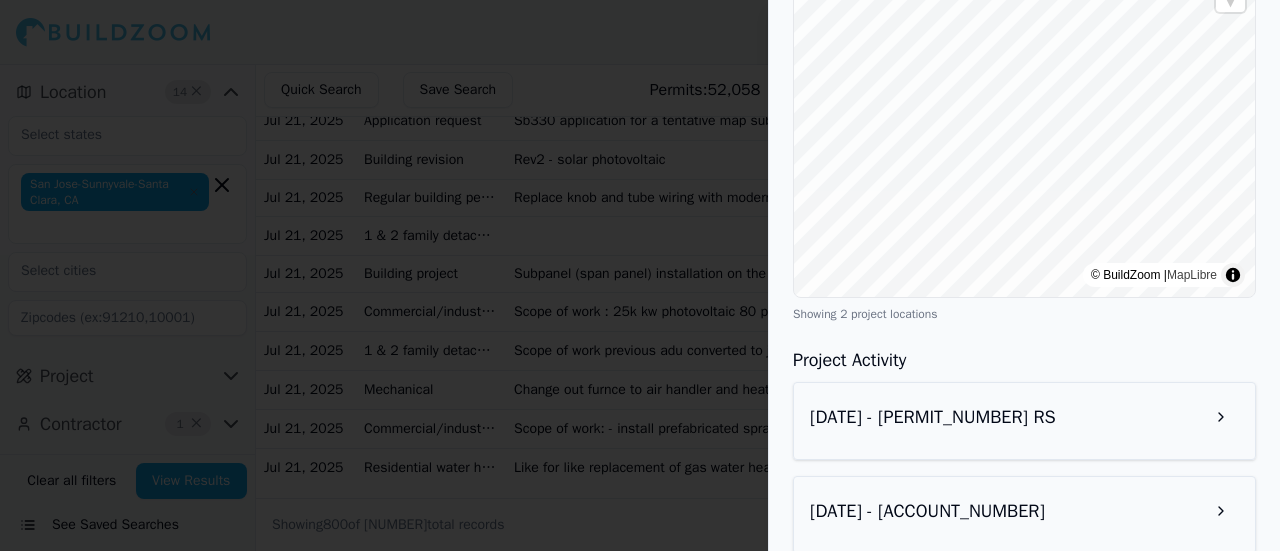 click on "[DATE] - [PERMIT_NUMBER] RS" at bounding box center (1024, 417) 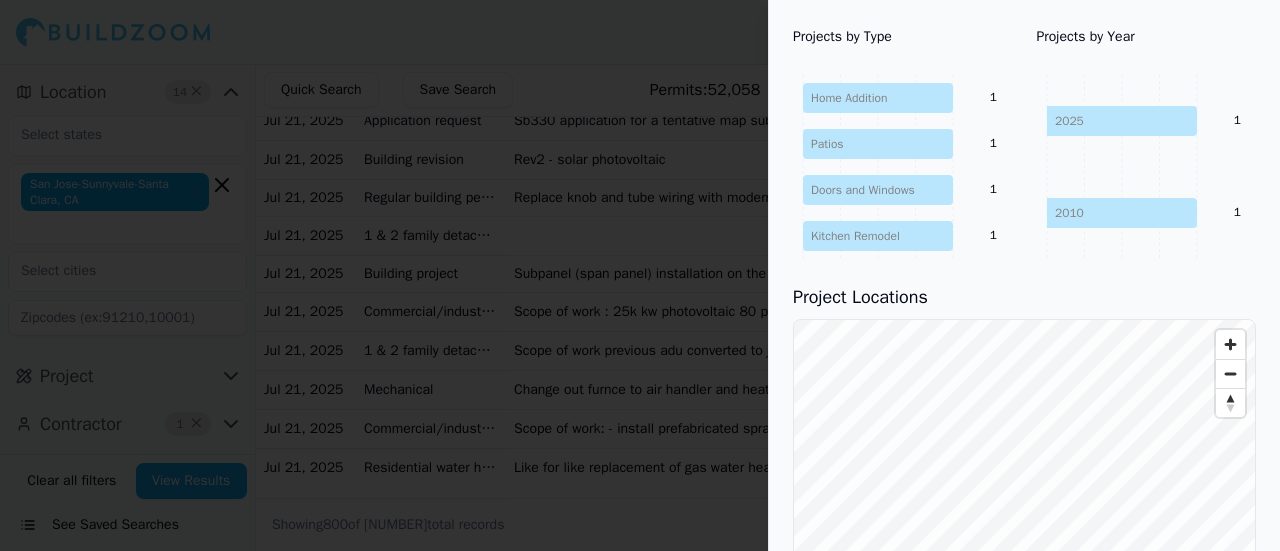 scroll, scrollTop: 276, scrollLeft: 0, axis: vertical 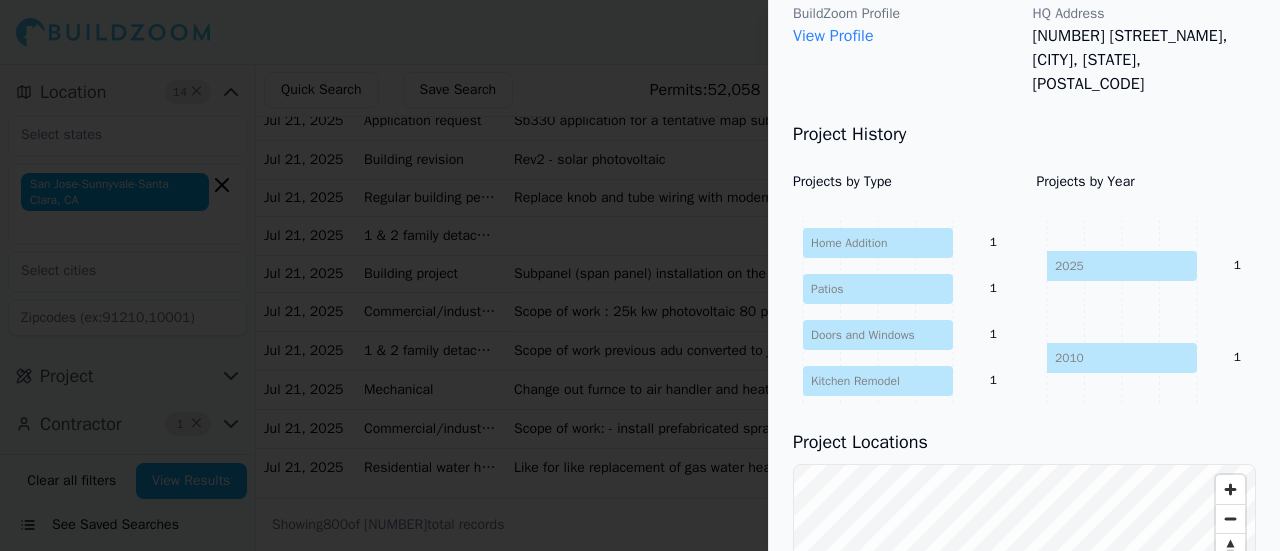 click at bounding box center [640, 275] 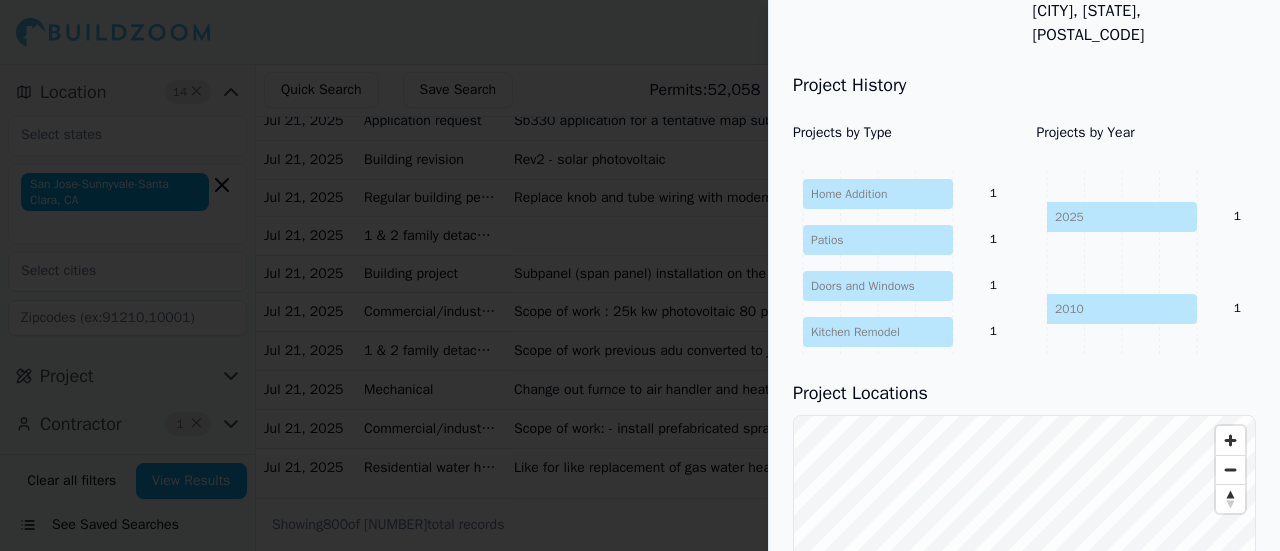 click at bounding box center (640, 275) 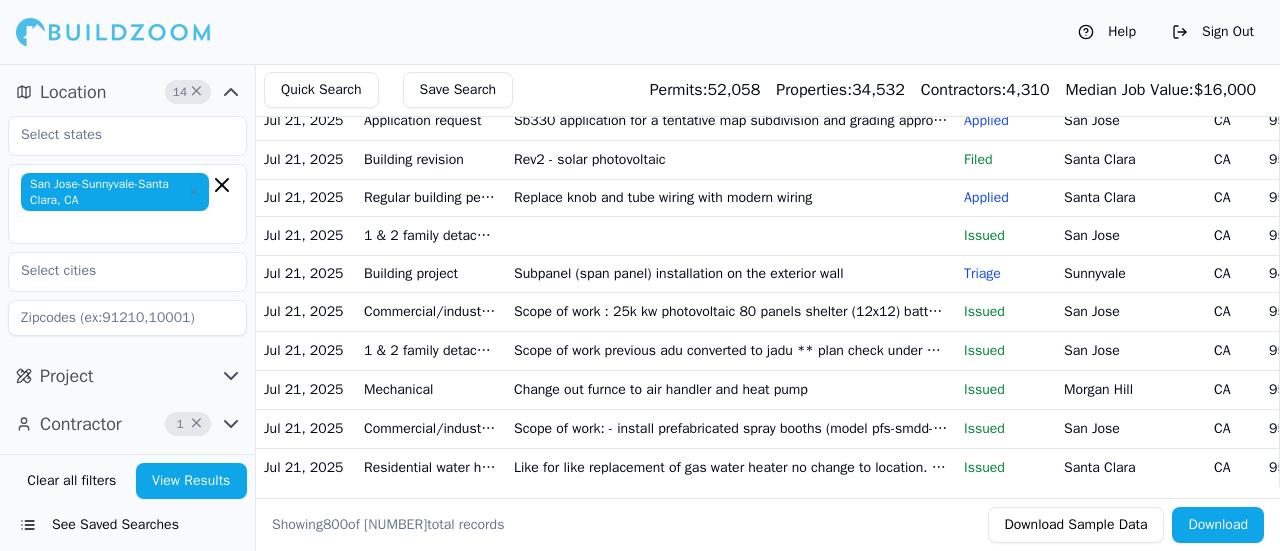 scroll, scrollTop: 38544, scrollLeft: 0, axis: vertical 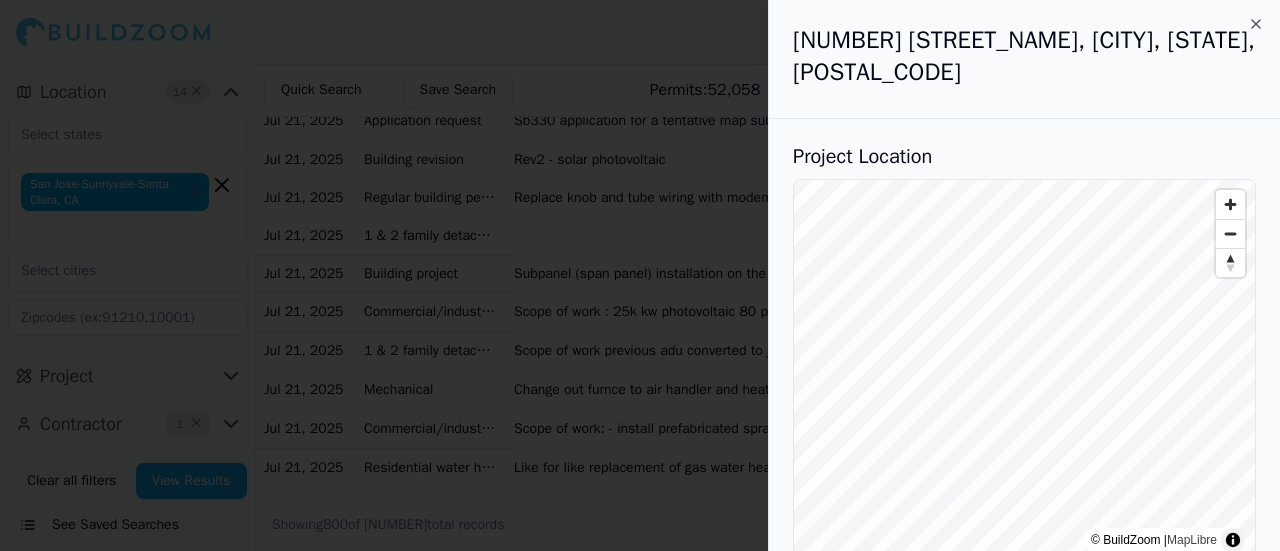 click at bounding box center (640, 275) 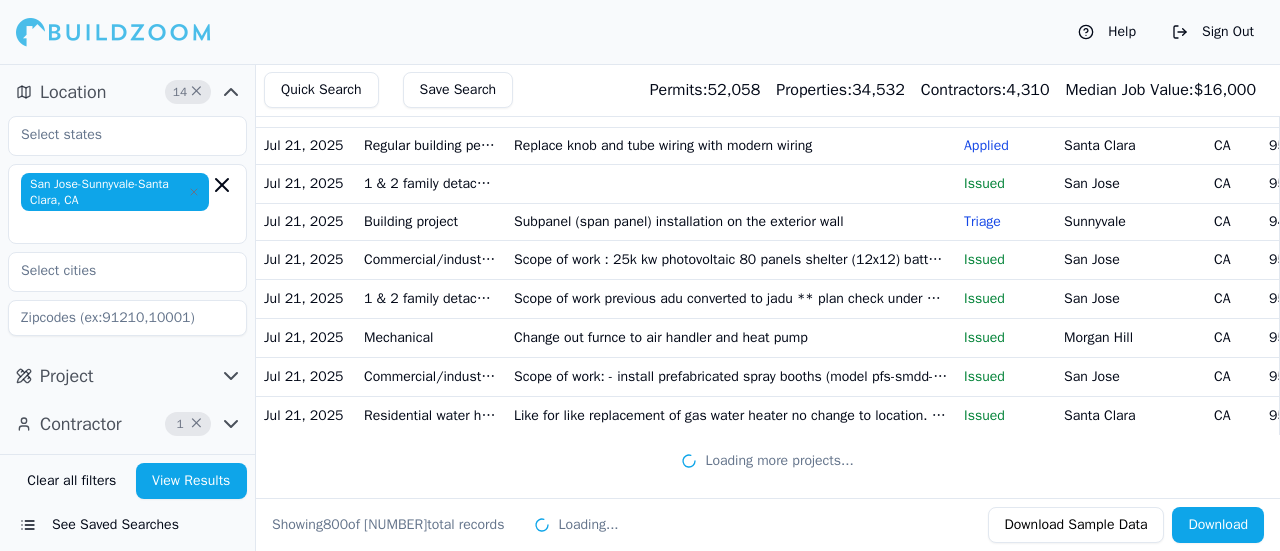 scroll, scrollTop: 40550, scrollLeft: 0, axis: vertical 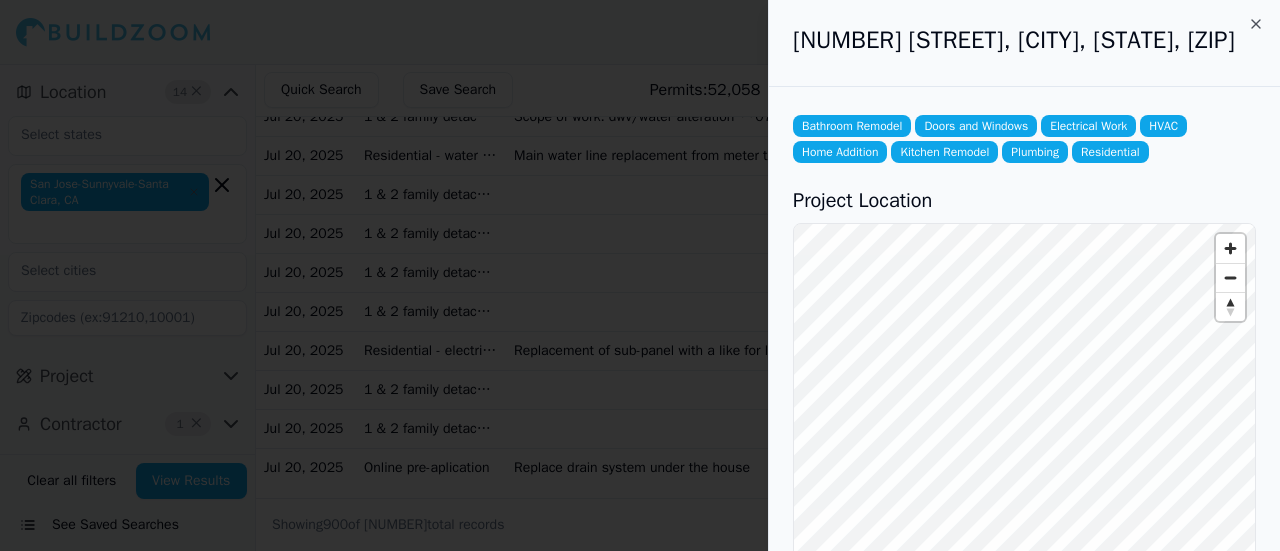 click at bounding box center (640, 275) 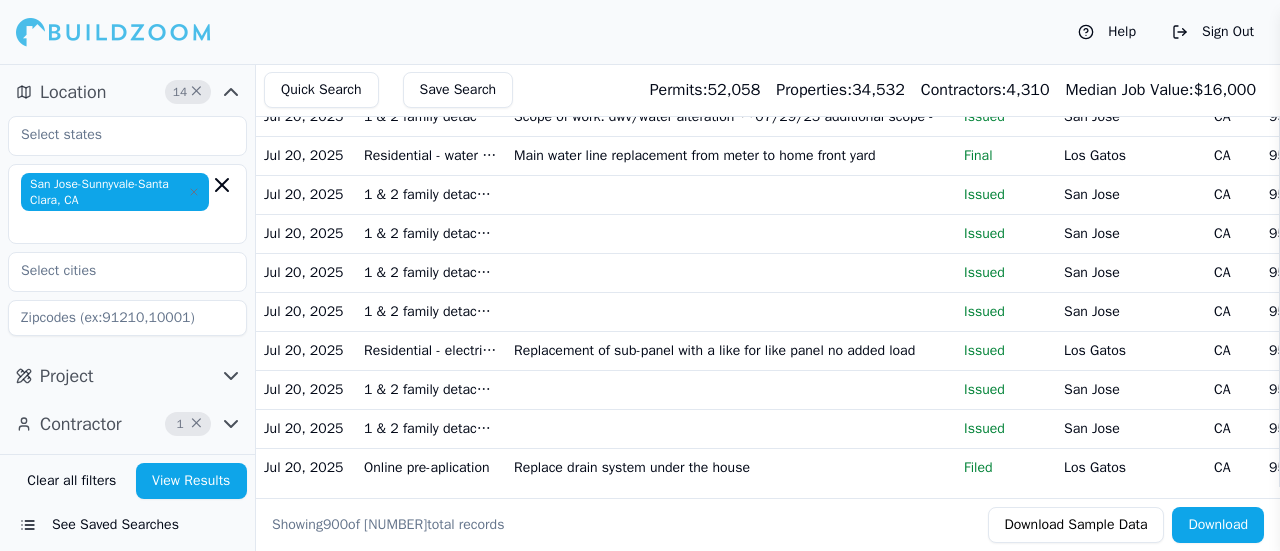 click at bounding box center (640, 275) 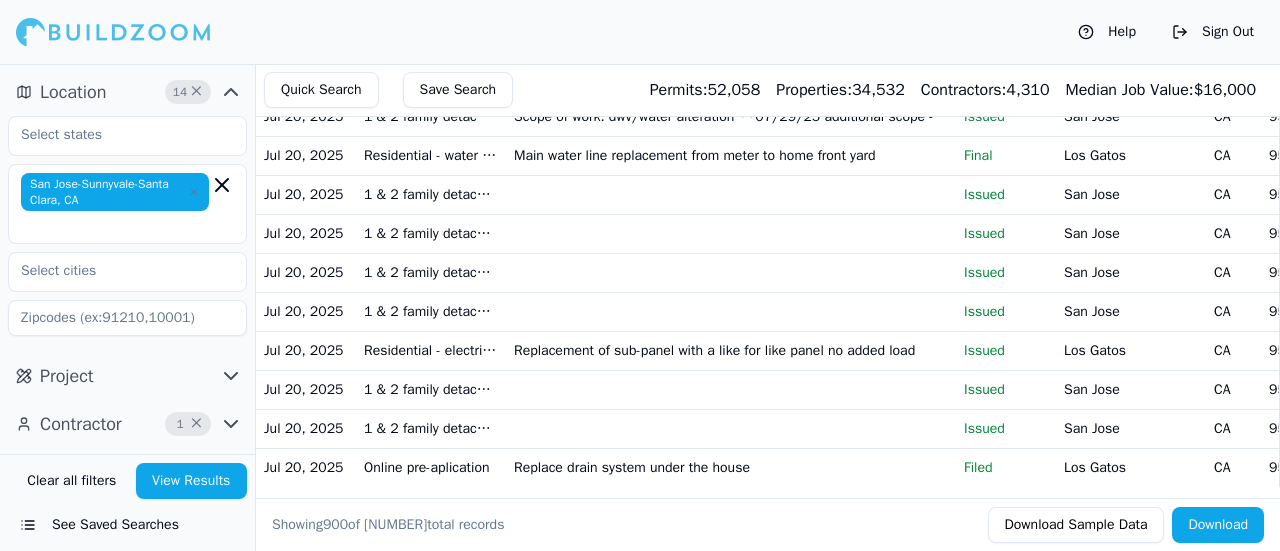 scroll, scrollTop: 41822, scrollLeft: 0, axis: vertical 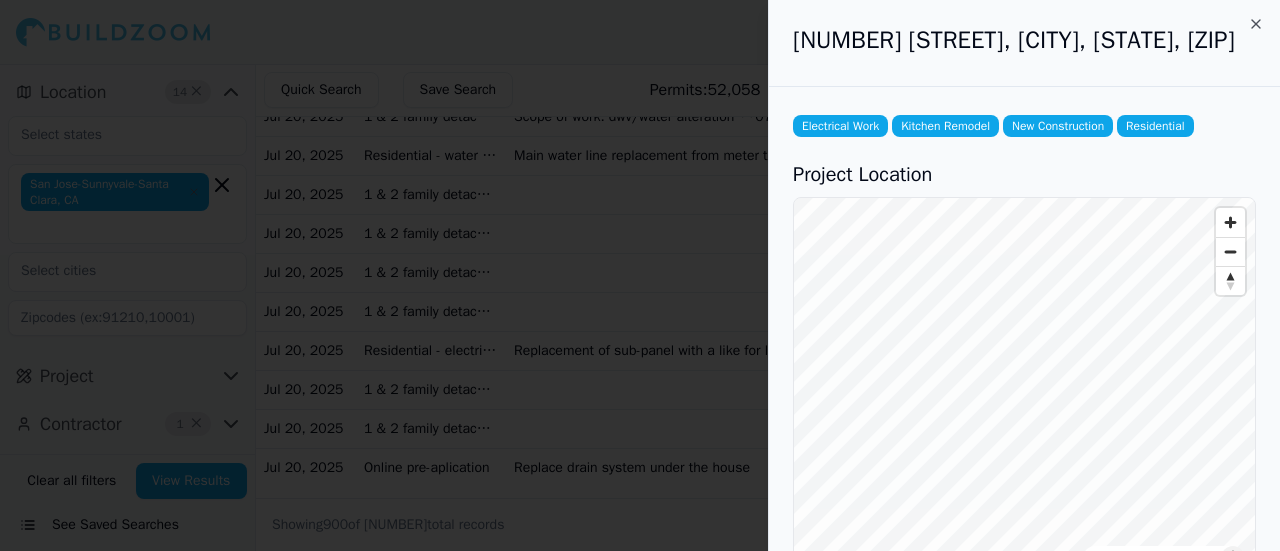 click at bounding box center (640, 275) 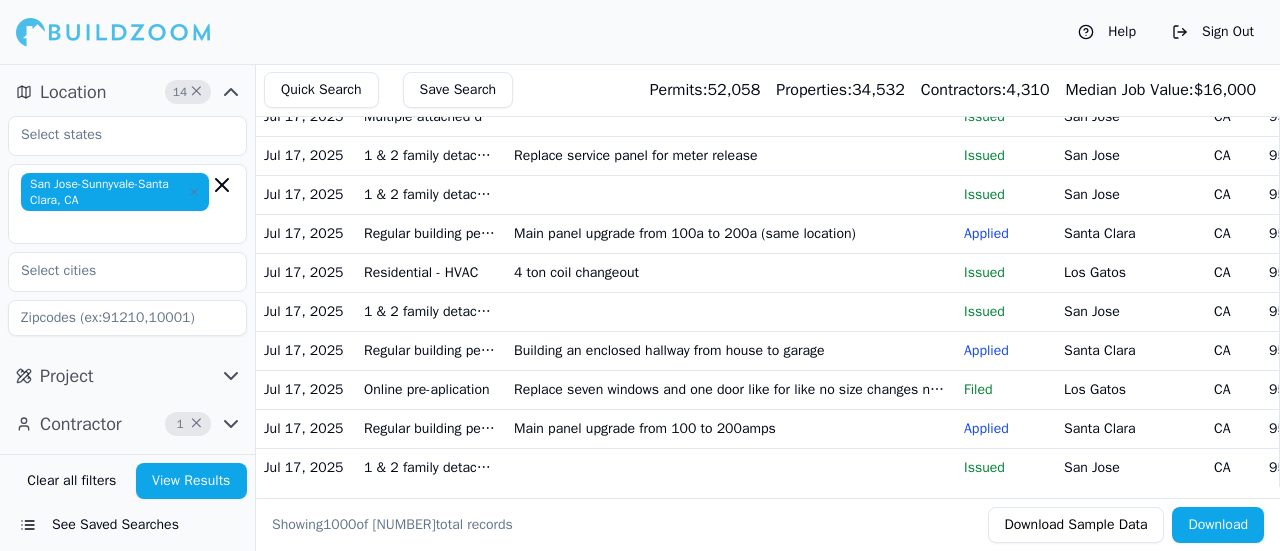 scroll, scrollTop: 48283, scrollLeft: 0, axis: vertical 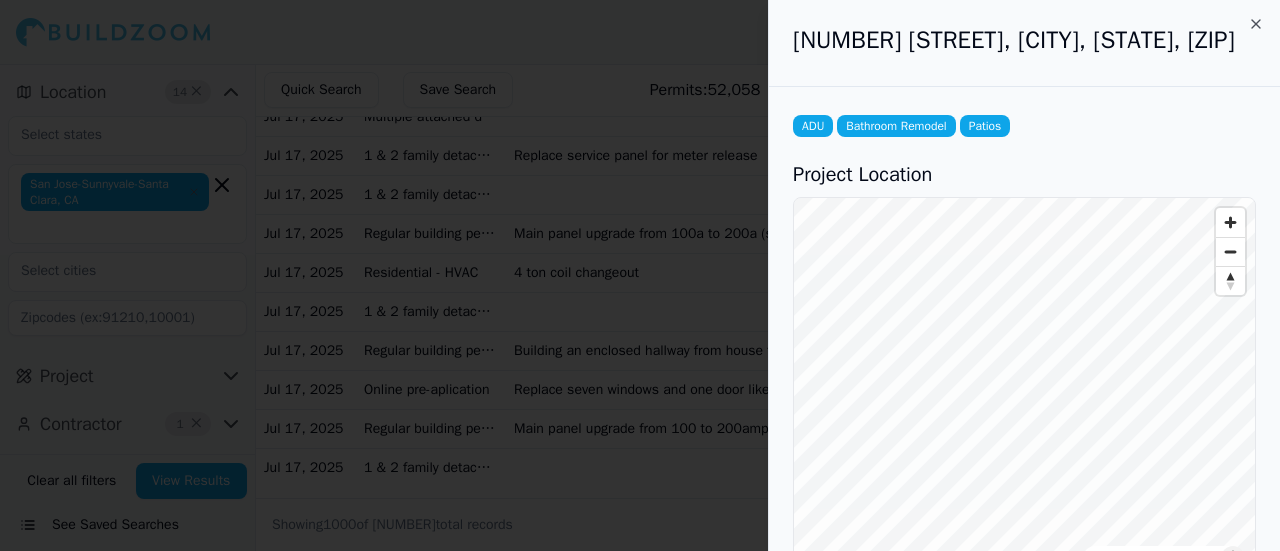 click at bounding box center (640, 275) 